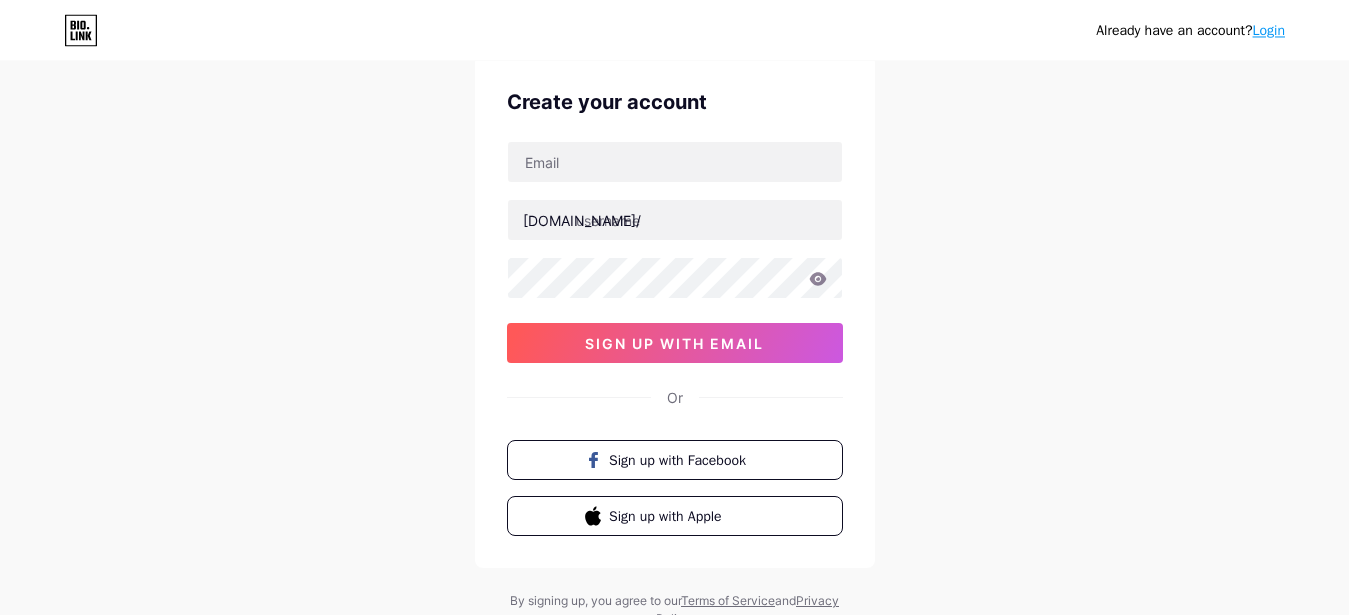 scroll, scrollTop: 73, scrollLeft: 0, axis: vertical 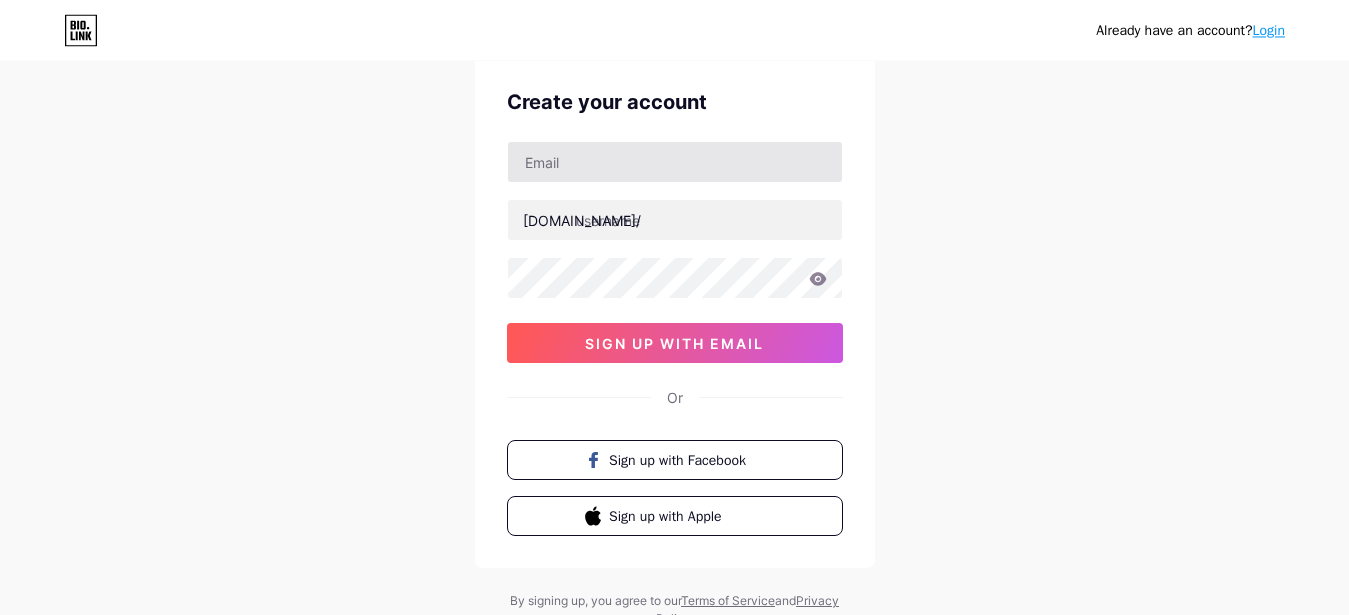 click on "Create your account         bio.link/                       sign up with email         Or       Sign up with Facebook
Sign up with Apple" at bounding box center [675, 311] 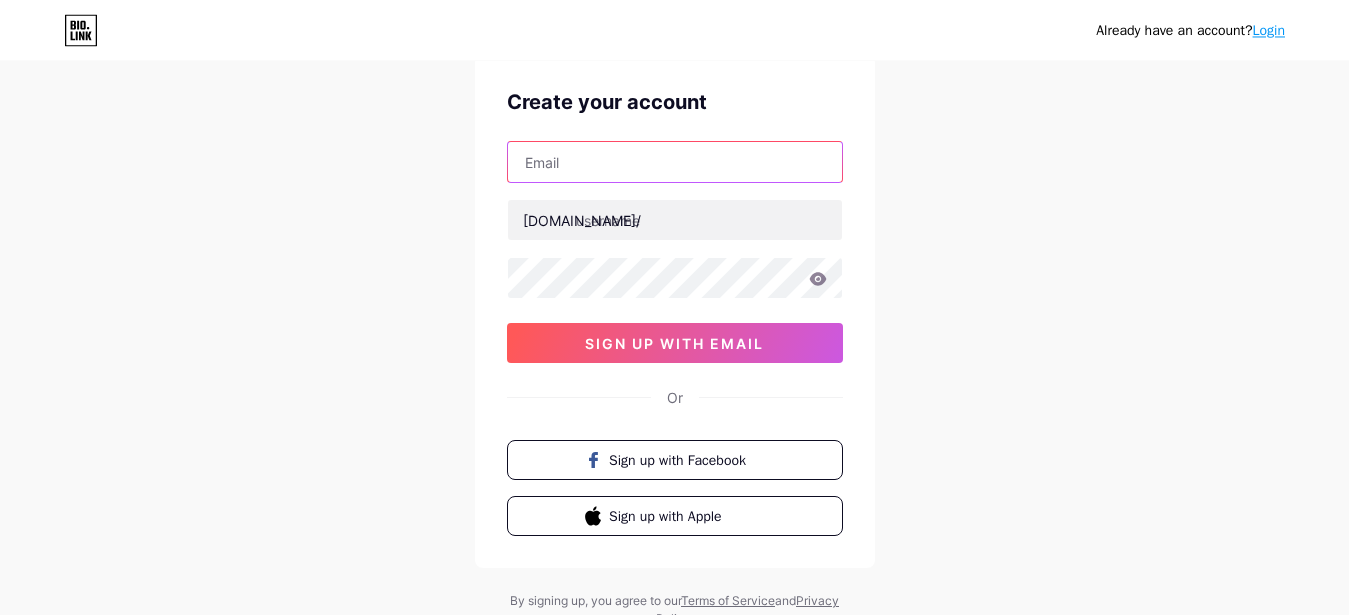 click at bounding box center (675, 162) 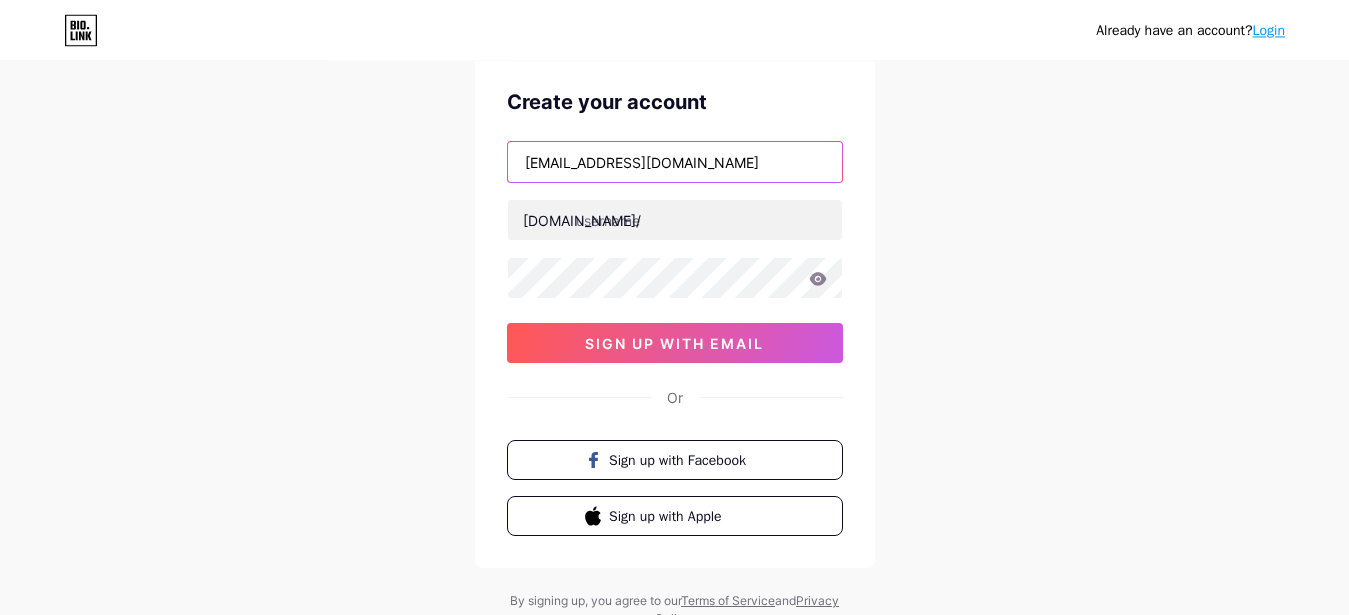 type on "ab0788991@gmail.com" 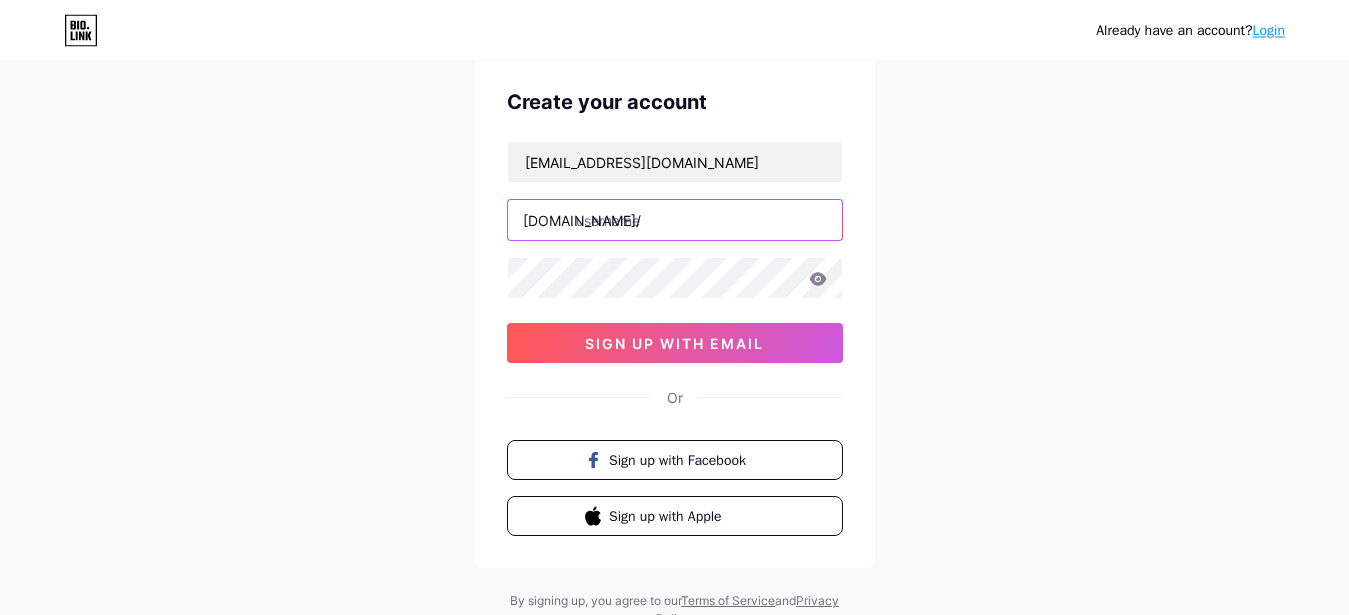 click at bounding box center [675, 220] 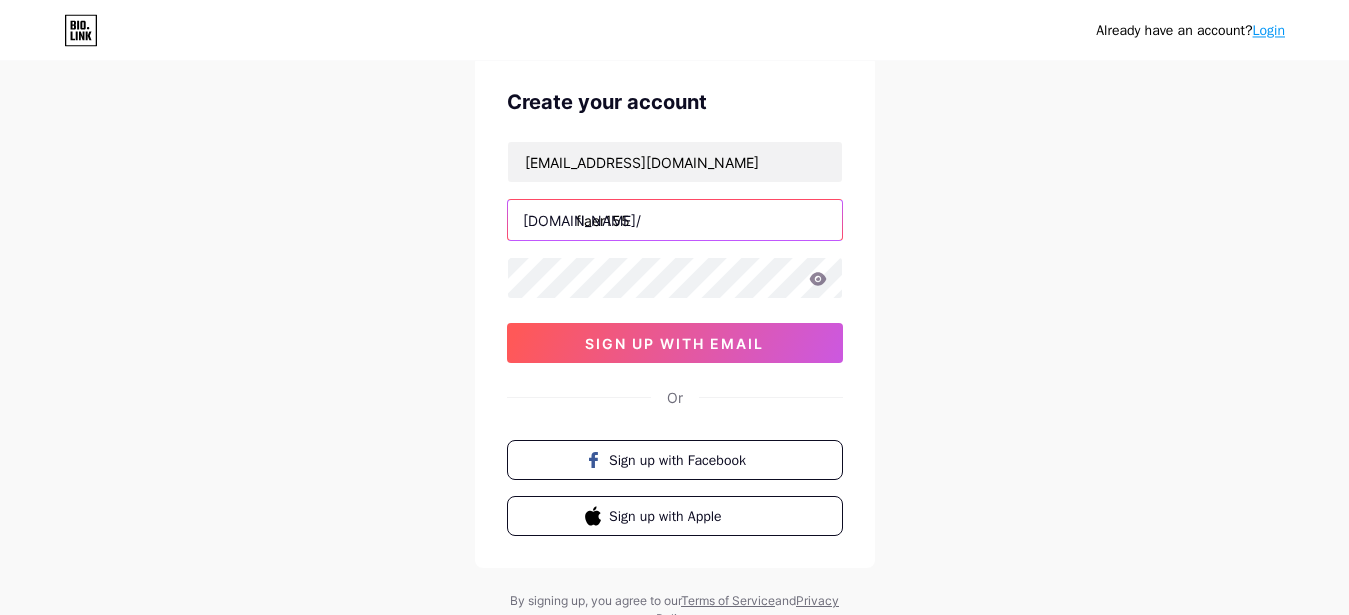 type on "flaer155" 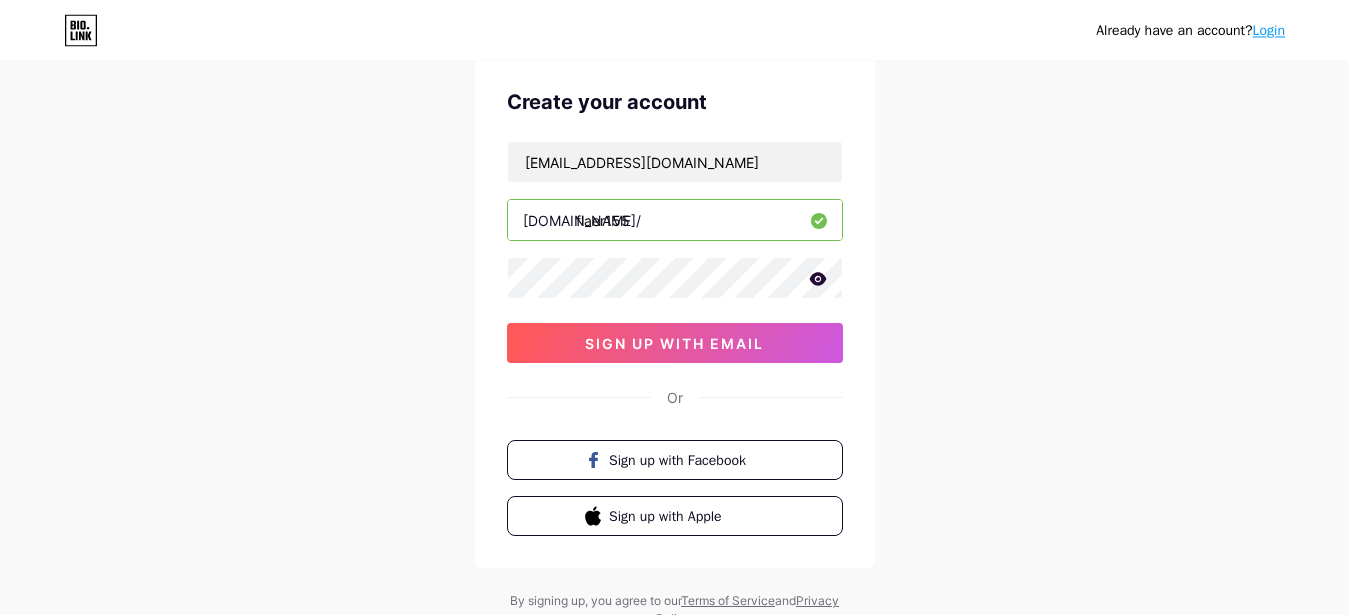 click on "ab0788991@gmail.com     bio.link/   flaer155                 03AFcWeA5NK7xHaxe5-feeOW7Z8Mr82pp0w1nE6Keg_09n9eYh6Emy_Nbbbet0dtLqZKQvvobJTFh1OS-V--nbD5At77jLNNH9sOPsS9oqbT7xYy3f7zTJVhe_-M3AkpFPYBmSmVgFCV2ORVuBj0Mq4DOym_JmFkqRmnDedzjz8GT2qYMc42KRJ97PCLZsFGKxqeOPfMyzIfoOXzruZu0ZM9NGHc8cDU8EsGo637v7wGvOj7tGVhAYzuwYDsDdBwIq_iLhaTm_LKrgsNqYixg3Tv5eJfWWp4ZtsUEo2zjzuBv9hOLZ_EbfAxfn8qOfV_8qR61lV09v_5560uN3m1c9Ag3XtbdmrYCL288Q70TlGmPgqUMtkg1Tg8E-BdavrYchHSHNJtKxjcr9esCLcFqzr1pRYsB_kthkOJul1xaJSEV373nIEgiijadTPvquHgPRSF1JeP9mE6ZB_nvNnHC_ONyucr7Suvyk-z9C1CmYoK2mCpGX8dIl3j_cyvBXyoBskxMtl4AmKKzTo0RByAZrB5XxDIi2T6RfnNuvNe2HgXfjlbLp49boj7vWXdaA9L1s2tX0yYkYWgz5rr_BlvDes3G3pv32C8iS2ClHJTF4mCfKRGqya9yBddphIGJvrk-lr8rWqup0RWGsrLYLdNBo2ld2PQPlarGYuzQDKN2-TgYdBsCWgqRHT55jAKx5U7XKg_rBBIqNMu-W738_gFyrjYikR-0QMlKNc2I1vjtKTNdOlayt2Ot9pXijrfbbrJuzPZ6qalr5-sV5DfYHaae-IB45SNdPySP1CqZamA6U6UqSkpECCr-1GFXYdpS6OjMbynZIsJ8cT1kdIWli5TRMJhTceElvpmDfbNc0ySt0LXem3FQY9sYTREy4R9h3q-HHlPJkU0A5zKry     sign up with email" at bounding box center (675, 252) 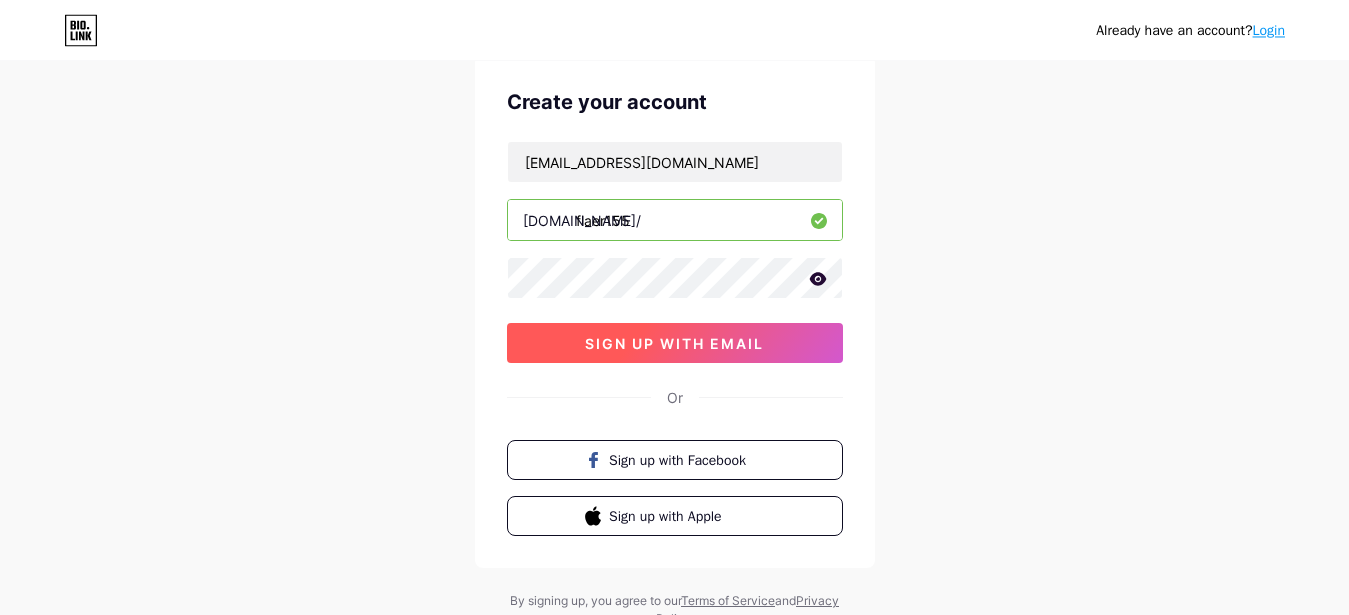 click on "sign up with email" at bounding box center (675, 343) 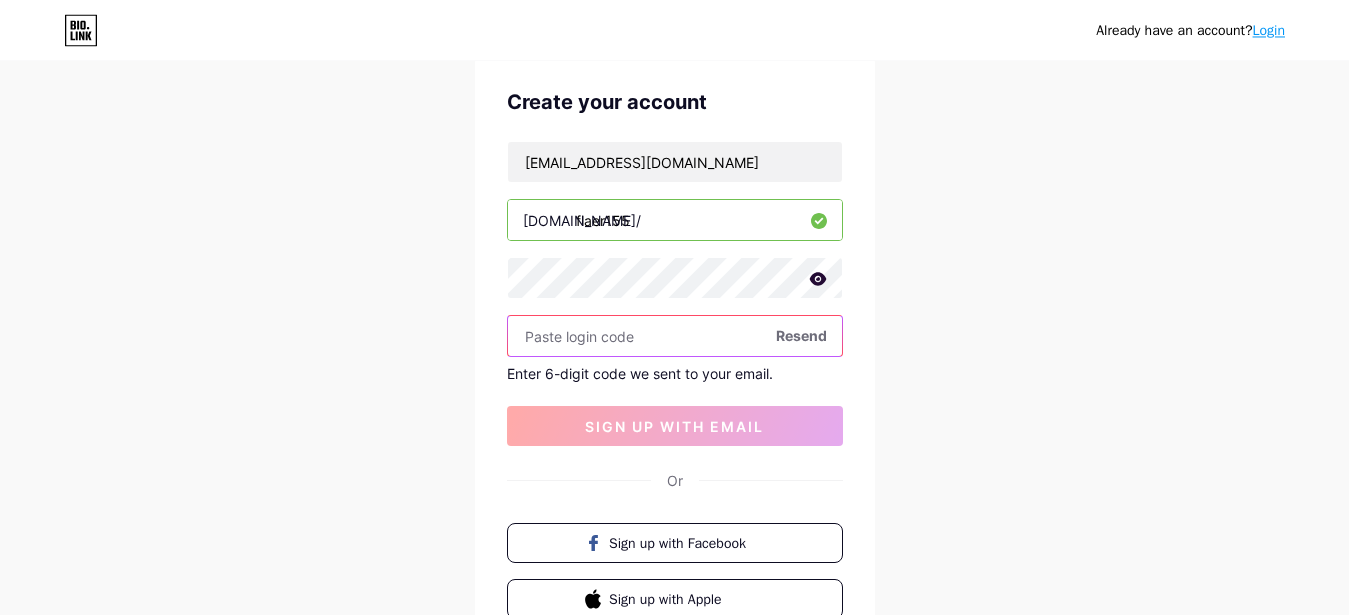 paste on "403002" 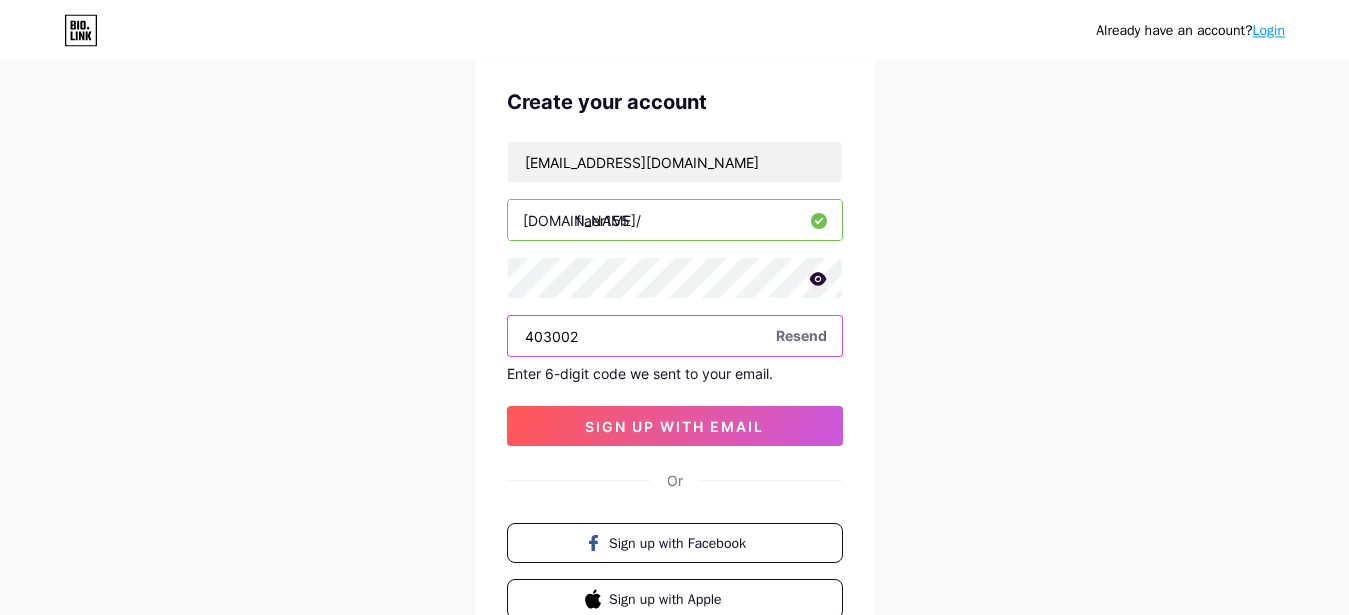 type on "403002" 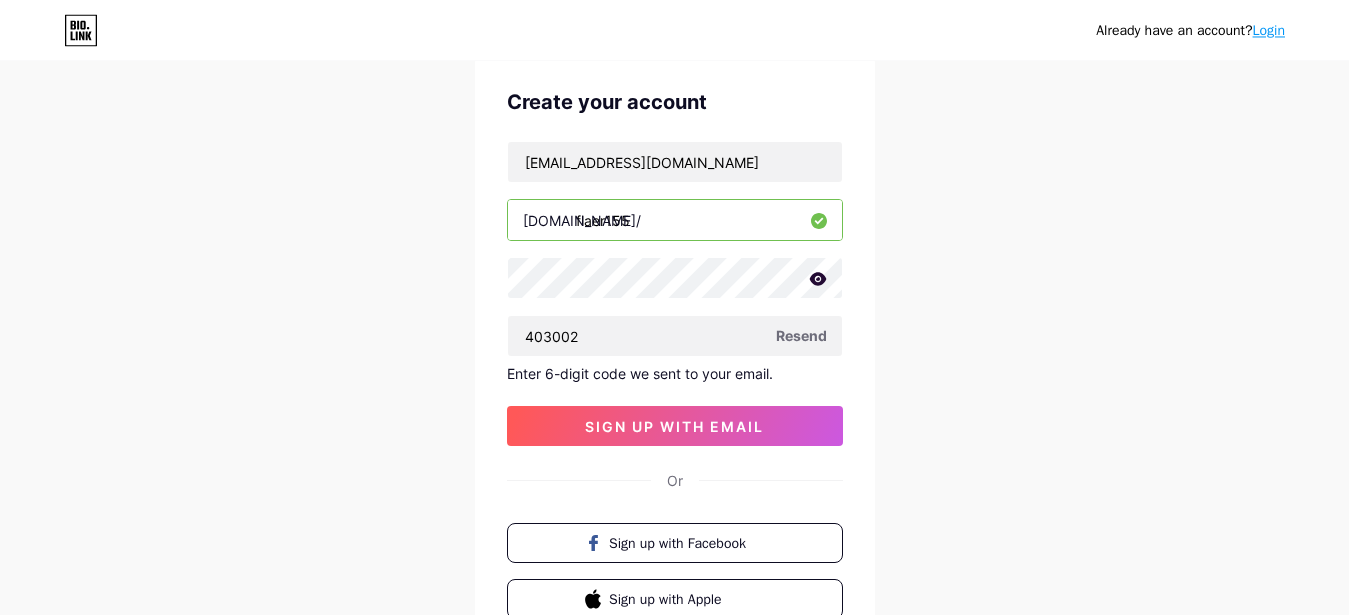 click on "Create your account     ab0788991@gmail.com     bio.link/   flaer155               403002   Resend     Enter 6-digit code we sent to your email.         sign up with email         Or       Sign up with Facebook
Sign up with Apple" at bounding box center [675, 353] 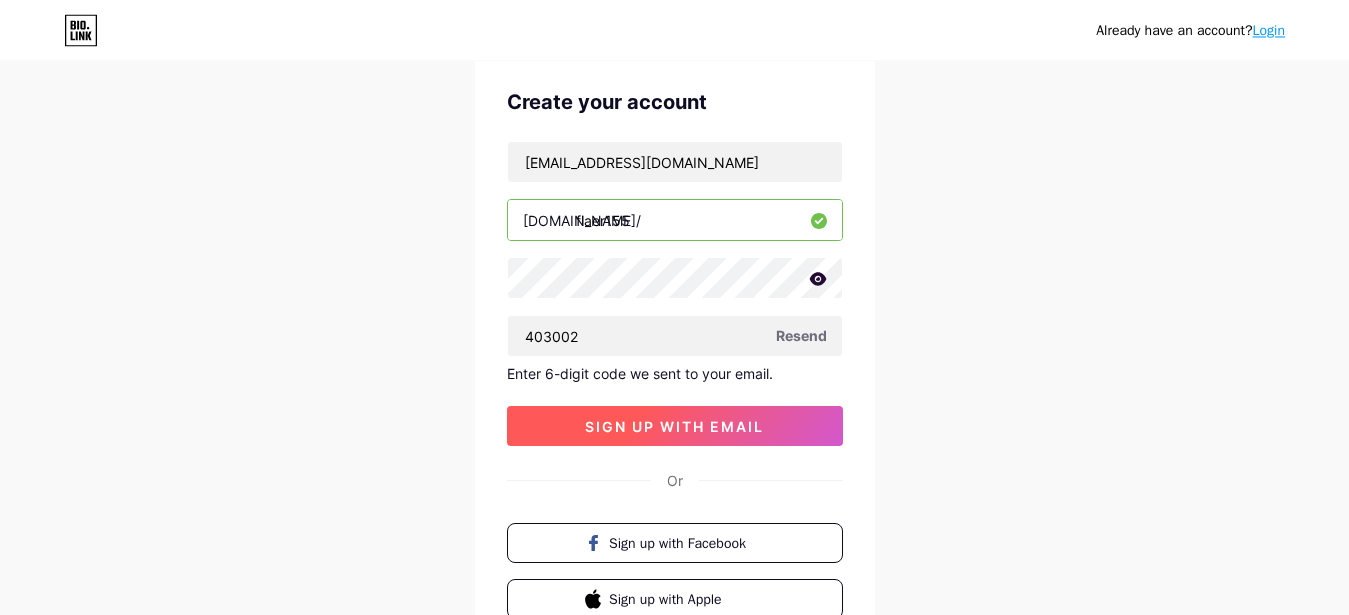 click on "sign up with email" at bounding box center [674, 426] 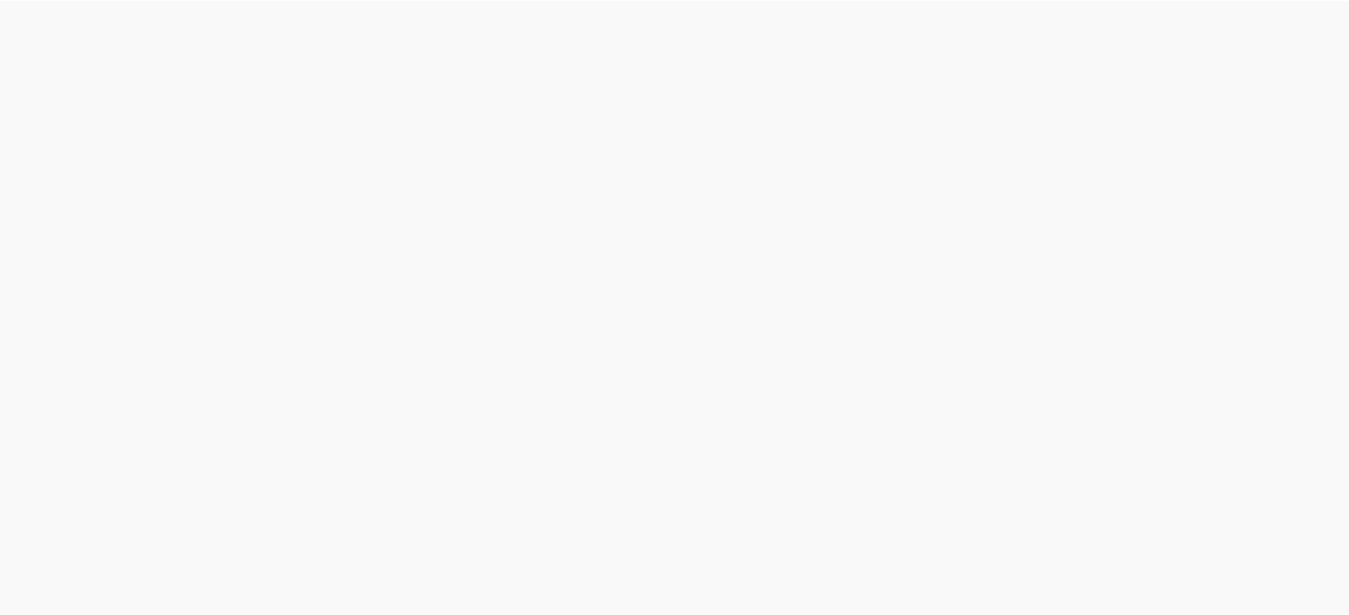 scroll, scrollTop: 0, scrollLeft: 0, axis: both 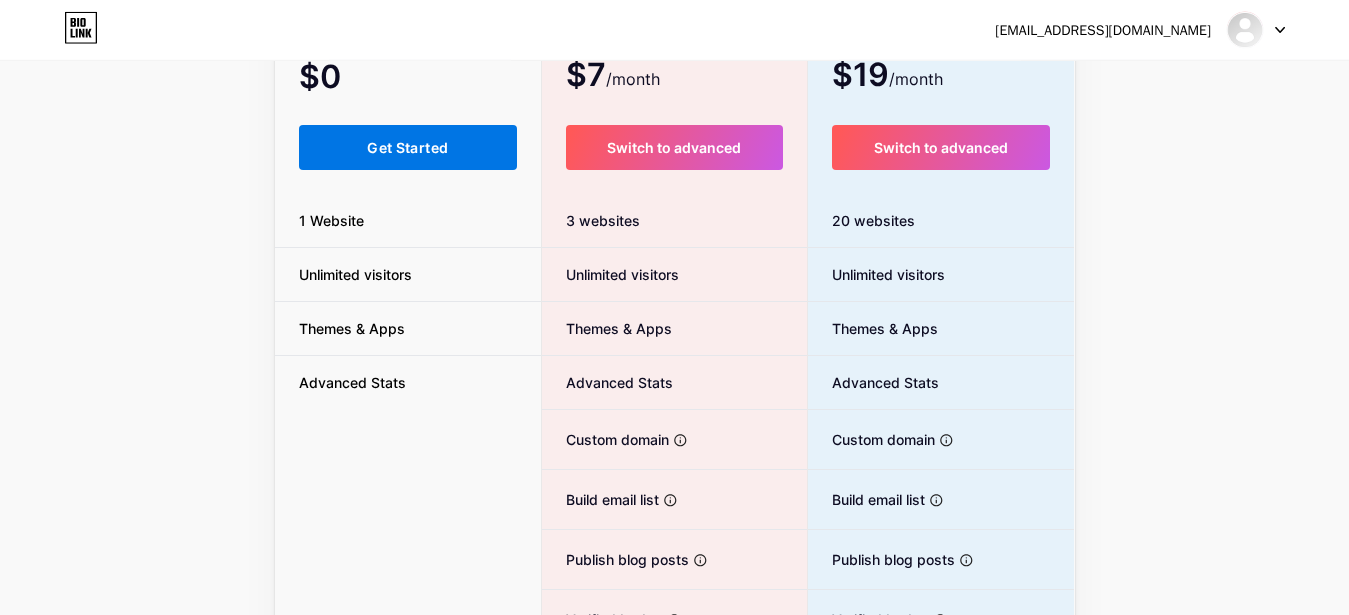 click on "Get Started" at bounding box center [408, 147] 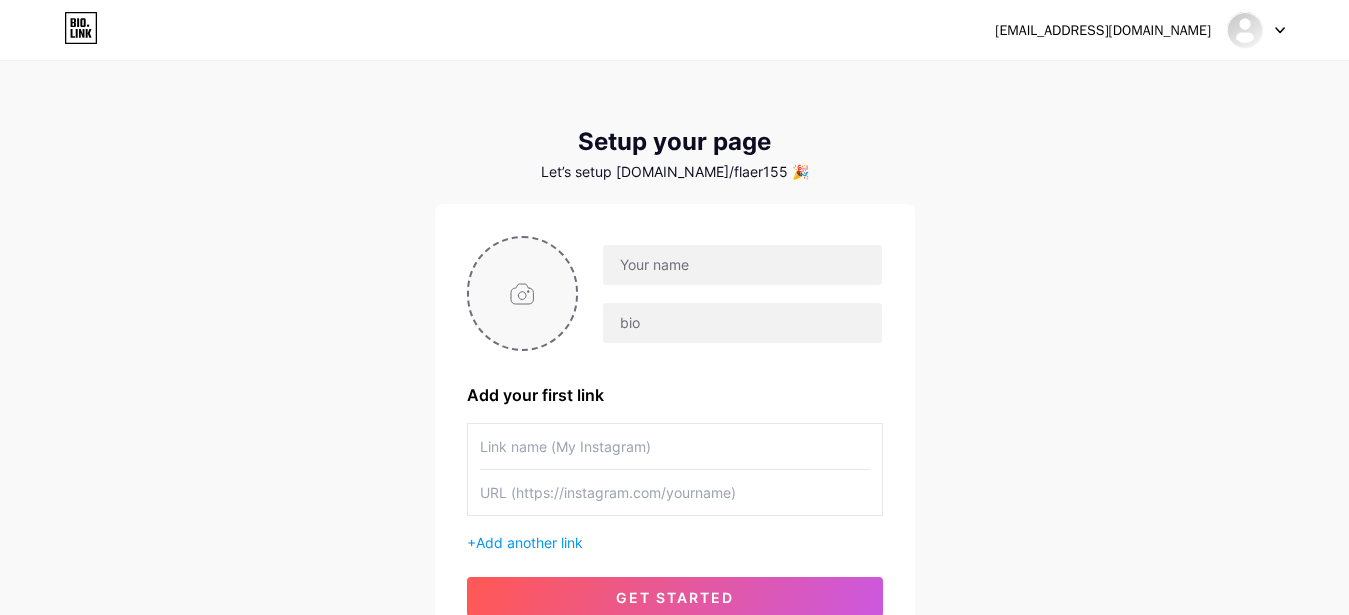 click at bounding box center (523, 293) 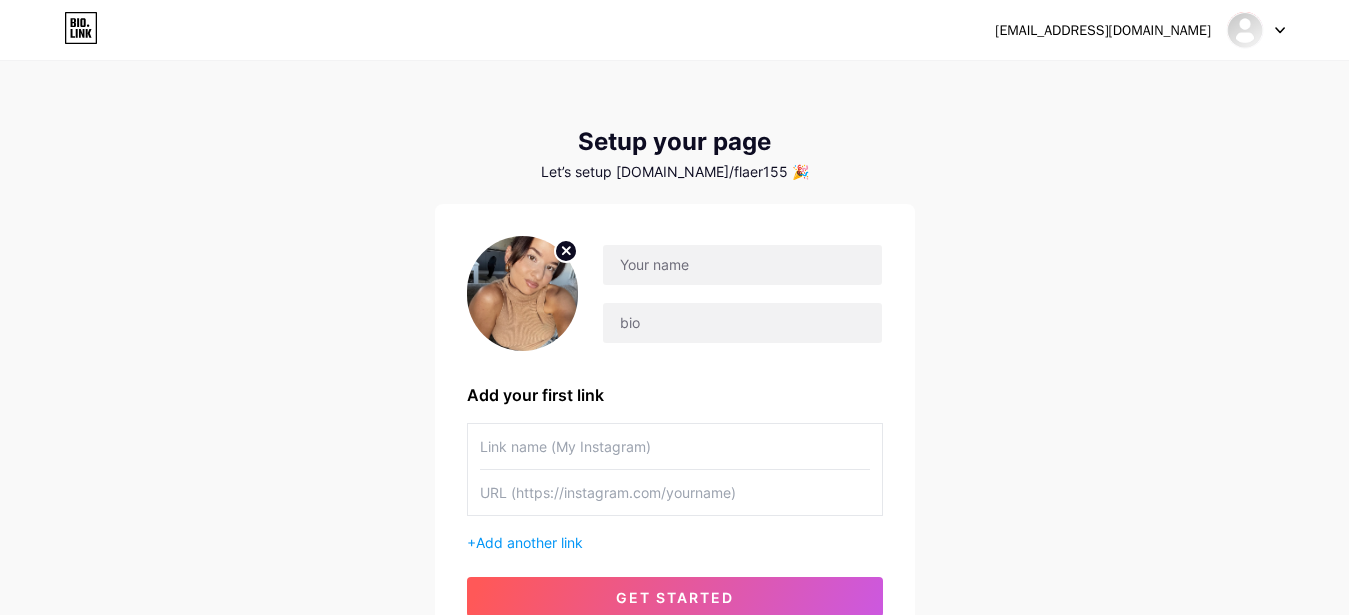 click 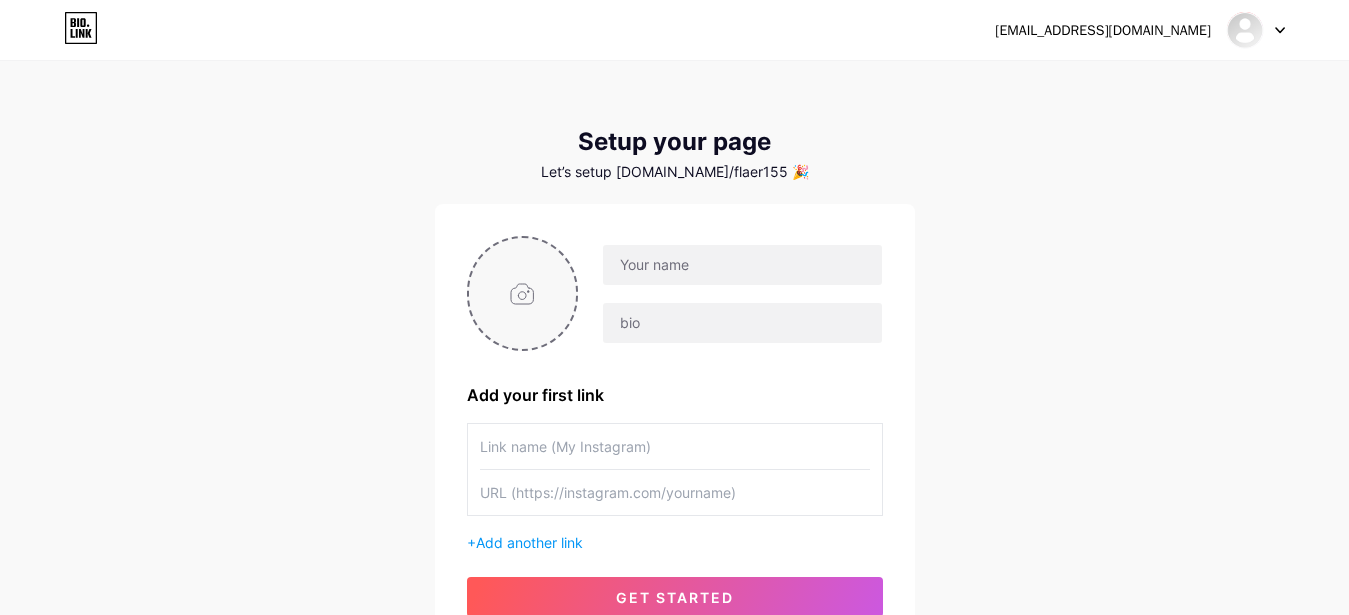 click at bounding box center [523, 293] 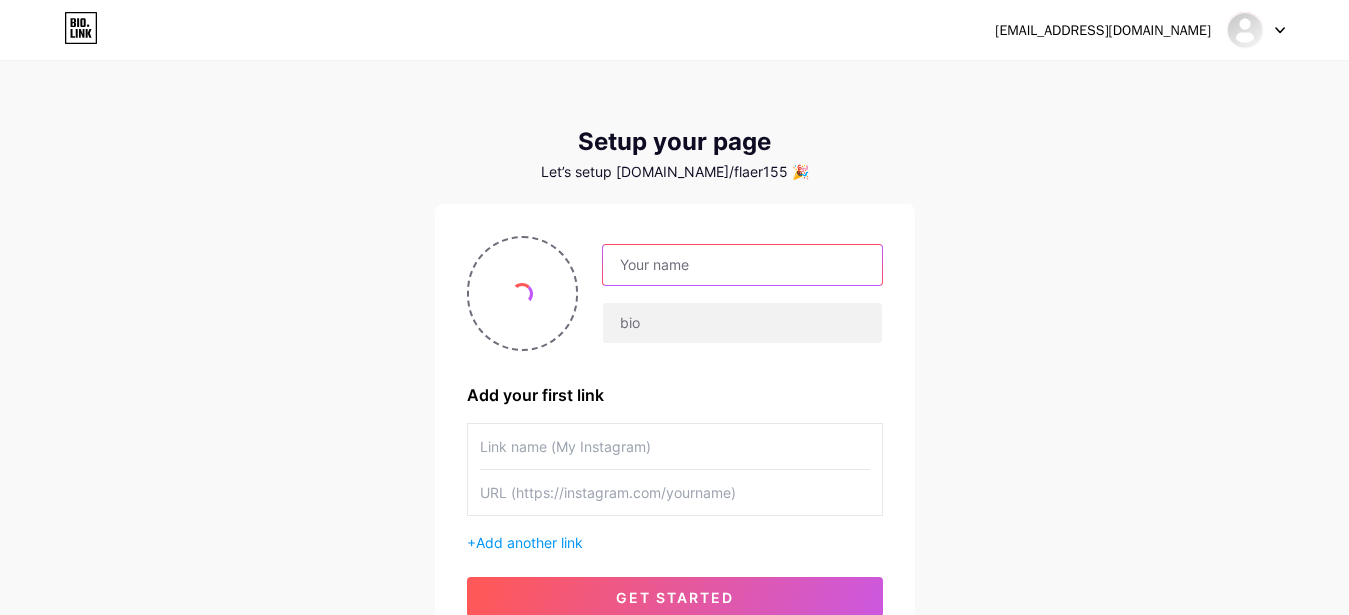click at bounding box center [742, 265] 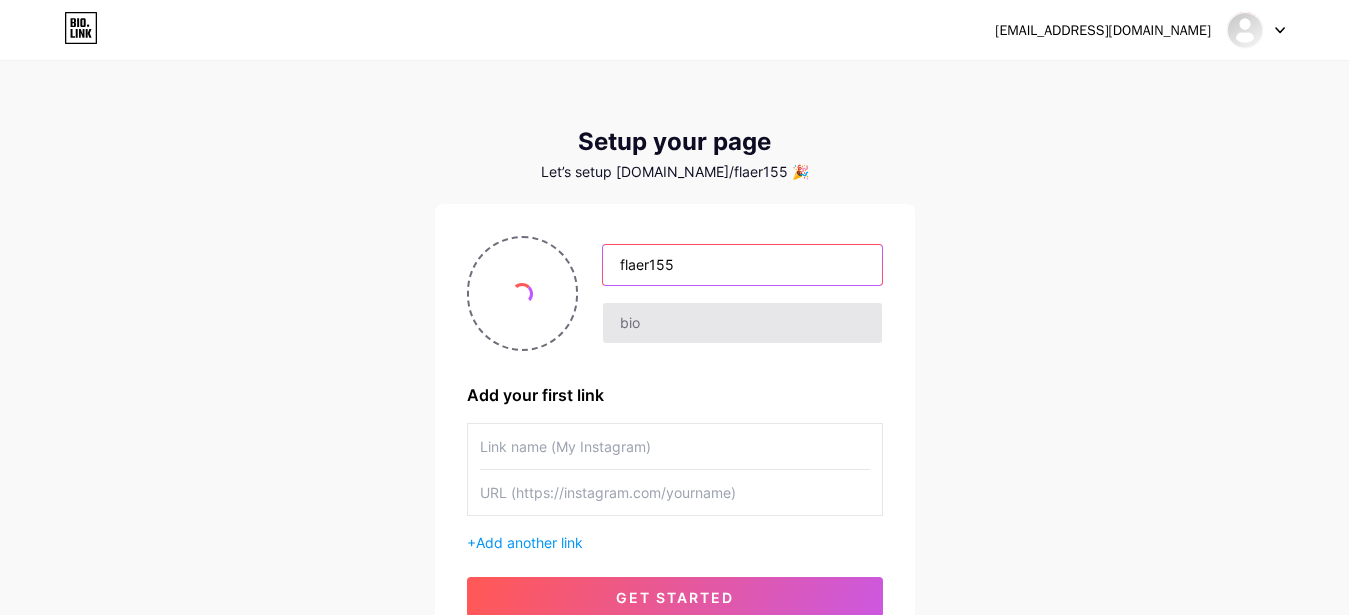 type on "flaer155" 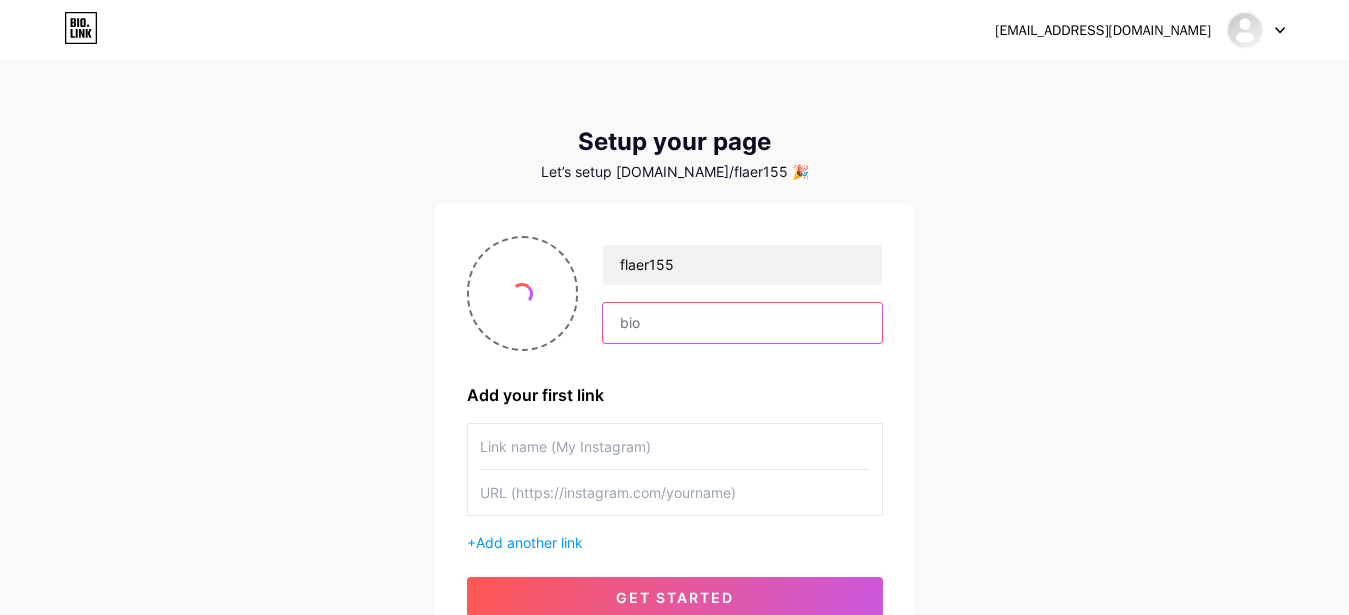 click at bounding box center [742, 323] 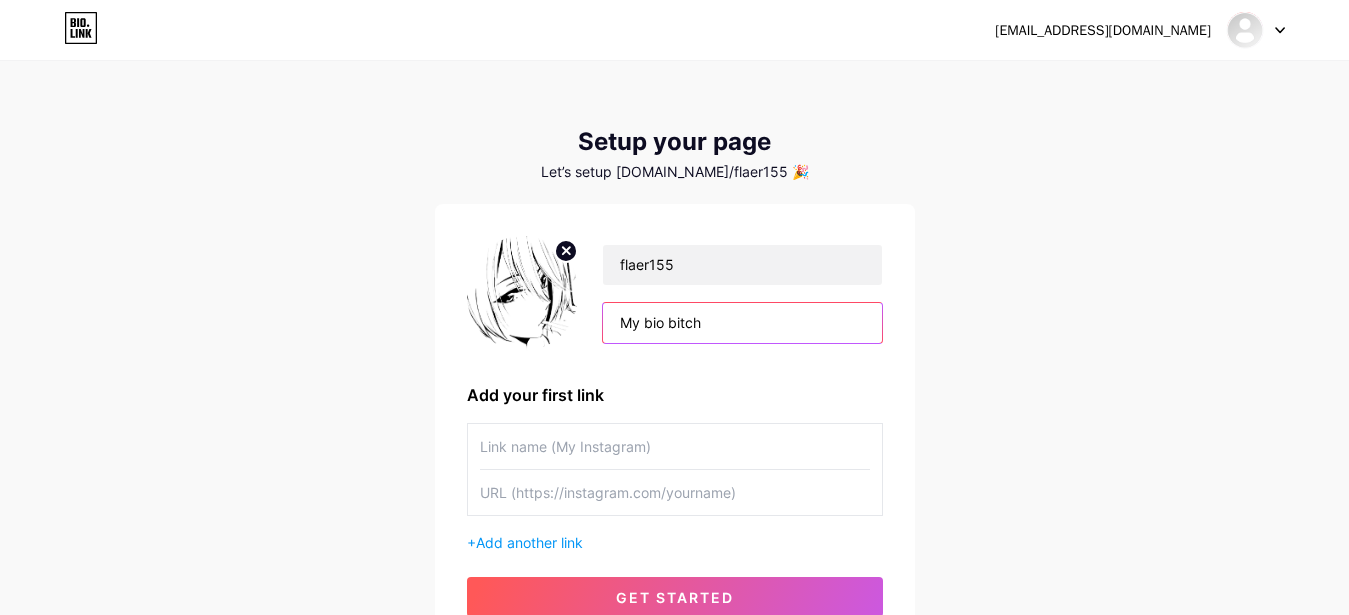 type on "My bio bitch" 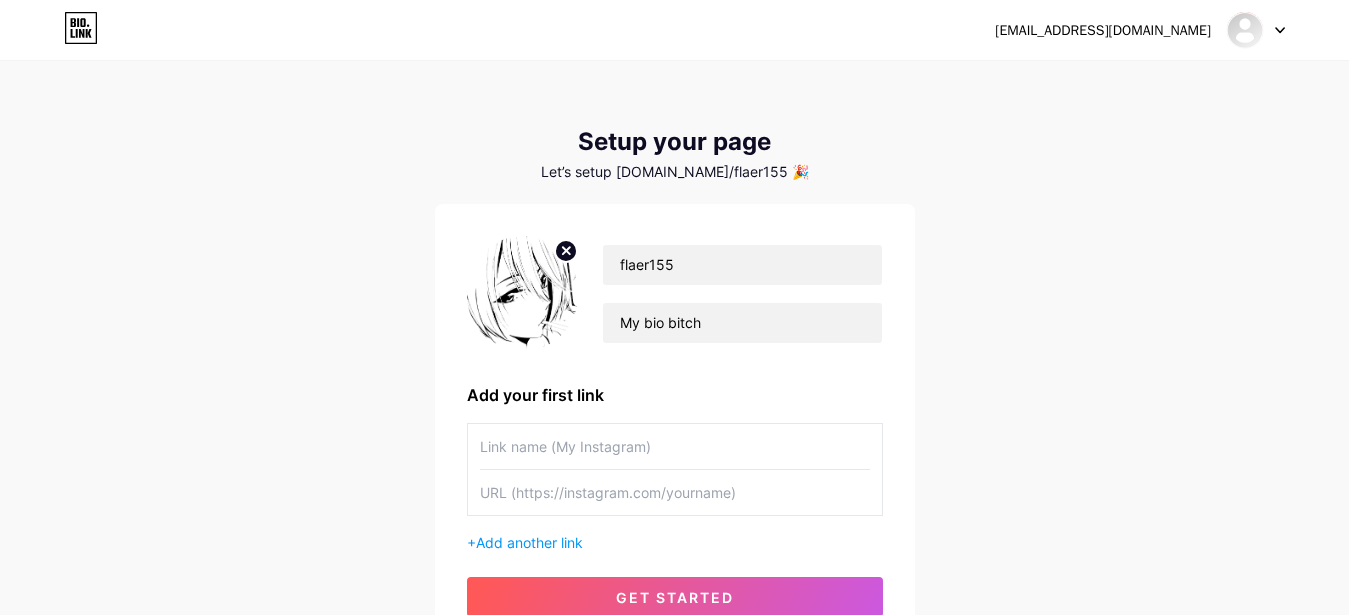 click at bounding box center [675, 446] 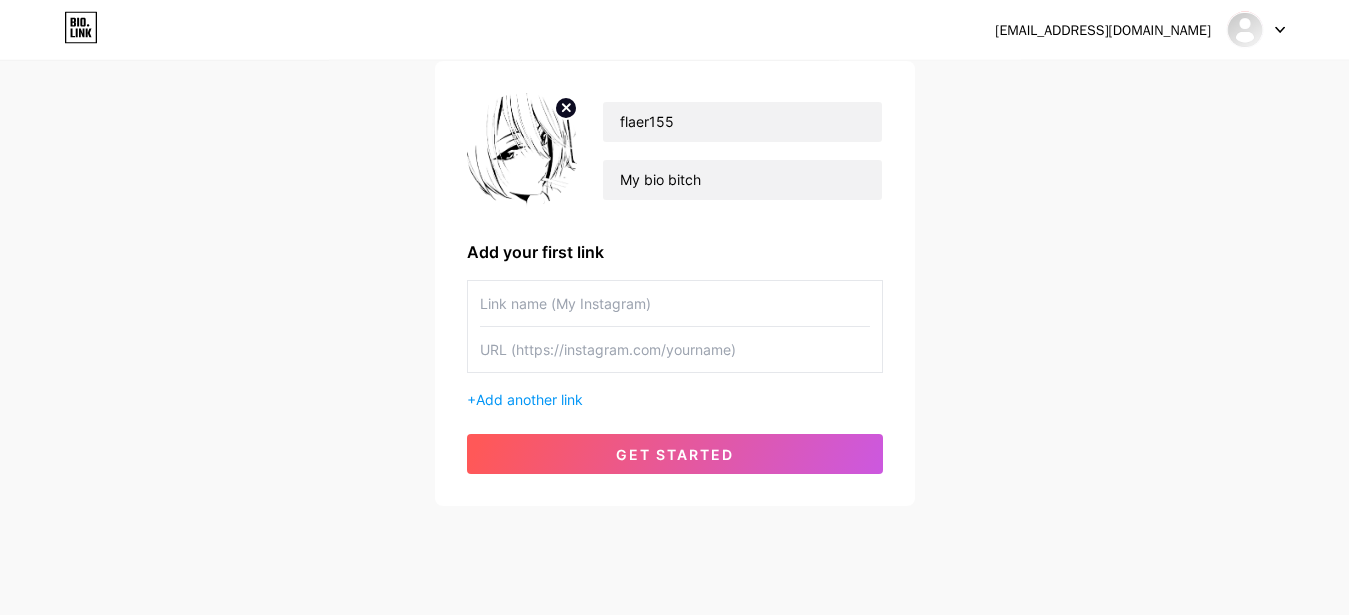 scroll, scrollTop: 147, scrollLeft: 0, axis: vertical 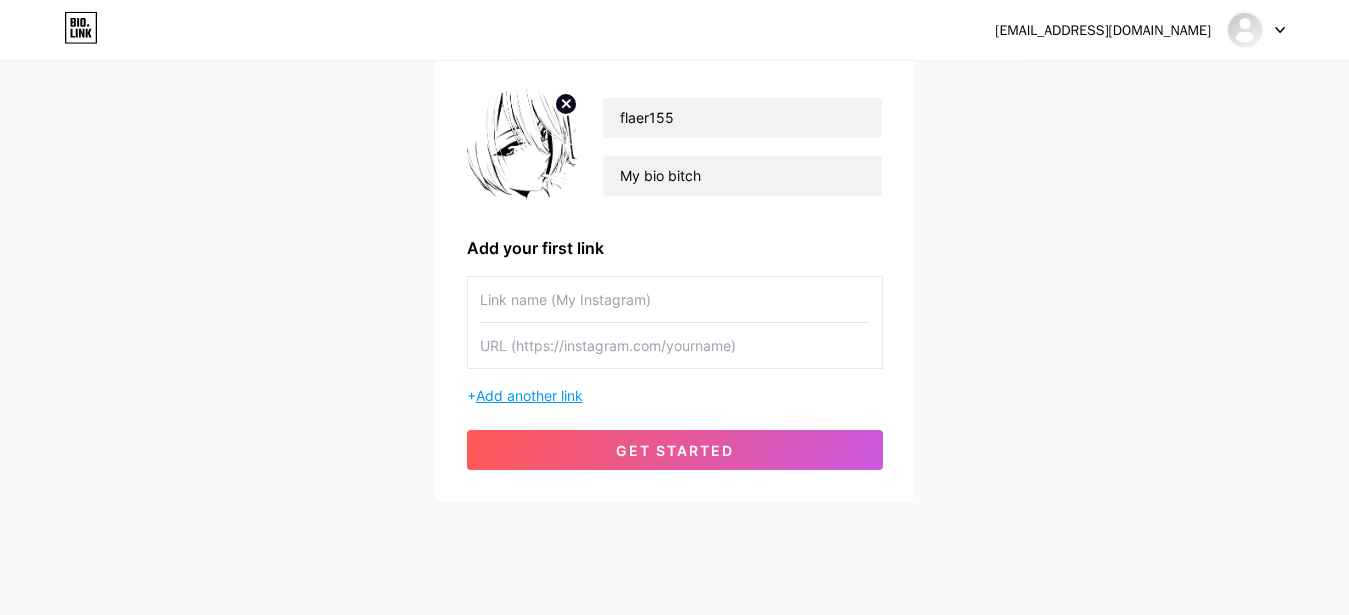 click on "Add another link" at bounding box center [529, 395] 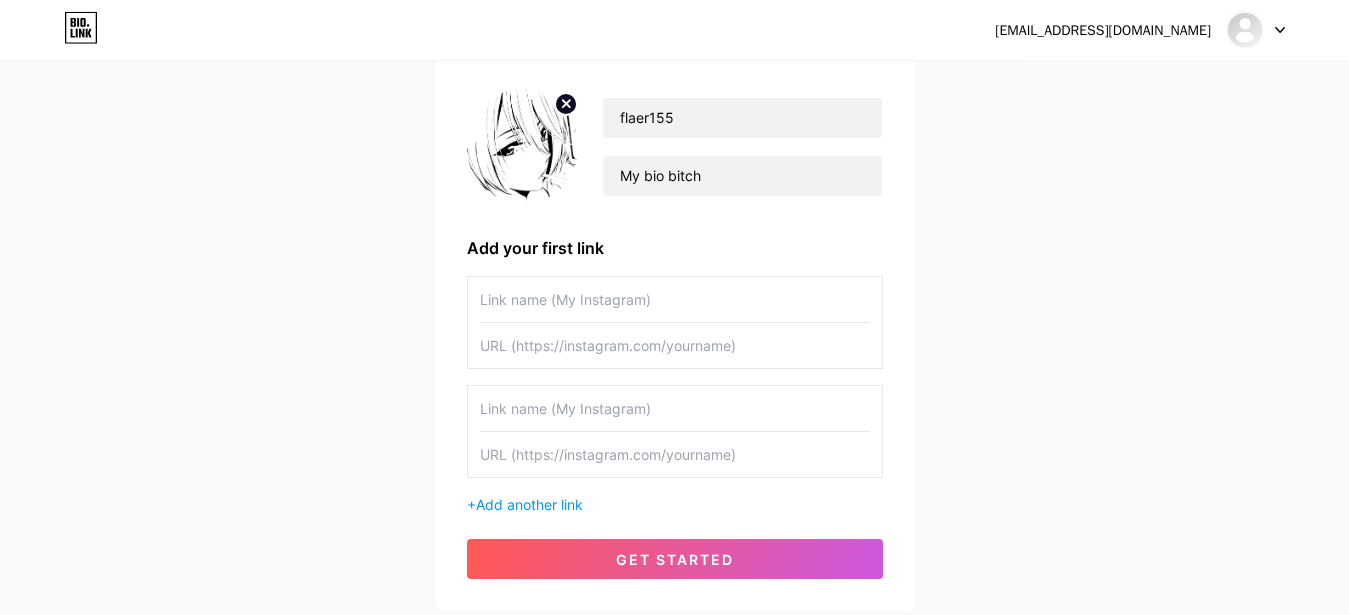 click at bounding box center (675, 408) 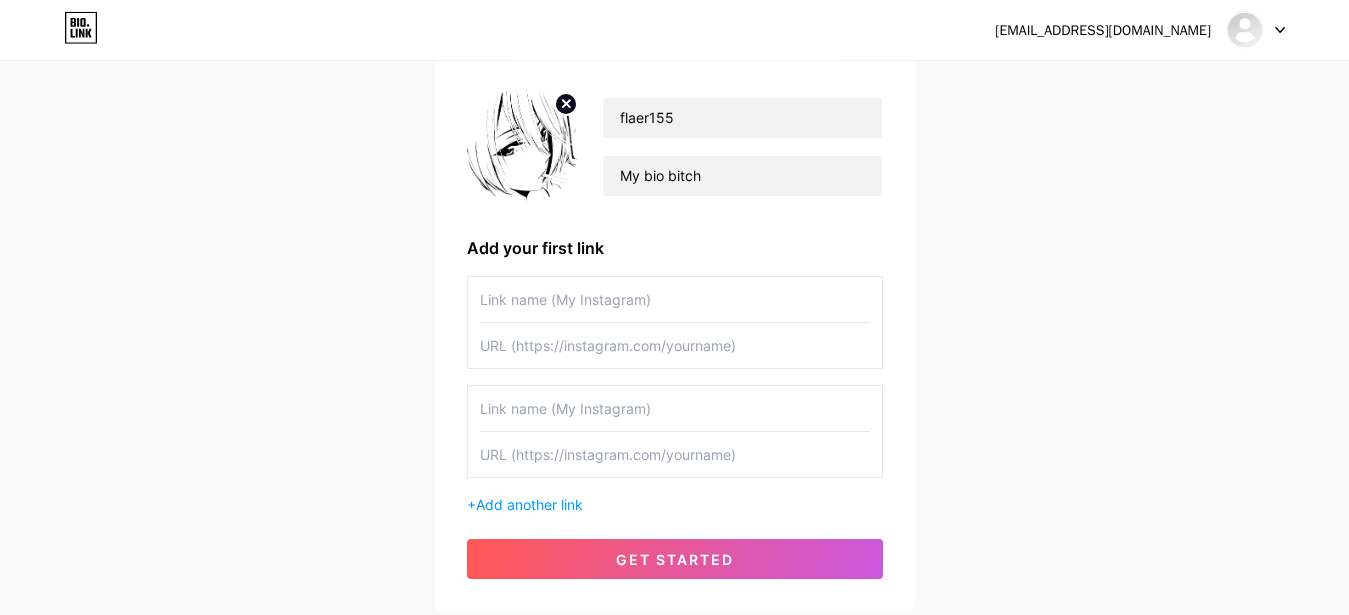 click at bounding box center [675, 299] 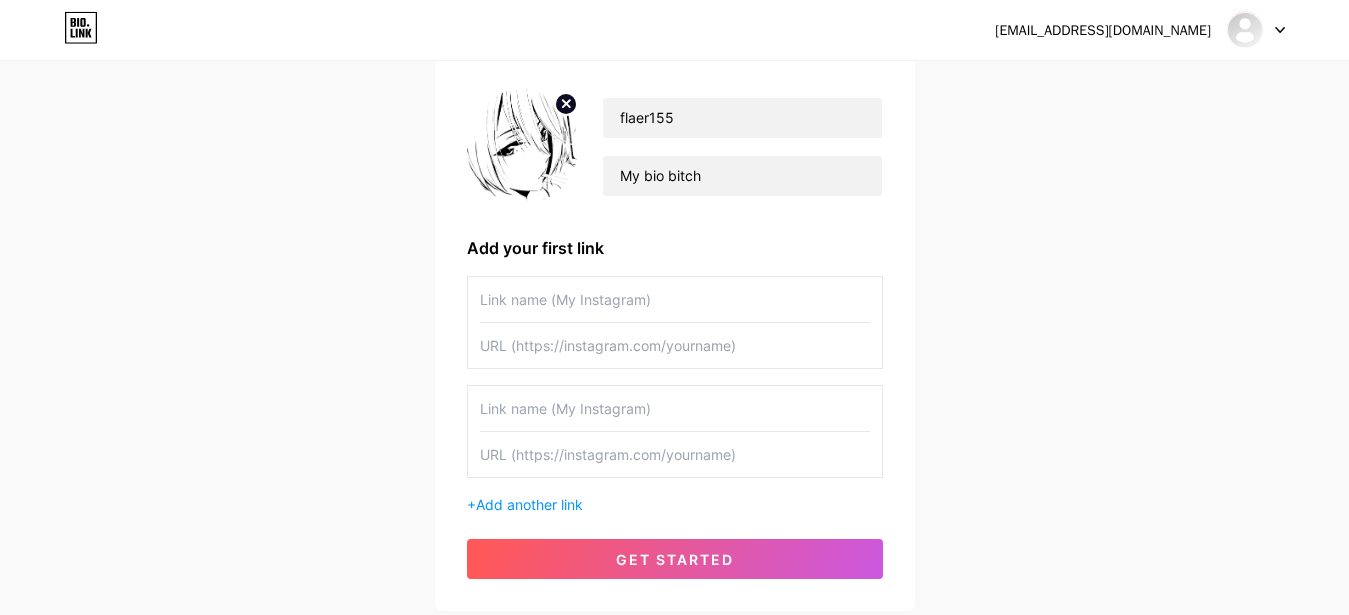click at bounding box center [675, 408] 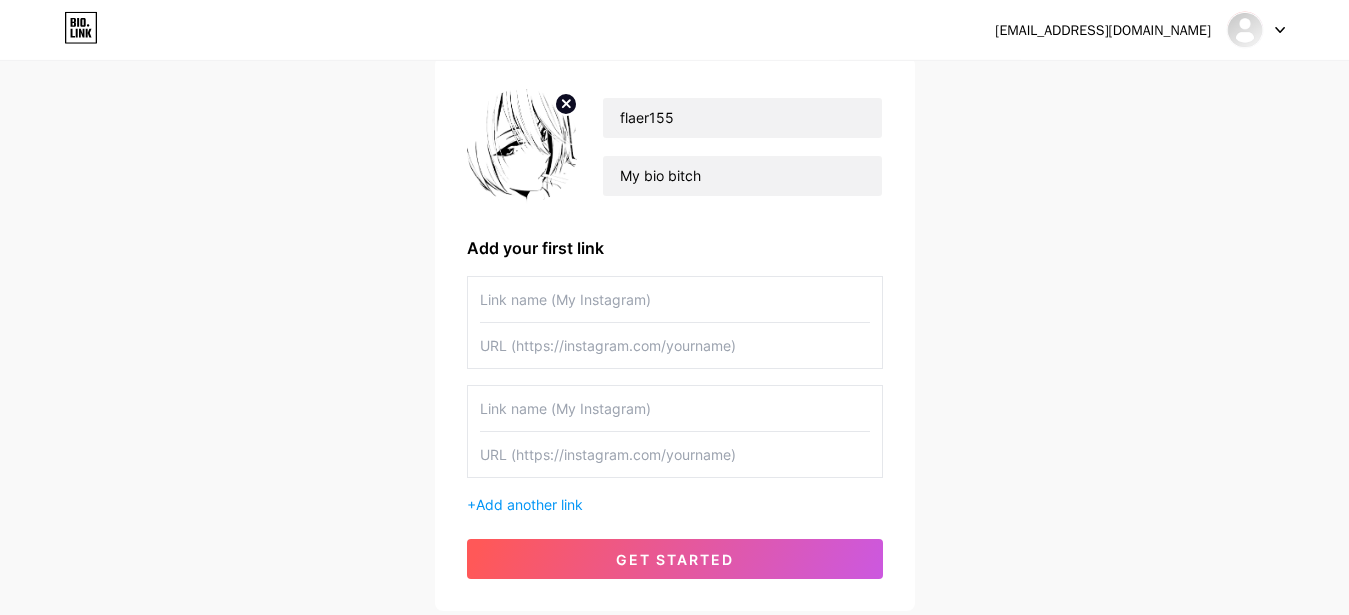 click at bounding box center (675, 299) 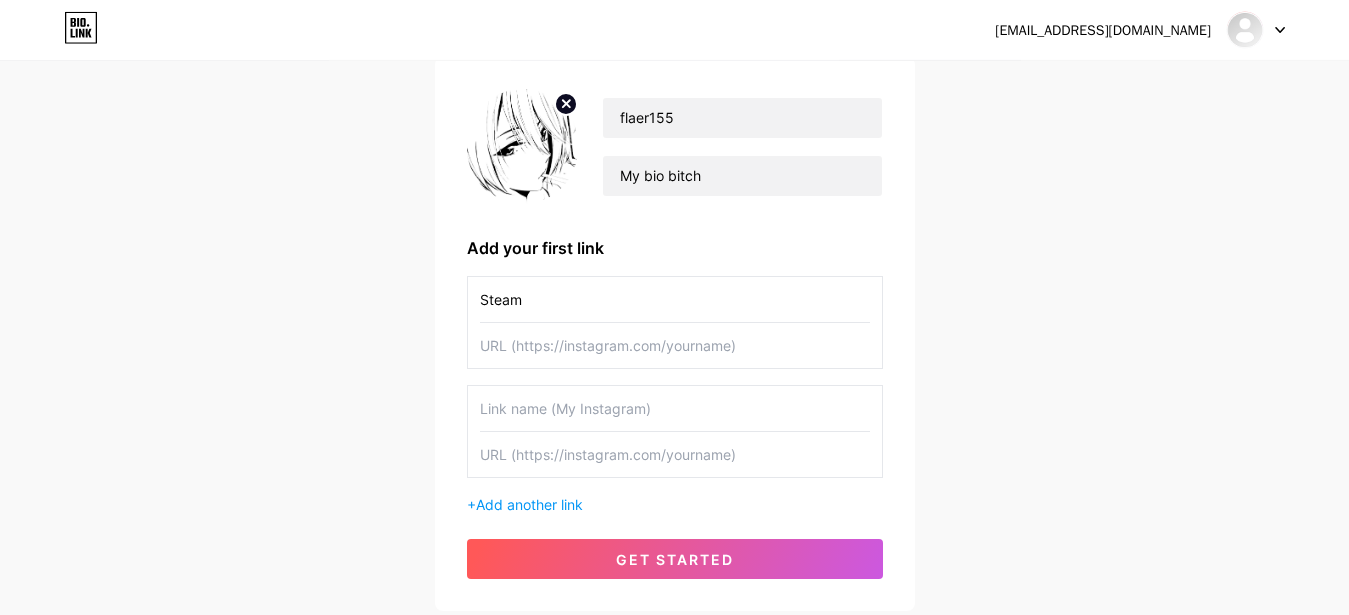 type on "Steam" 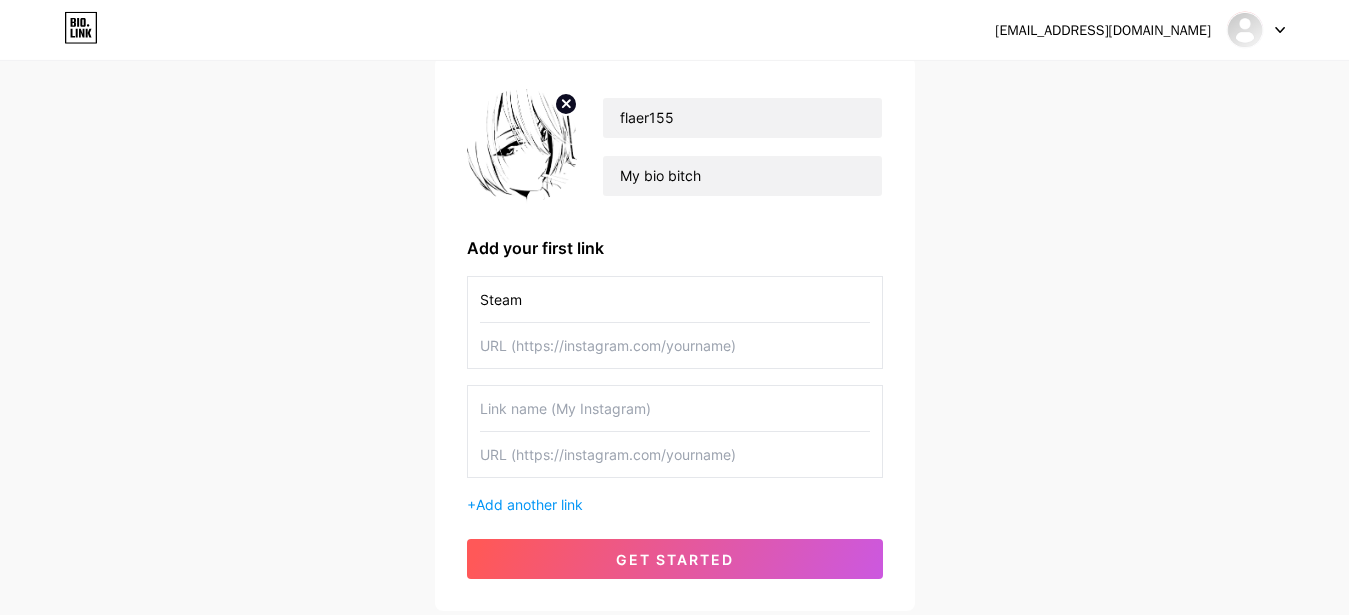paste on "https://steamcommunity.com/profiles/76561199803535957/" 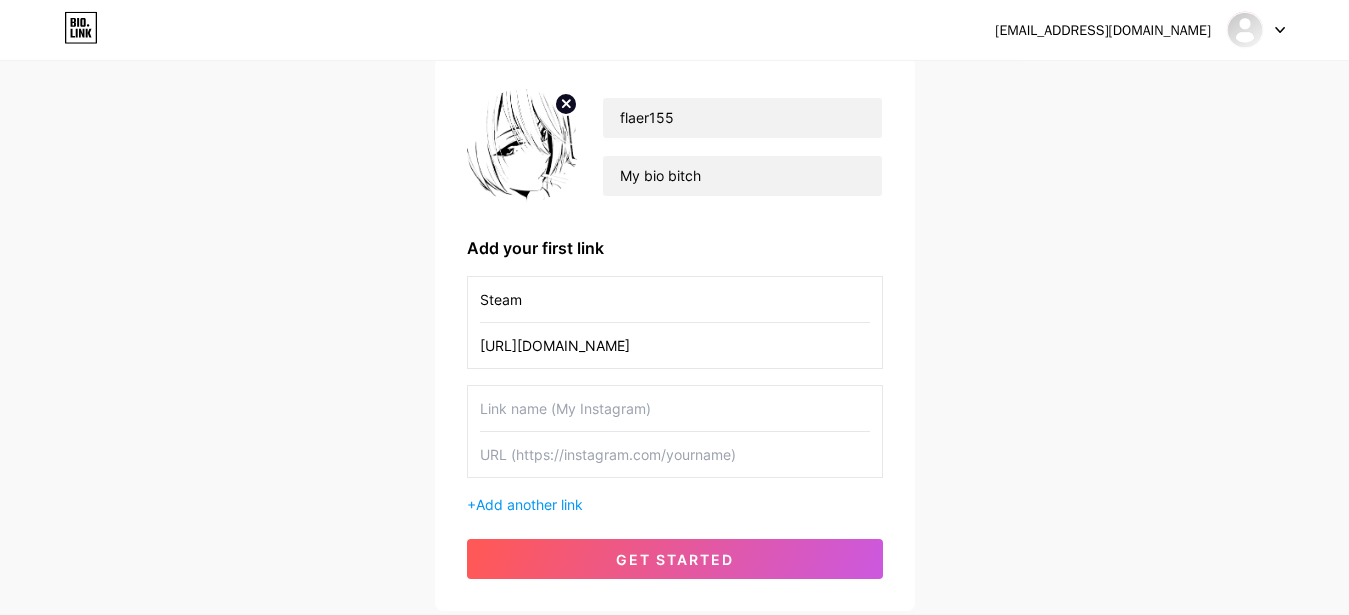scroll, scrollTop: 0, scrollLeft: 9, axis: horizontal 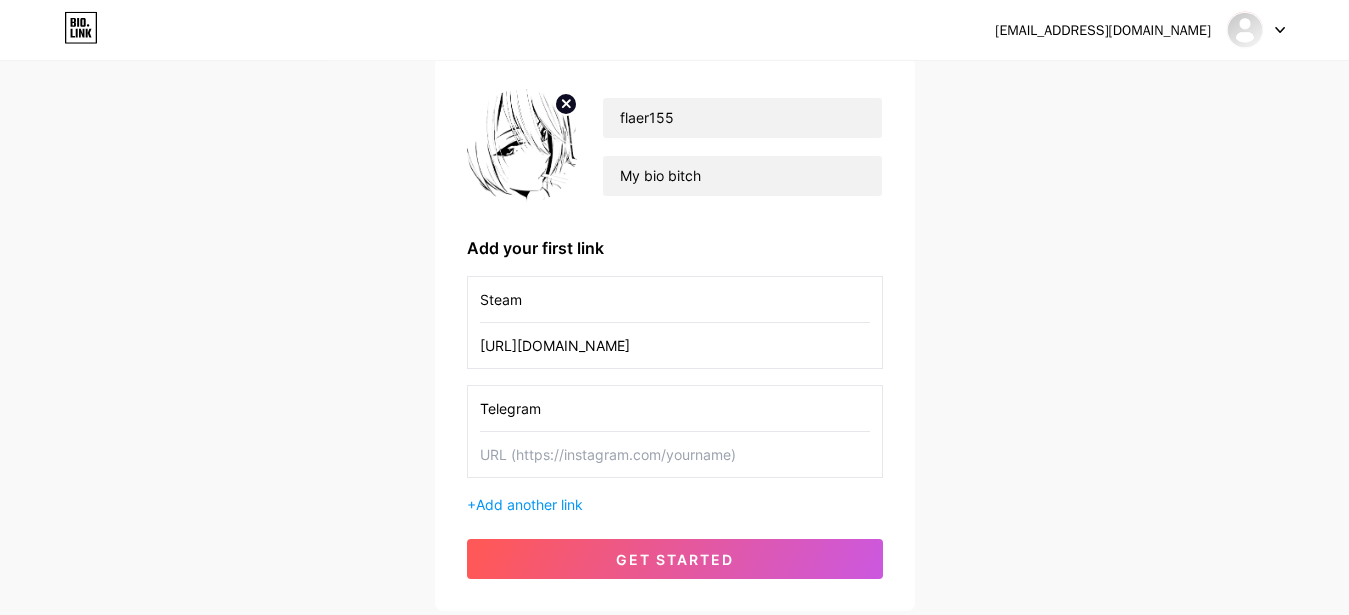 type on "Telegram" 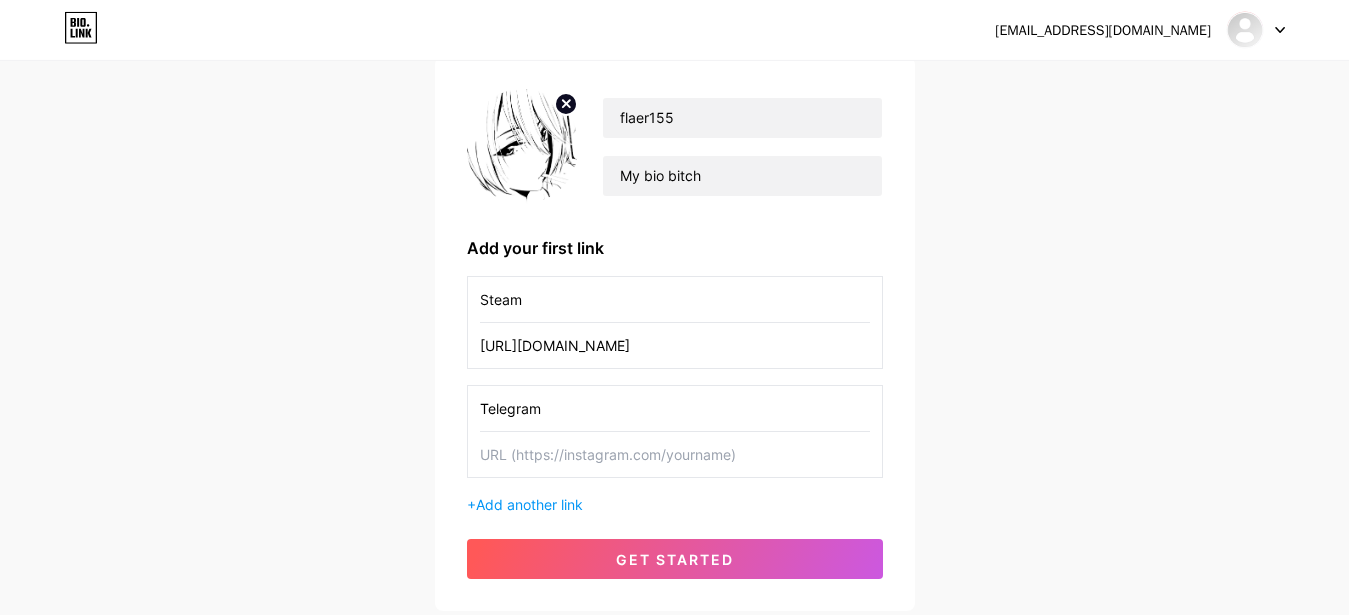click at bounding box center [675, 454] 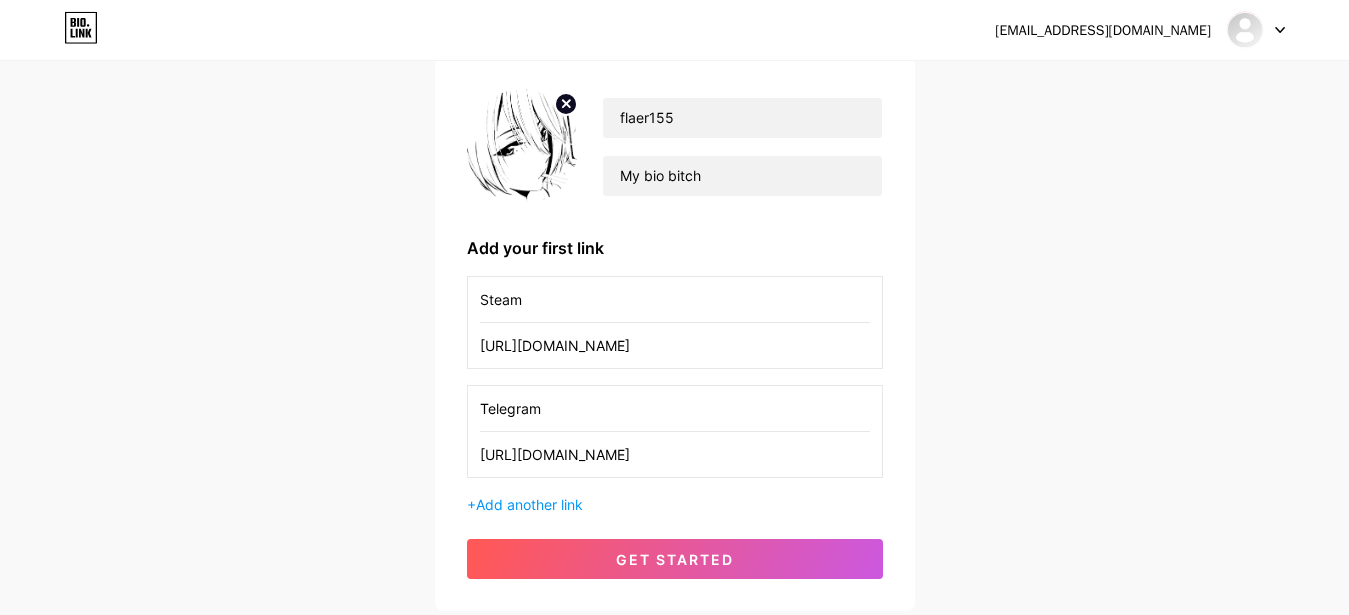 scroll, scrollTop: 287, scrollLeft: 0, axis: vertical 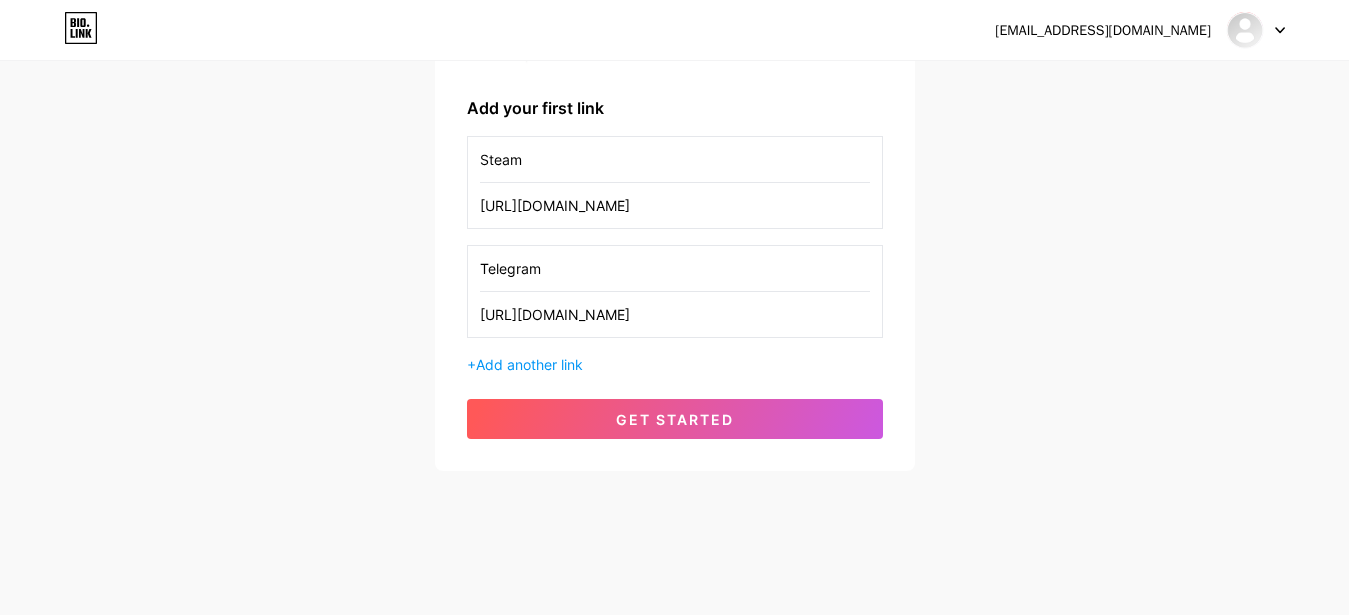 type on "https://t.me/neverklayt" 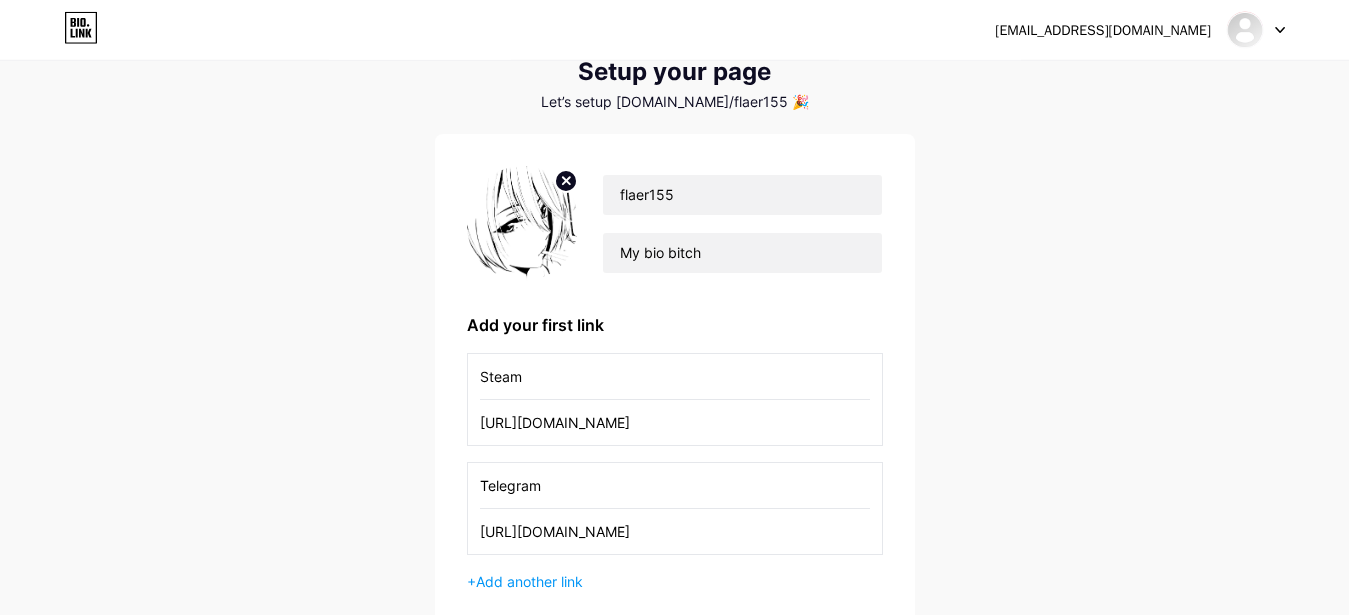 scroll, scrollTop: 75, scrollLeft: 0, axis: vertical 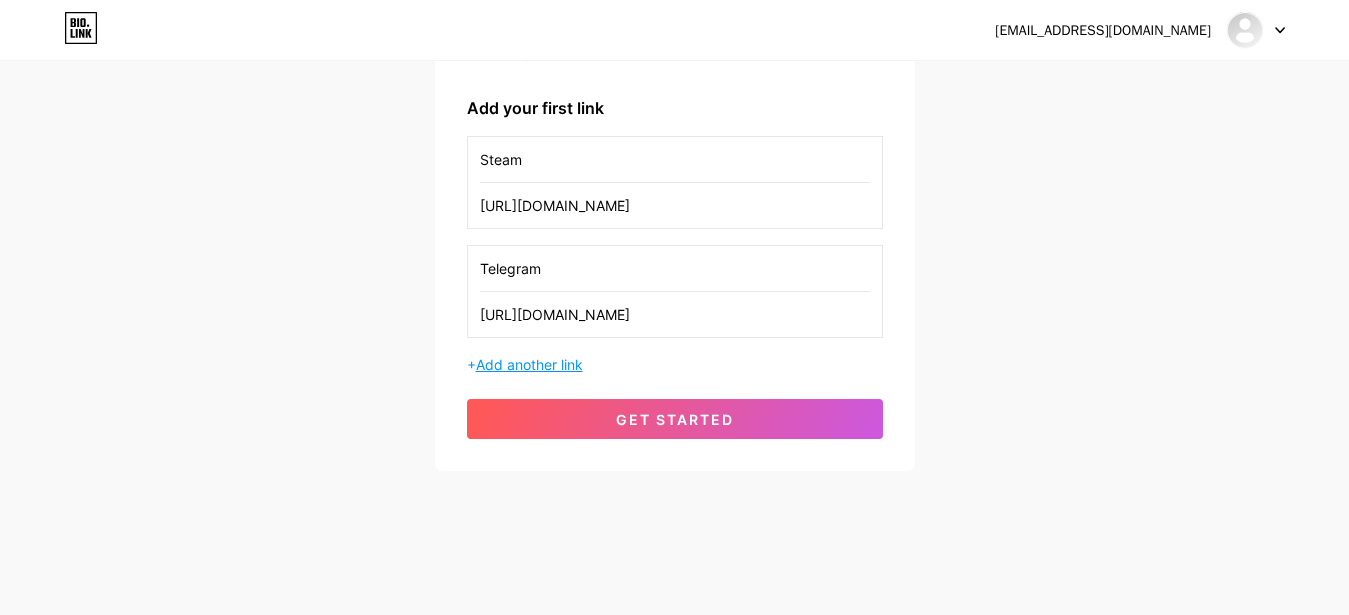 click on "Add another link" at bounding box center [529, 364] 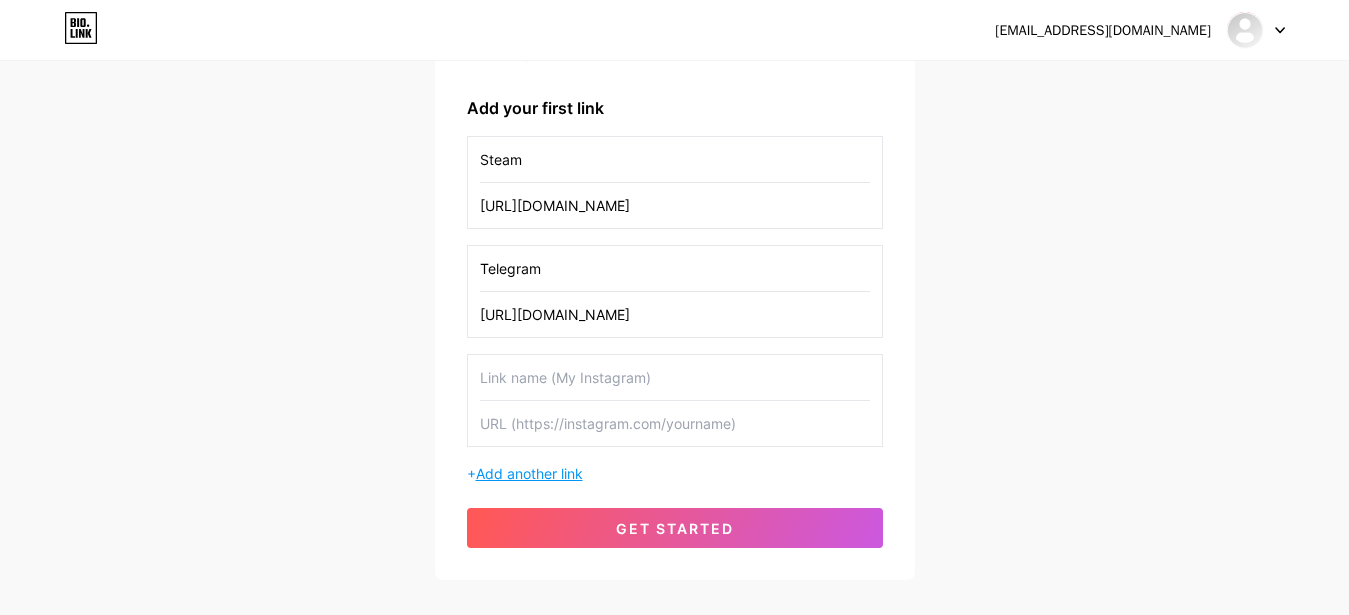 click at bounding box center (675, 377) 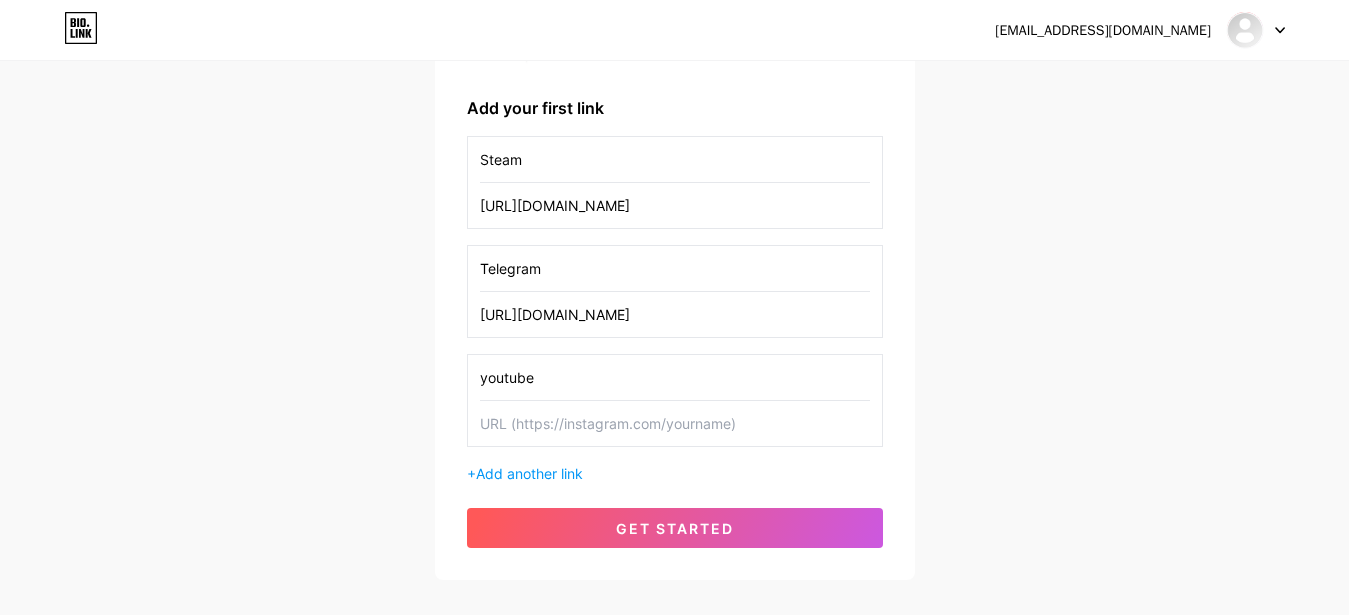 type on "youtube" 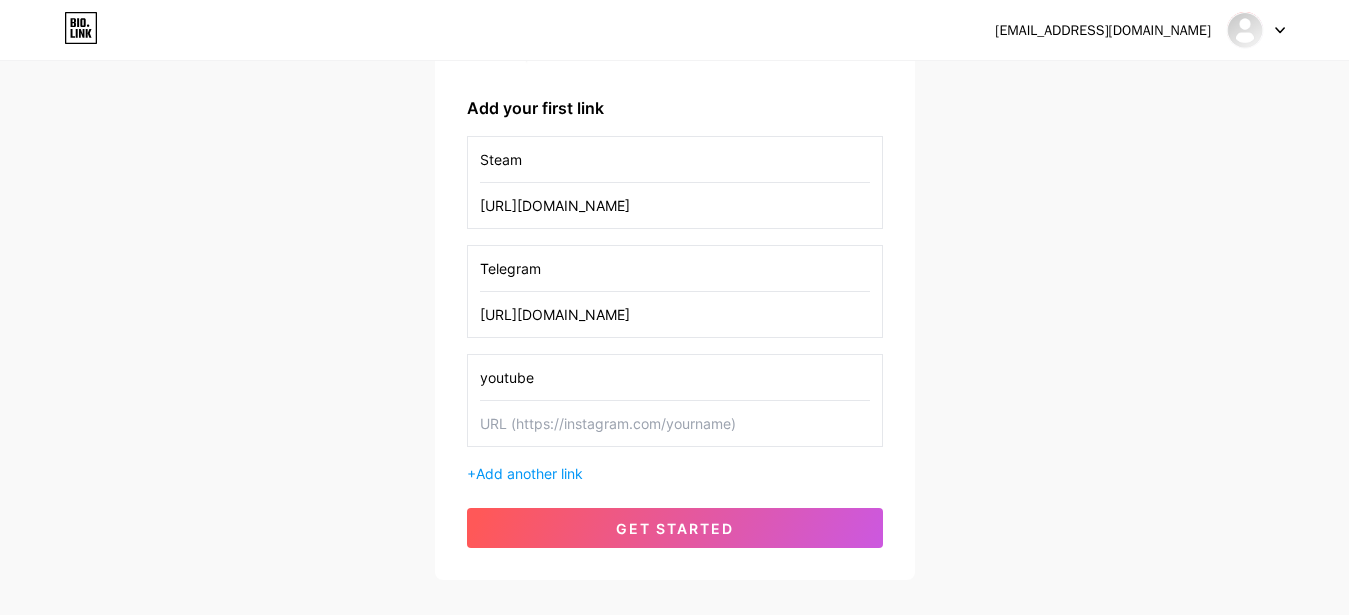 paste on "https://www.youtube.com/@flaer1559" 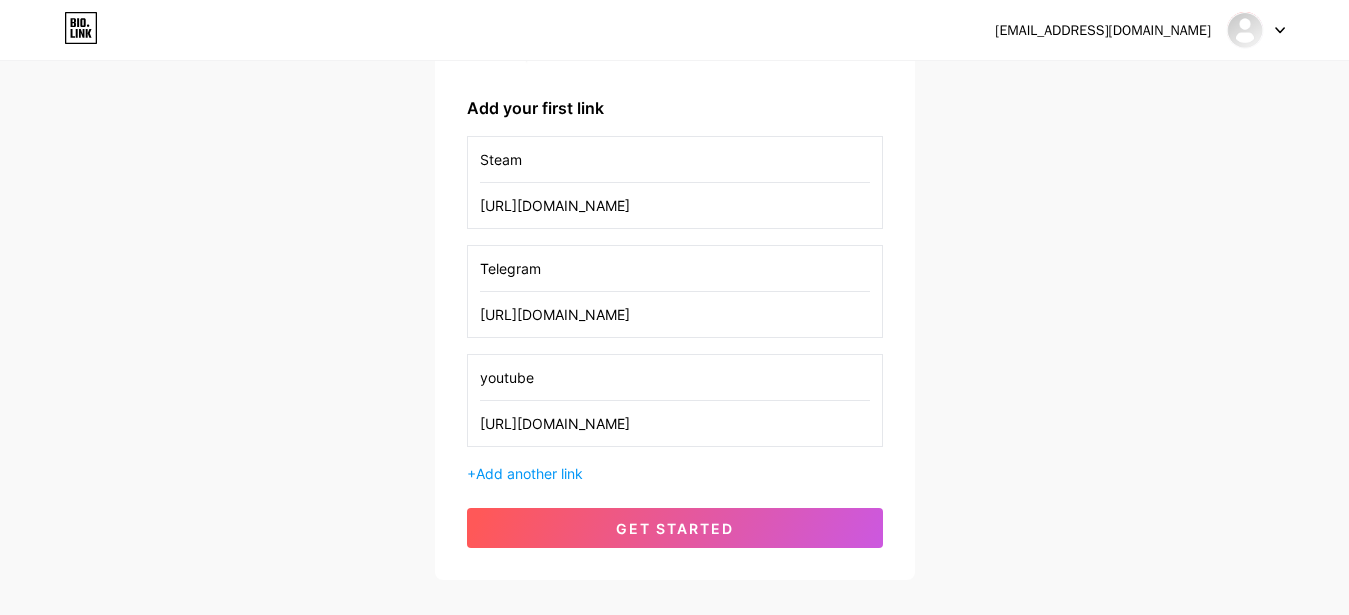 type on "https://www.youtube.com/@flaer1559" 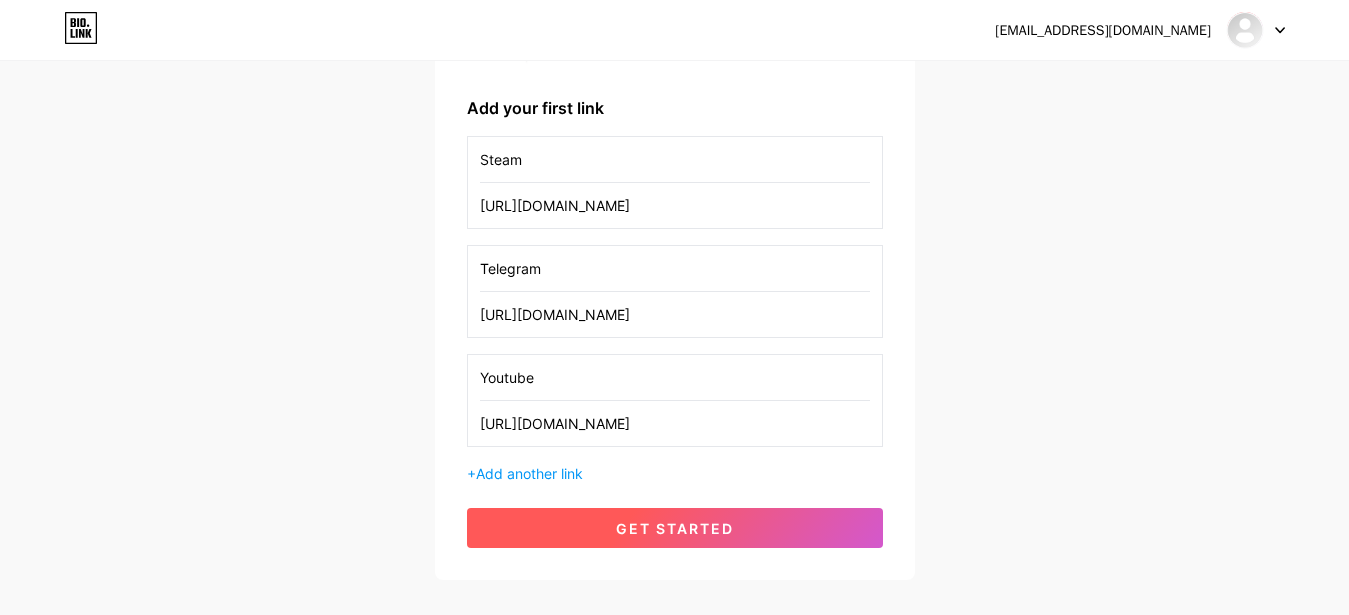 type on "Youtube" 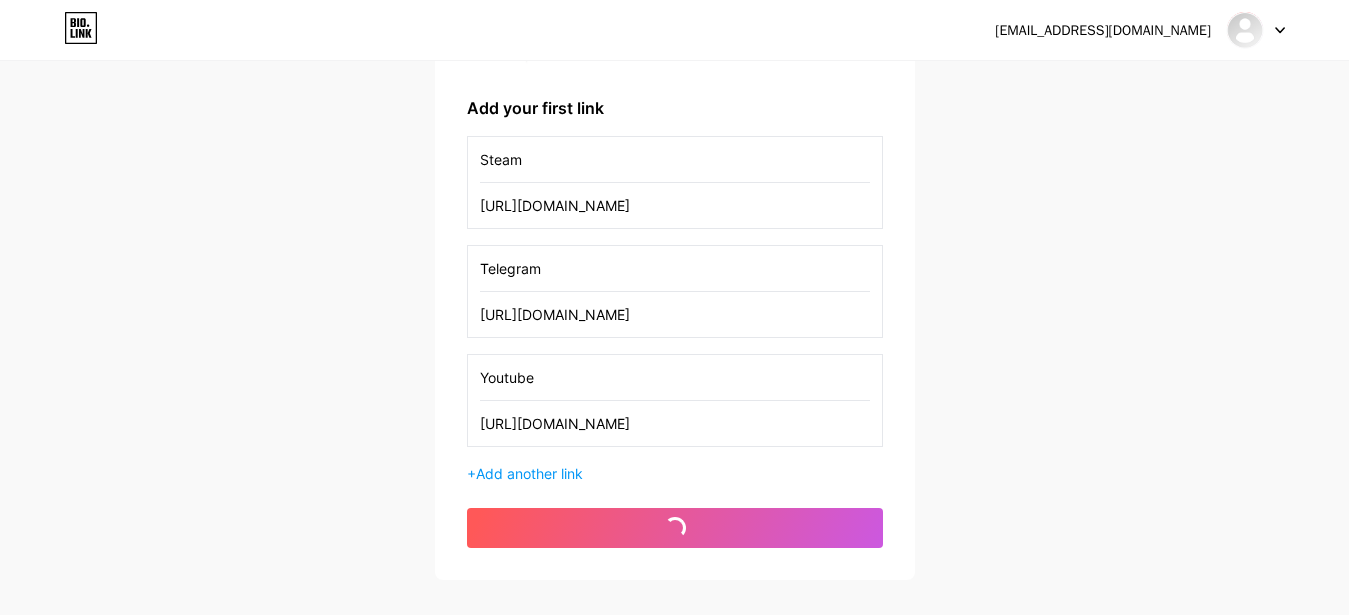 scroll, scrollTop: 0, scrollLeft: 0, axis: both 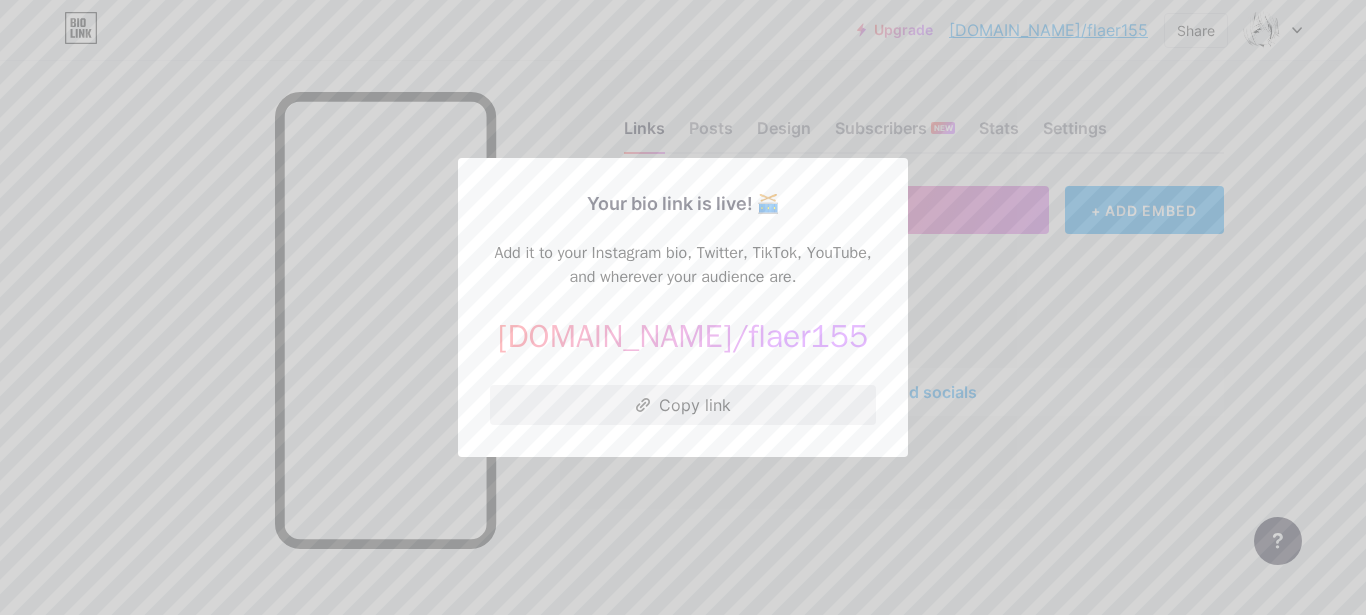 click on "Copy link" at bounding box center [683, 405] 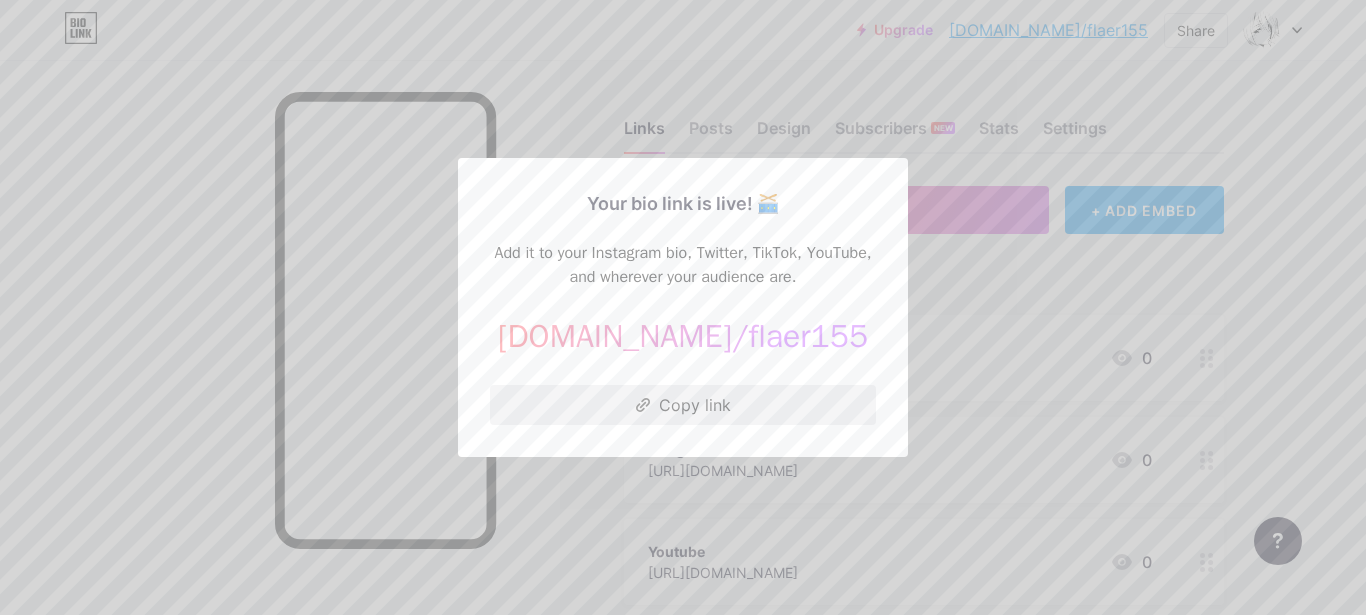 click on "Copy link" at bounding box center (683, 405) 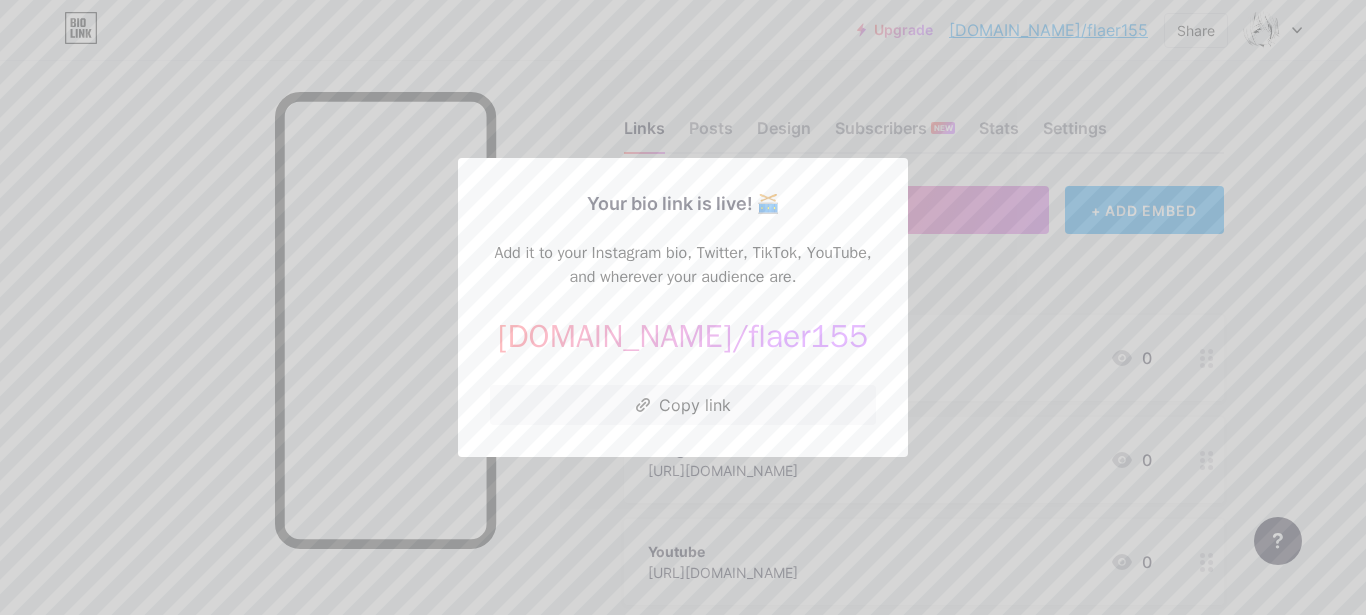 click at bounding box center (683, 307) 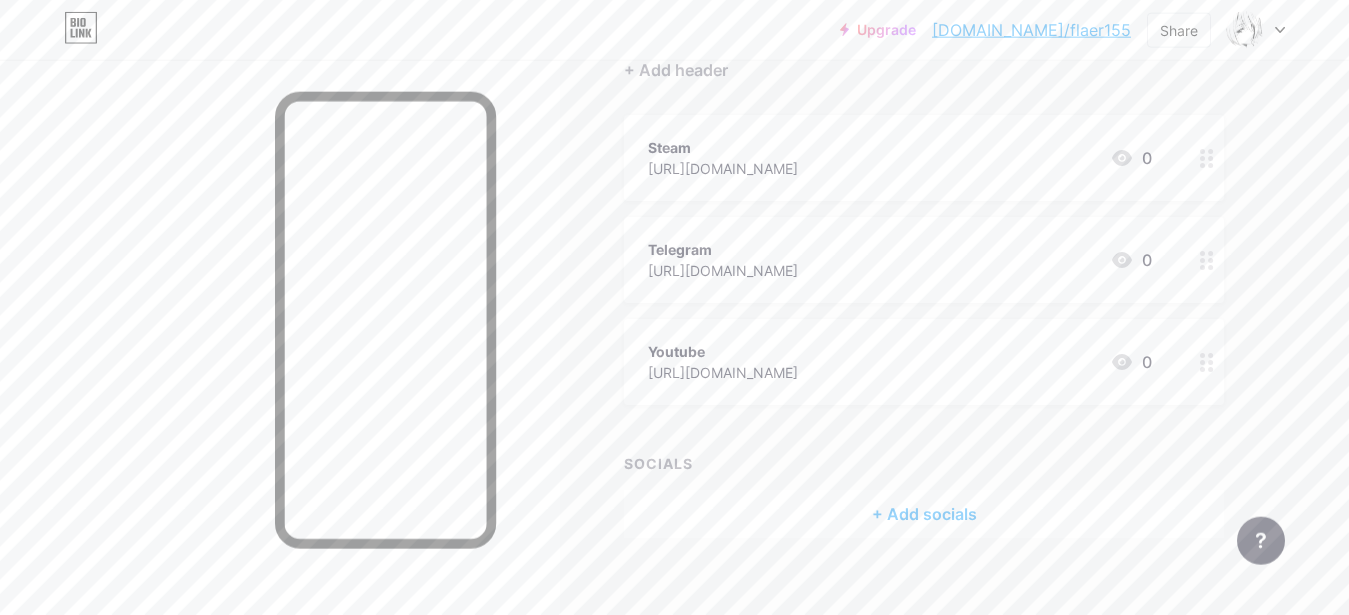 scroll, scrollTop: 0, scrollLeft: 0, axis: both 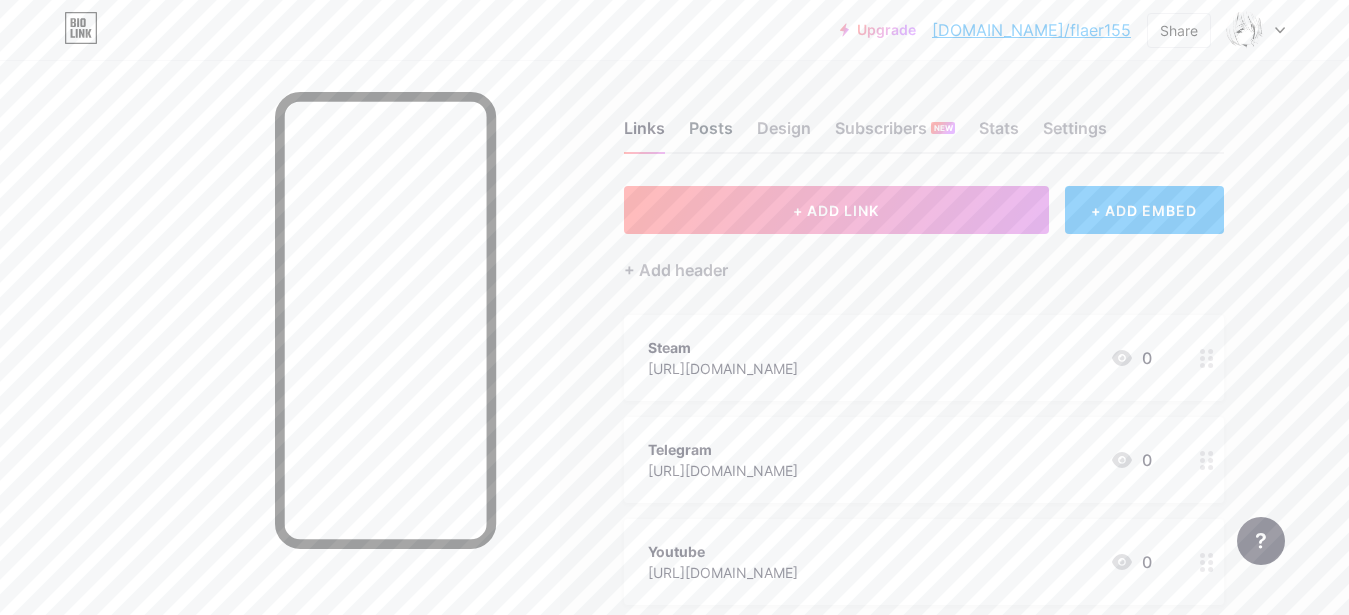 click on "Posts" at bounding box center [711, 134] 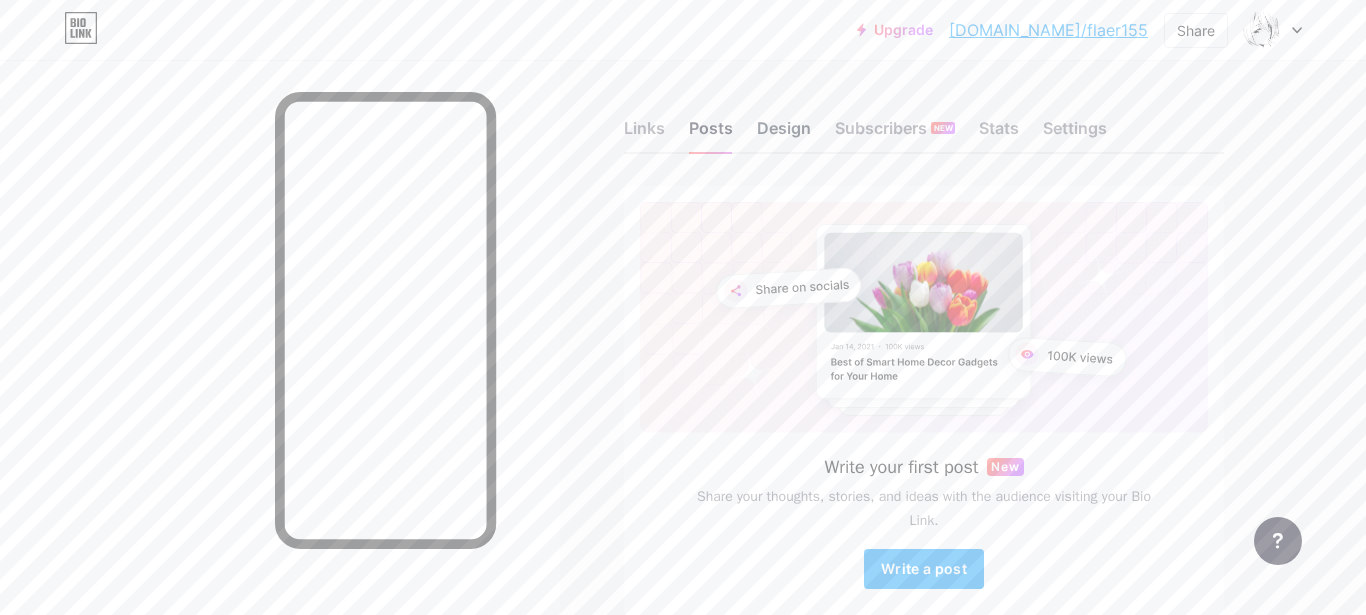 click on "Design" at bounding box center [784, 134] 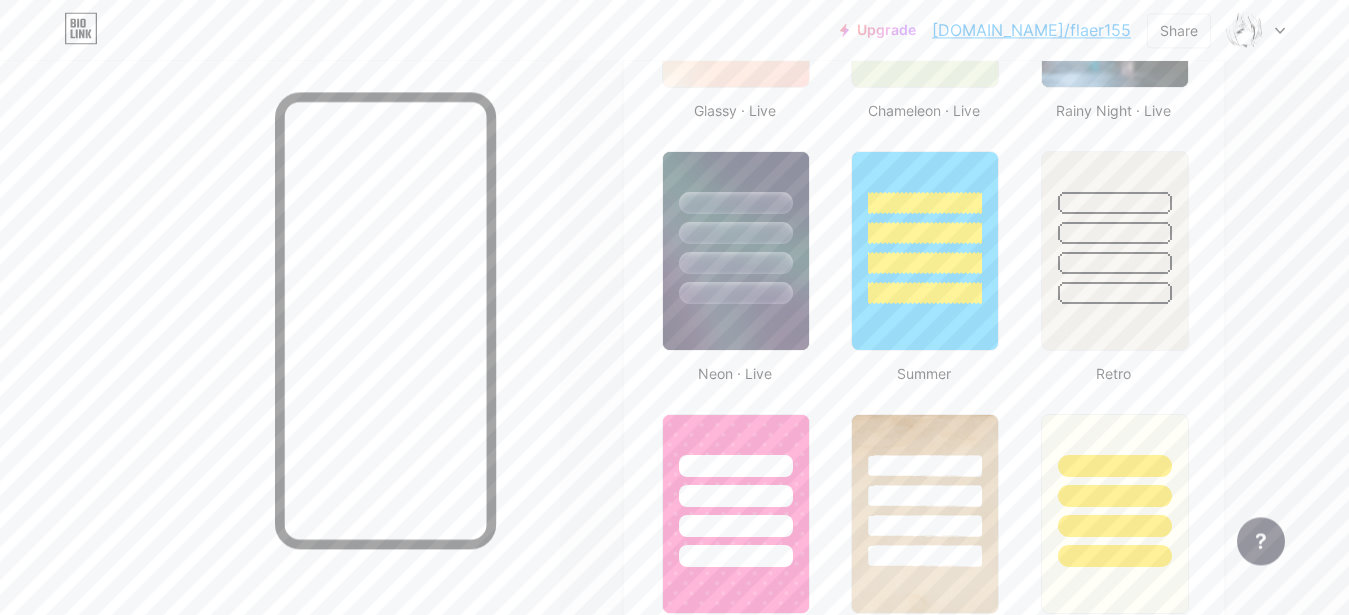 scroll, scrollTop: 1272, scrollLeft: 0, axis: vertical 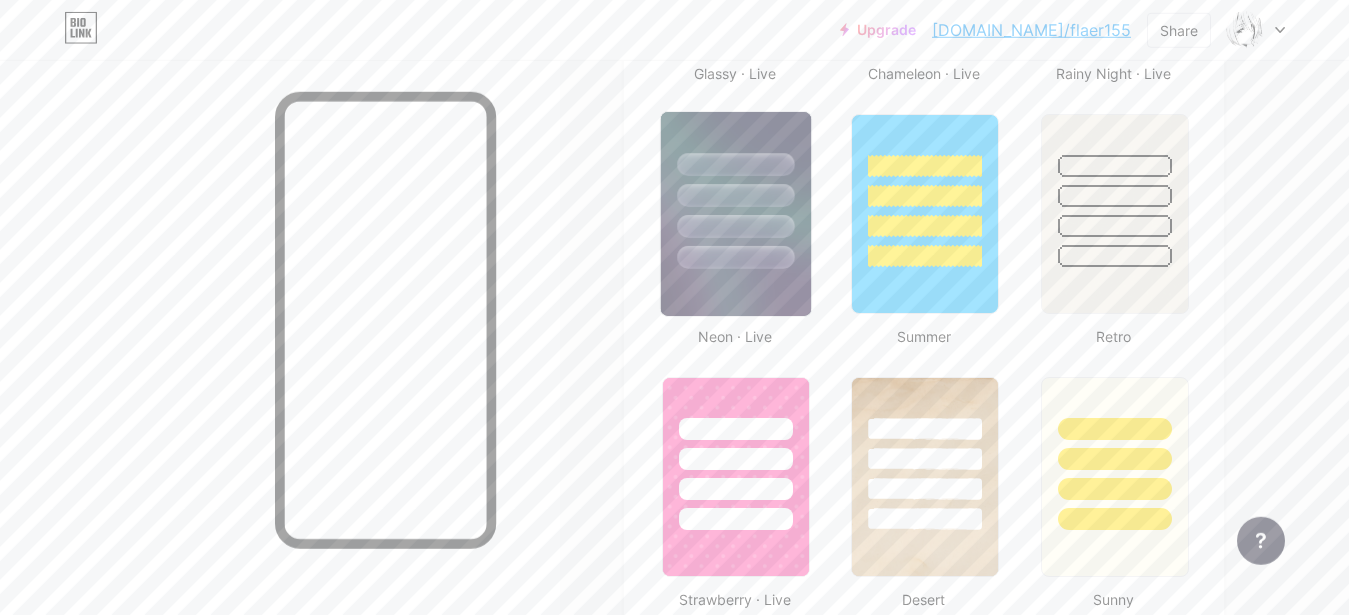 click at bounding box center [736, 190] 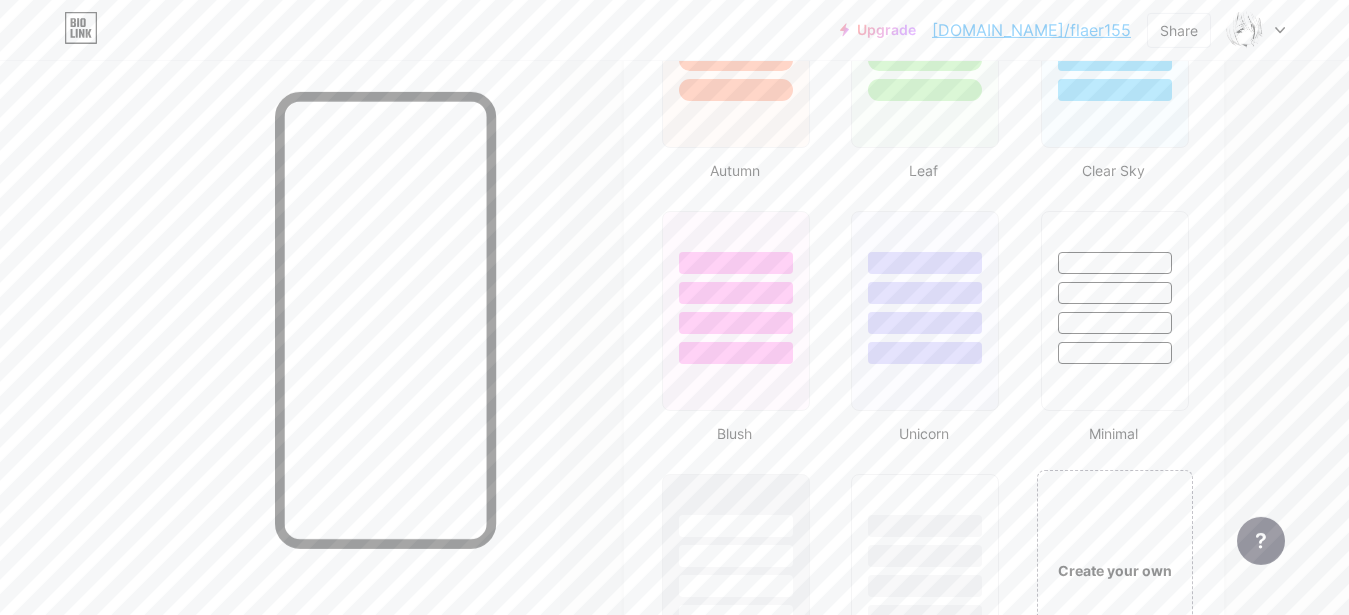 scroll, scrollTop: 2206, scrollLeft: 0, axis: vertical 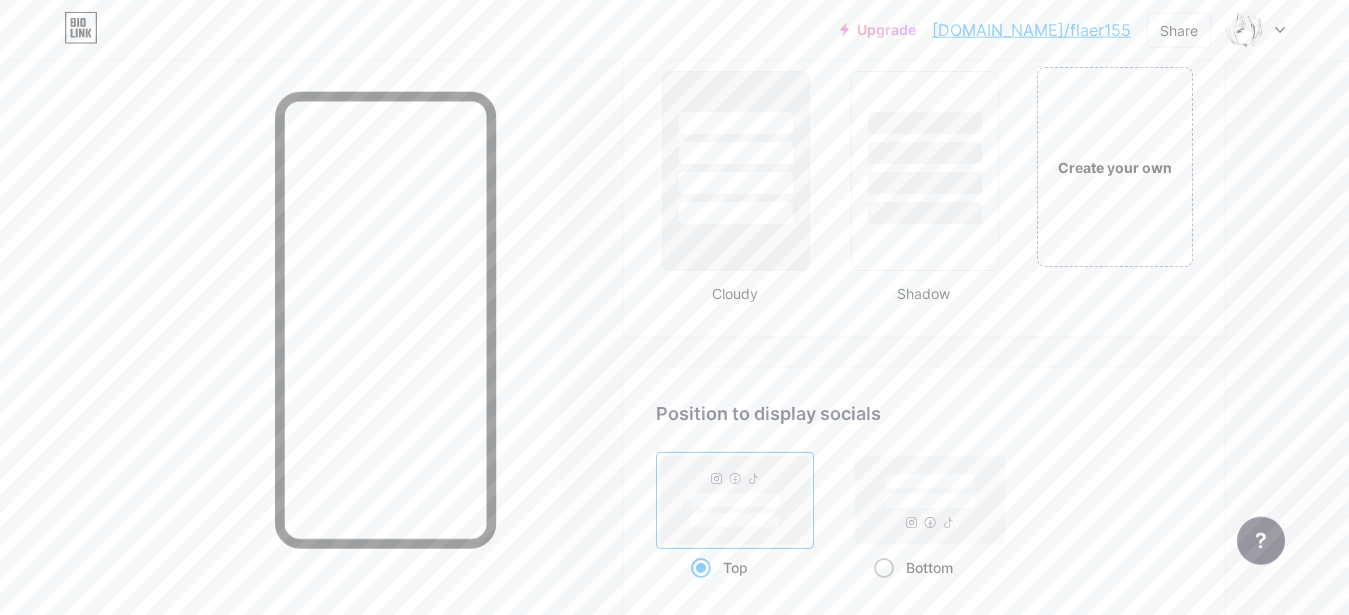 click 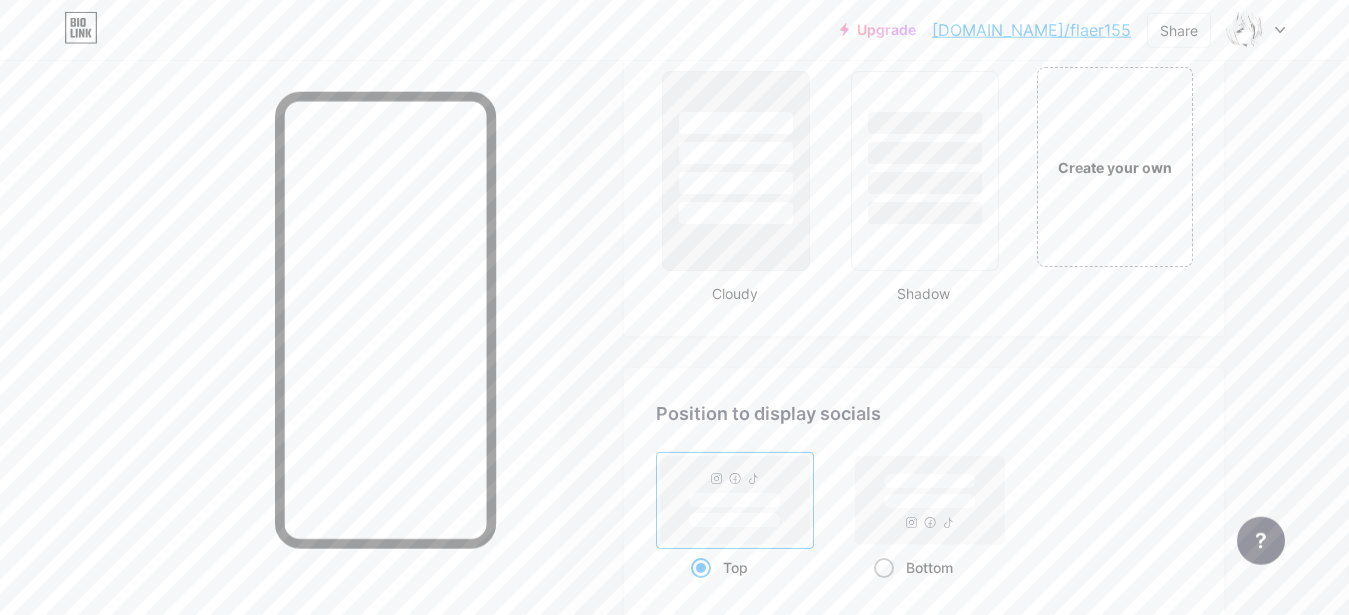 click on "Bottom" at bounding box center [880, 592] 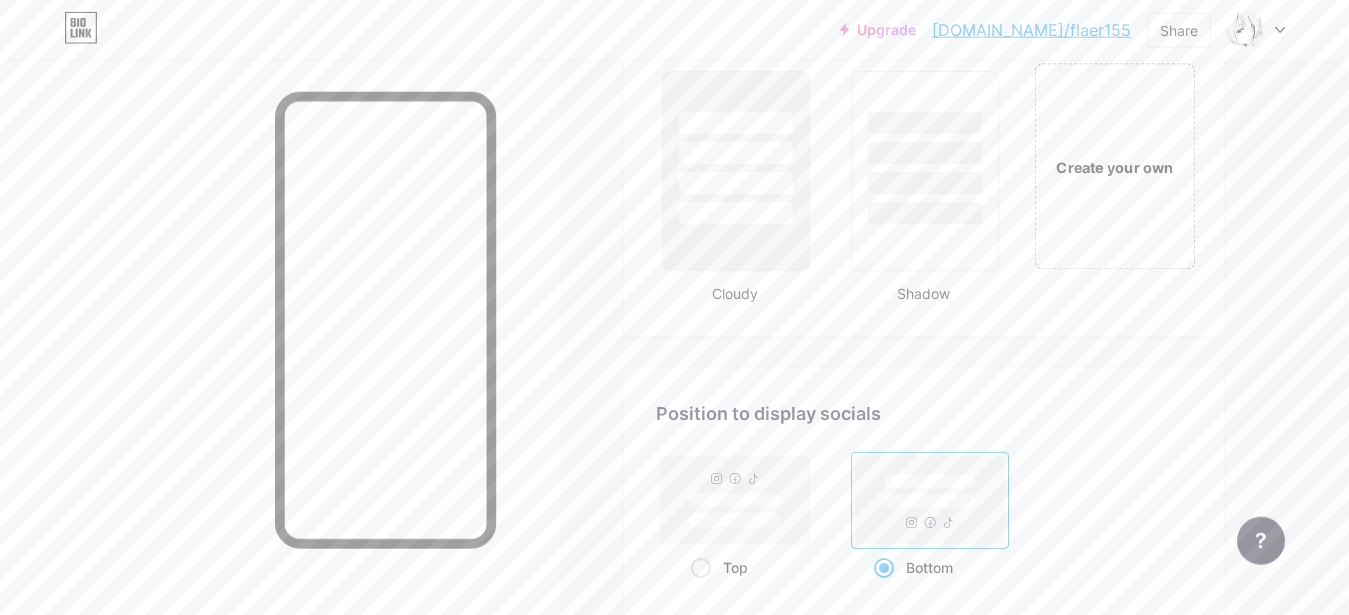 click on "Create your own" at bounding box center [1114, 166] 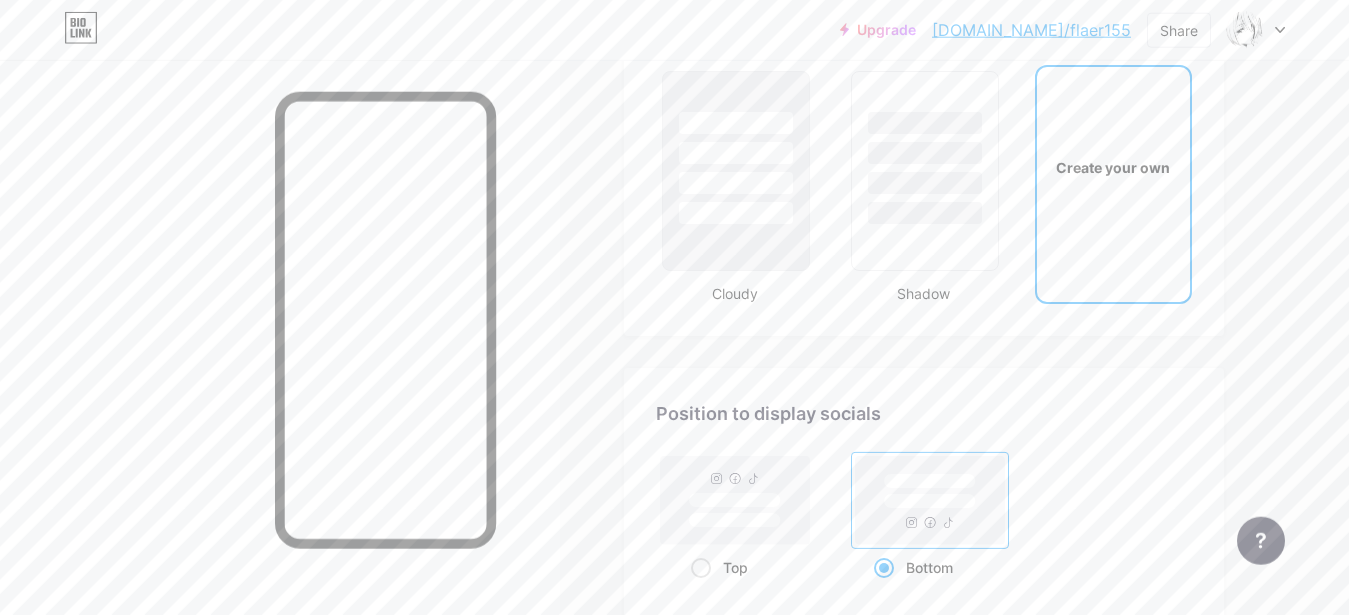 click on "Create your own" at bounding box center (1113, 167) 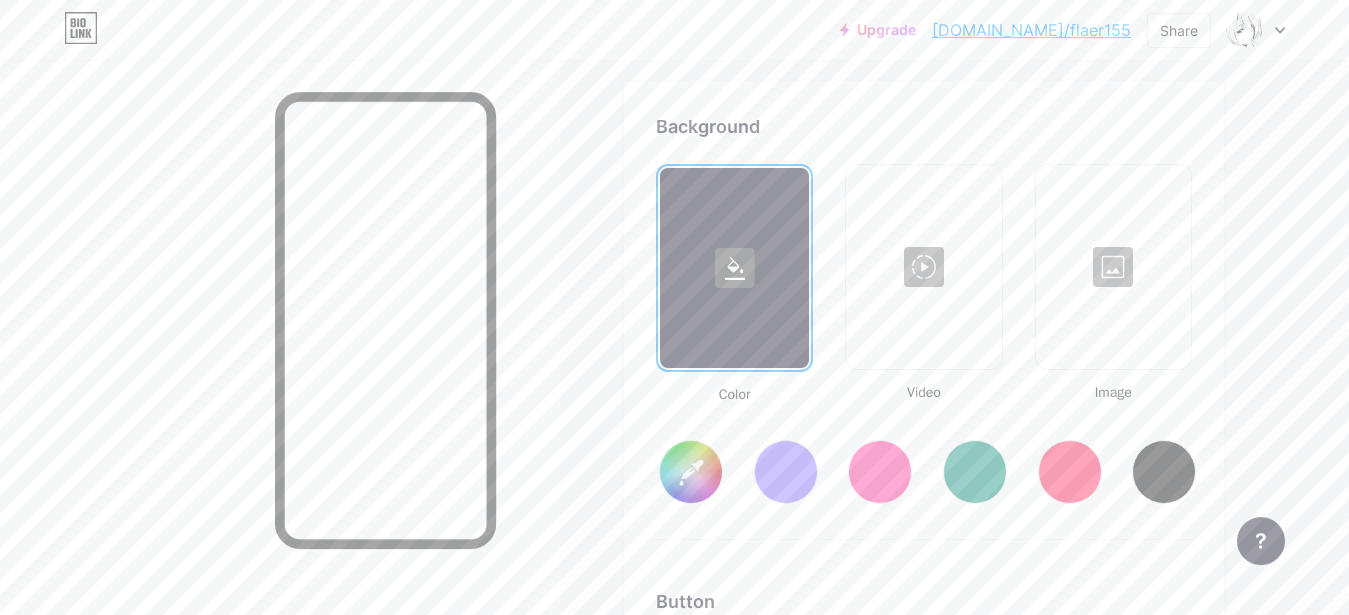 scroll, scrollTop: 2655, scrollLeft: 0, axis: vertical 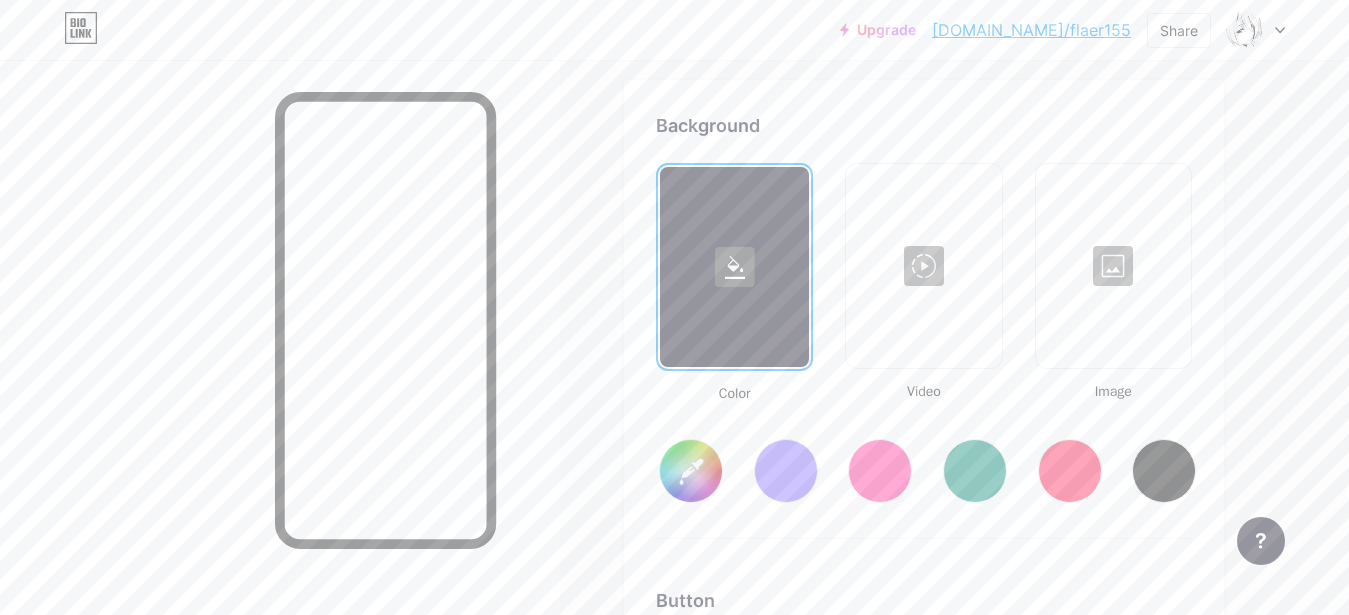 type on "#ffffff" 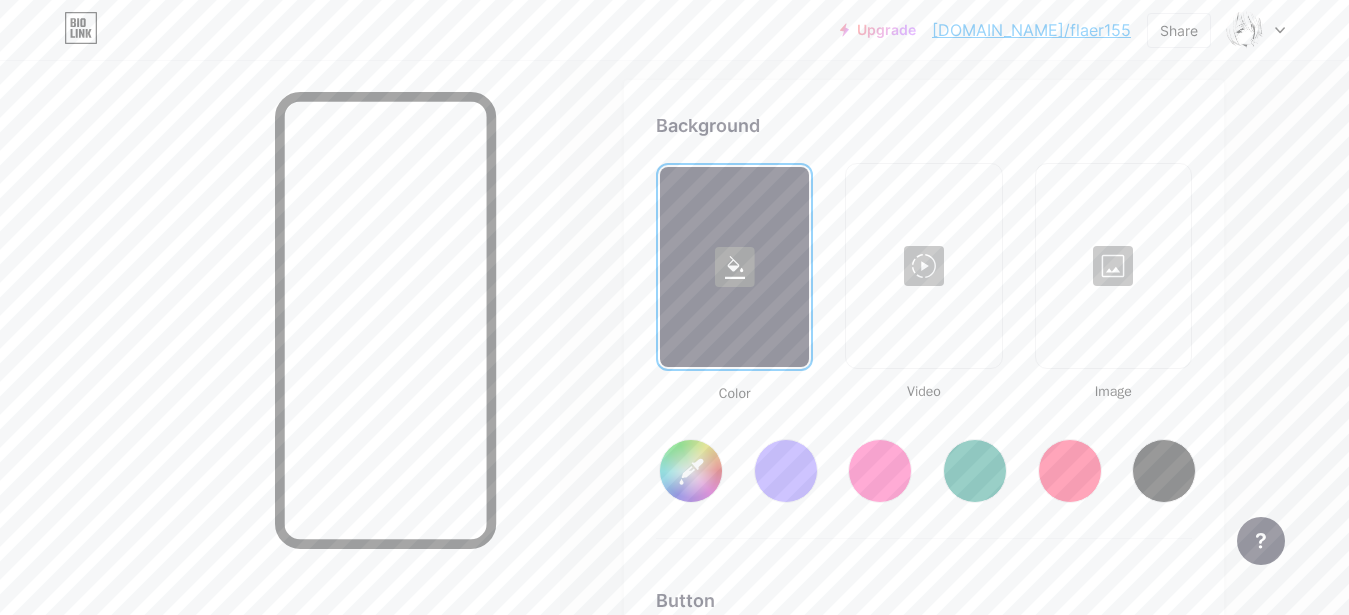 type on "#000000" 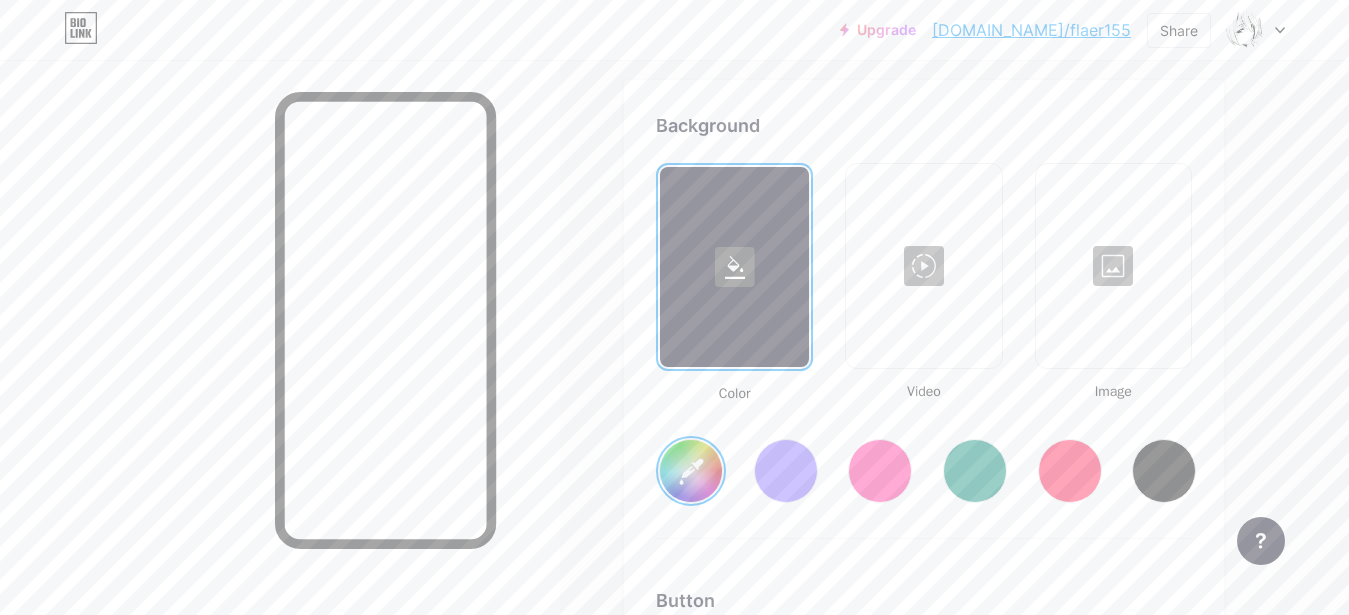 click at bounding box center (786, 471) 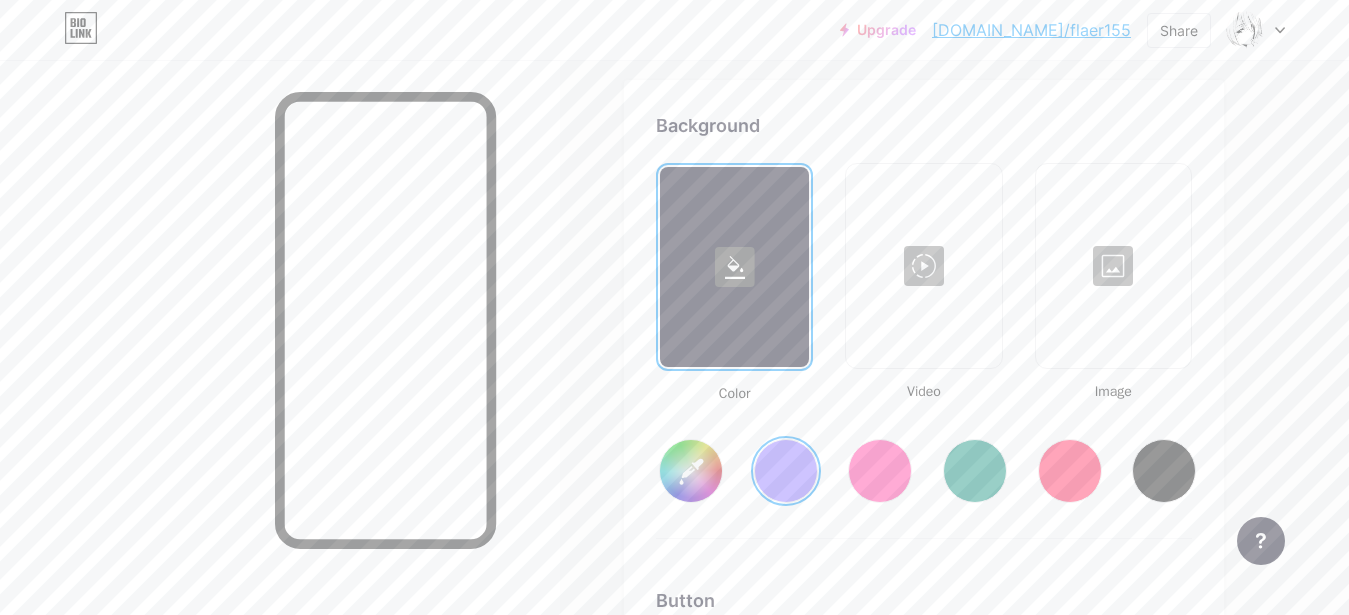 click at bounding box center [1164, 471] 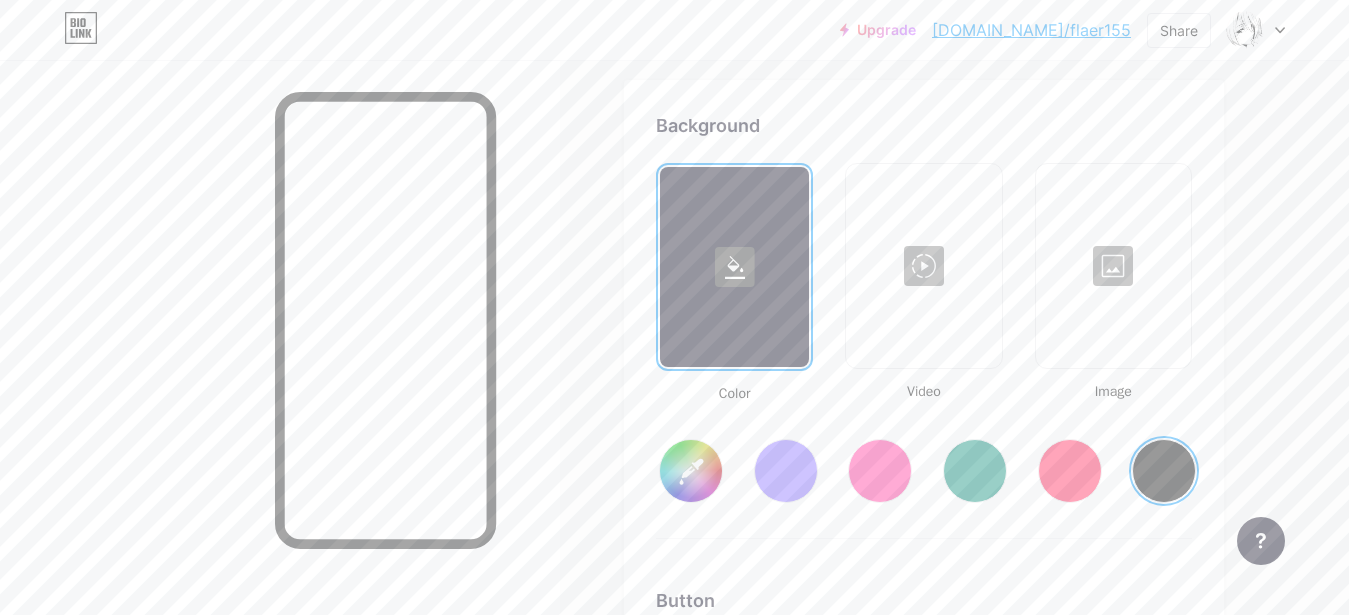 click at bounding box center (1113, 266) 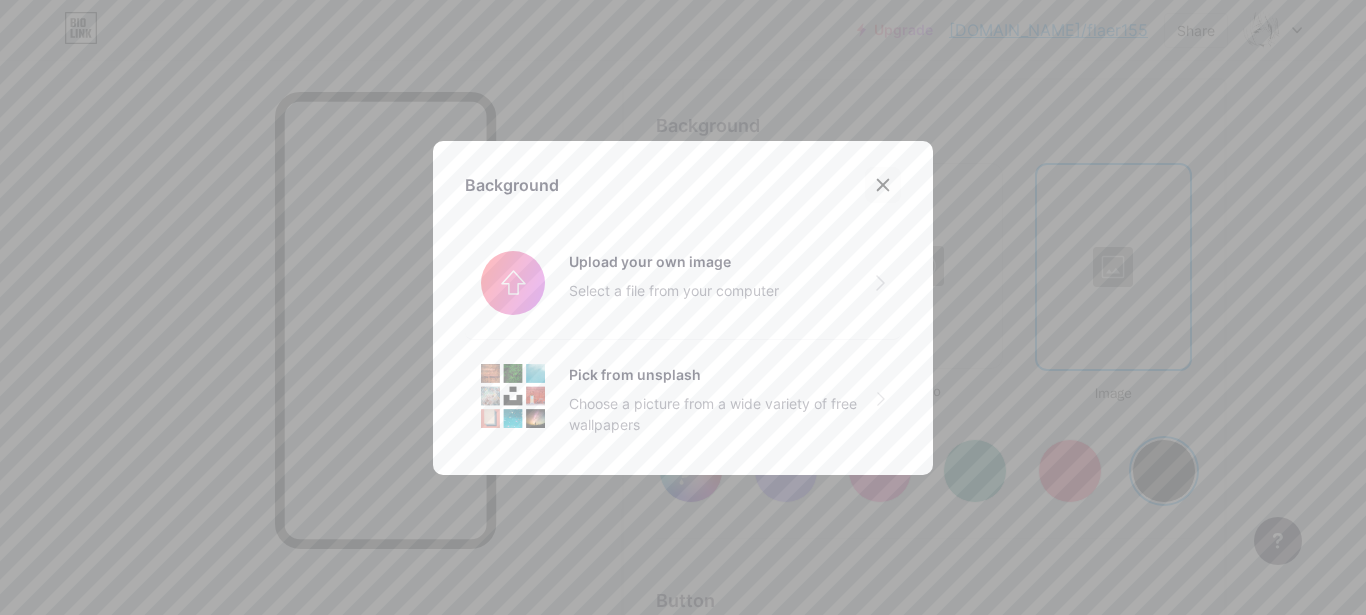 click 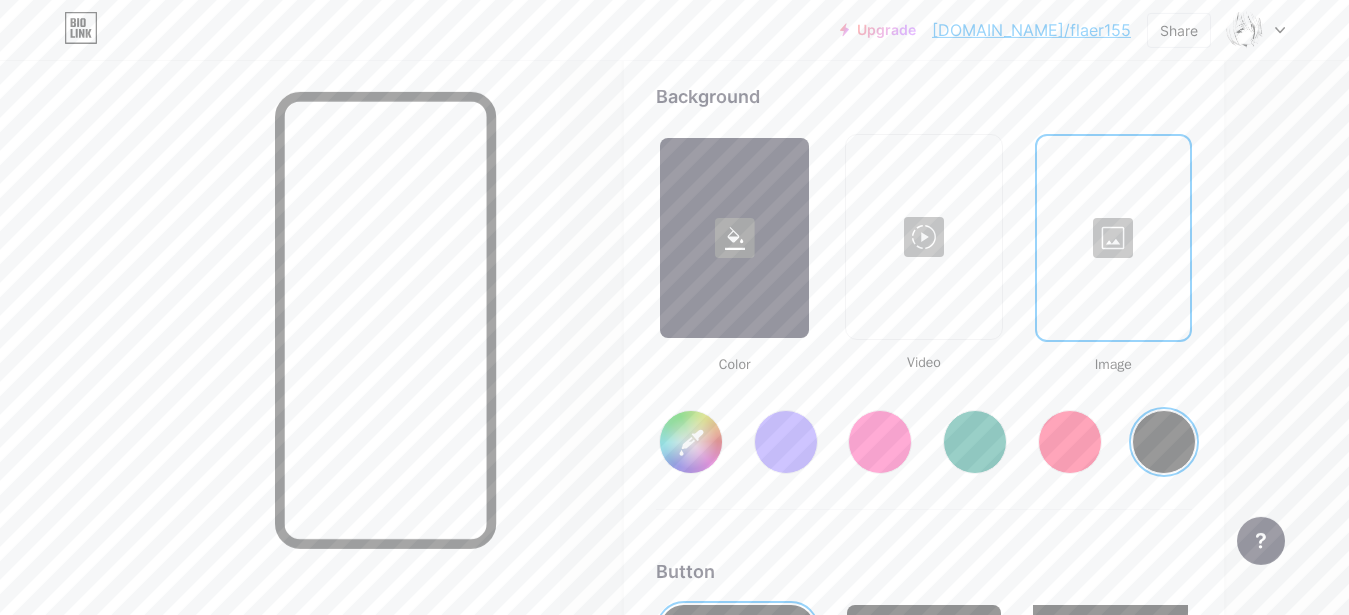 scroll, scrollTop: 3066, scrollLeft: 0, axis: vertical 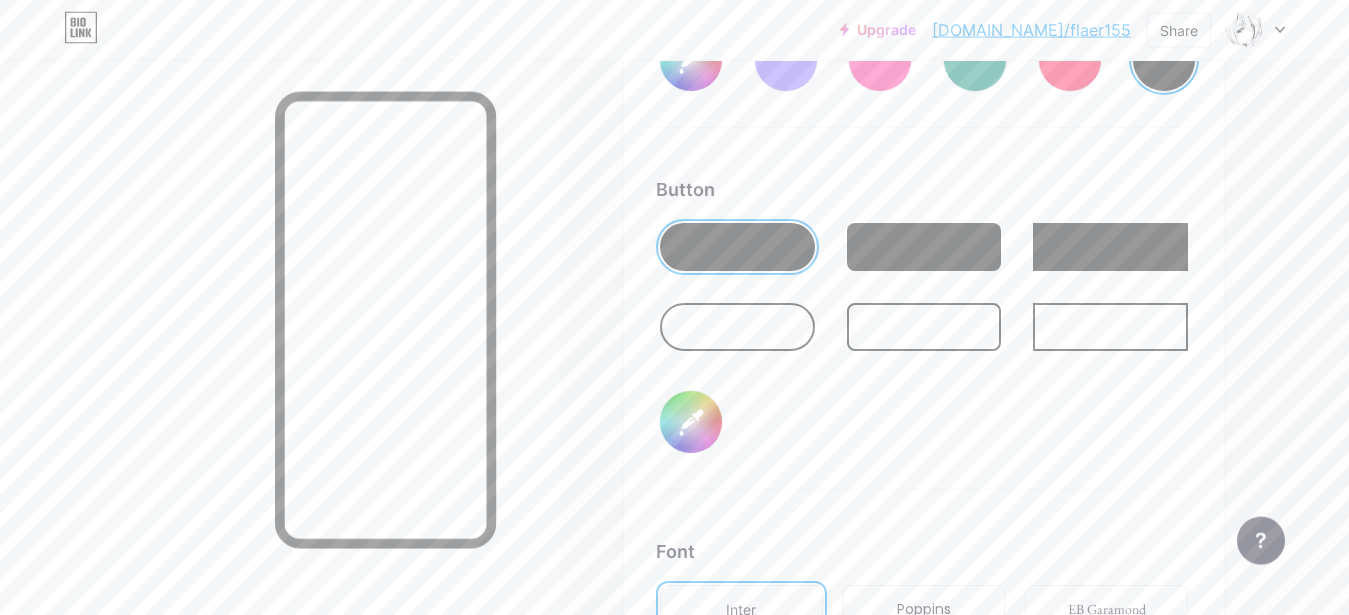 click at bounding box center [737, 327] 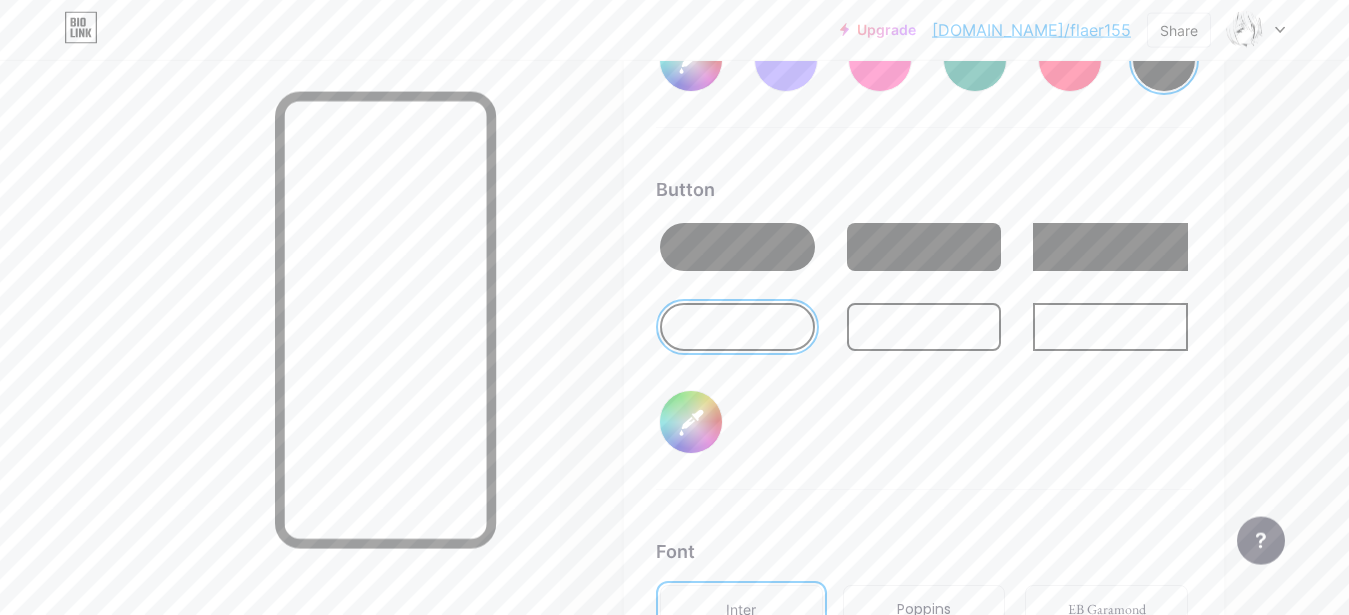 click at bounding box center [924, 327] 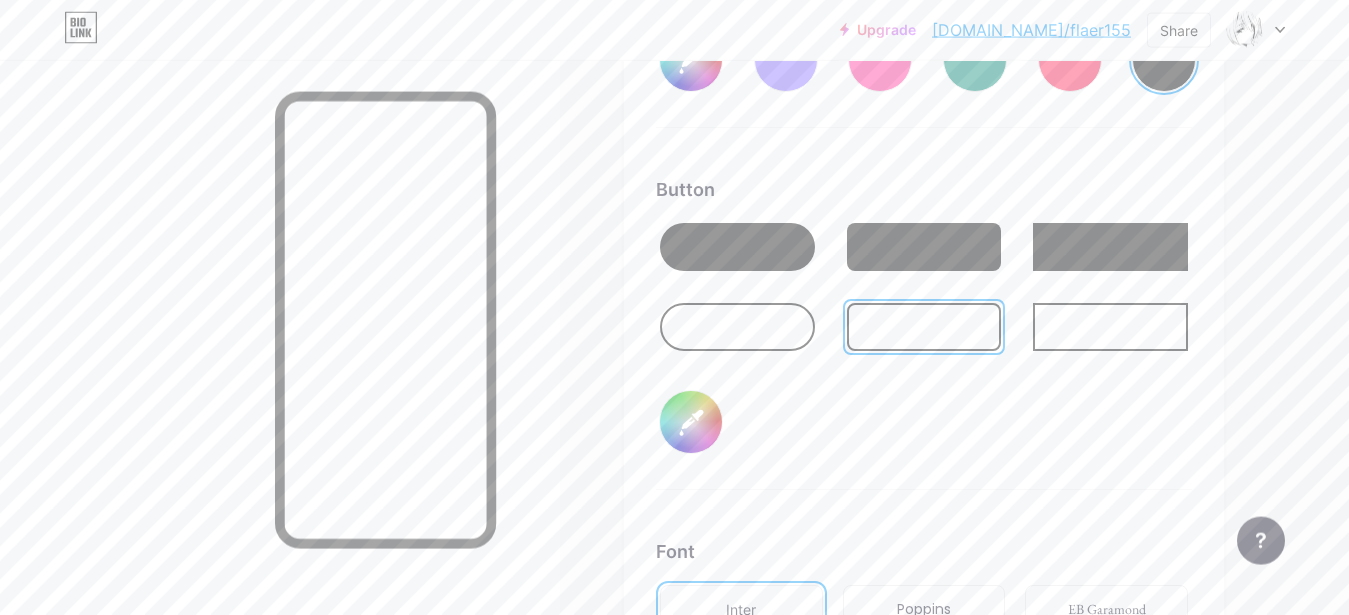 click at bounding box center (1164, 60) 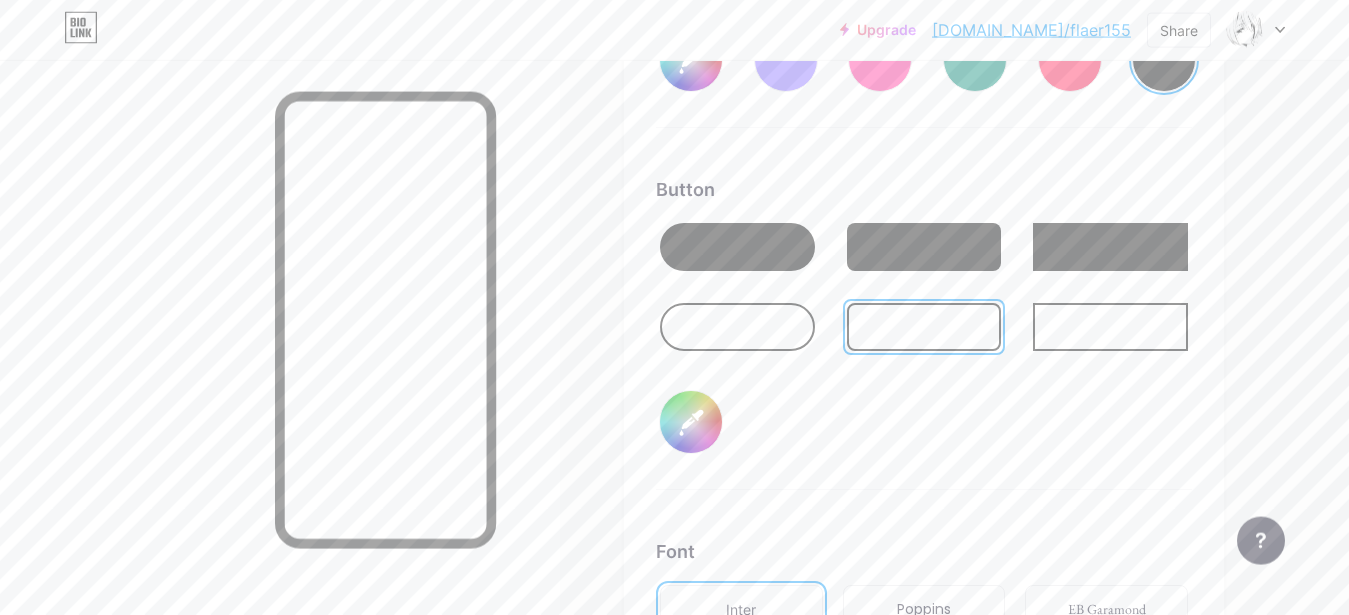 click at bounding box center (786, 60) 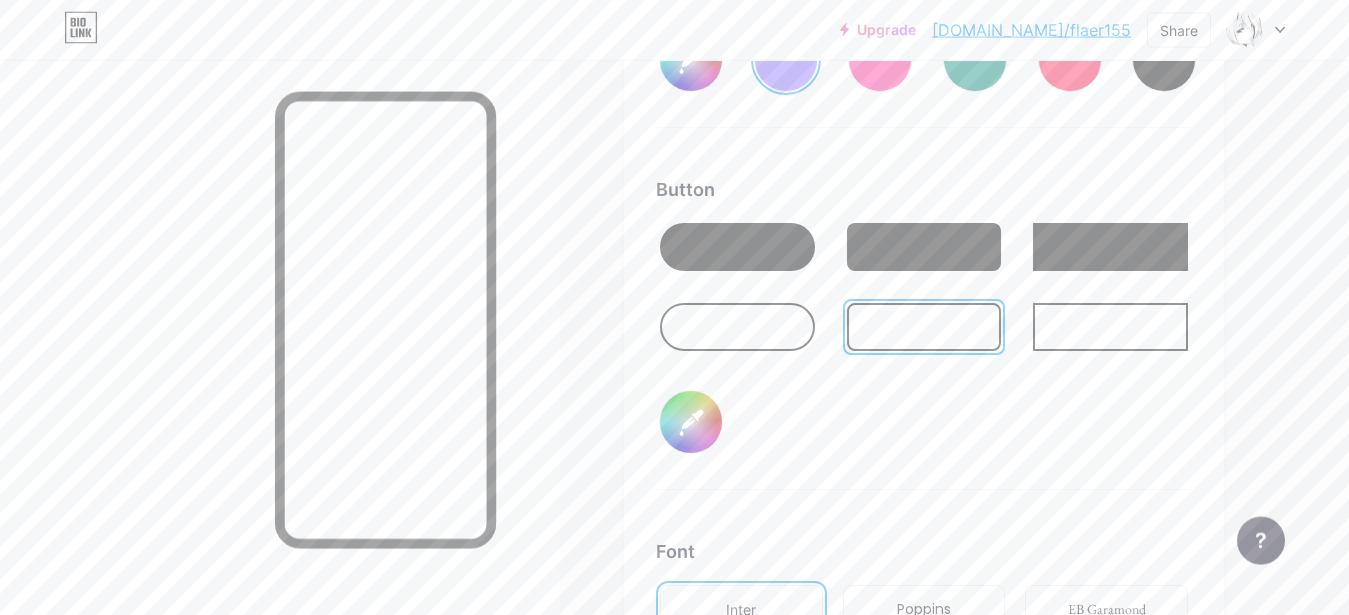 click at bounding box center (786, 60) 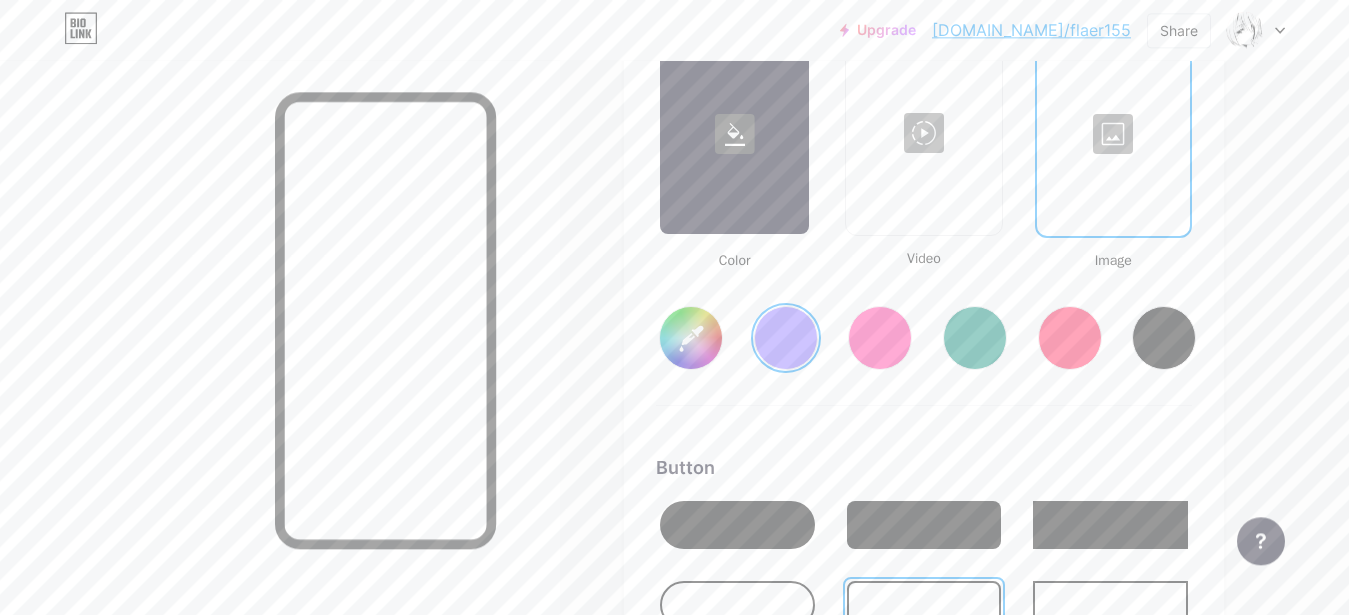 scroll, scrollTop: 2899, scrollLeft: 0, axis: vertical 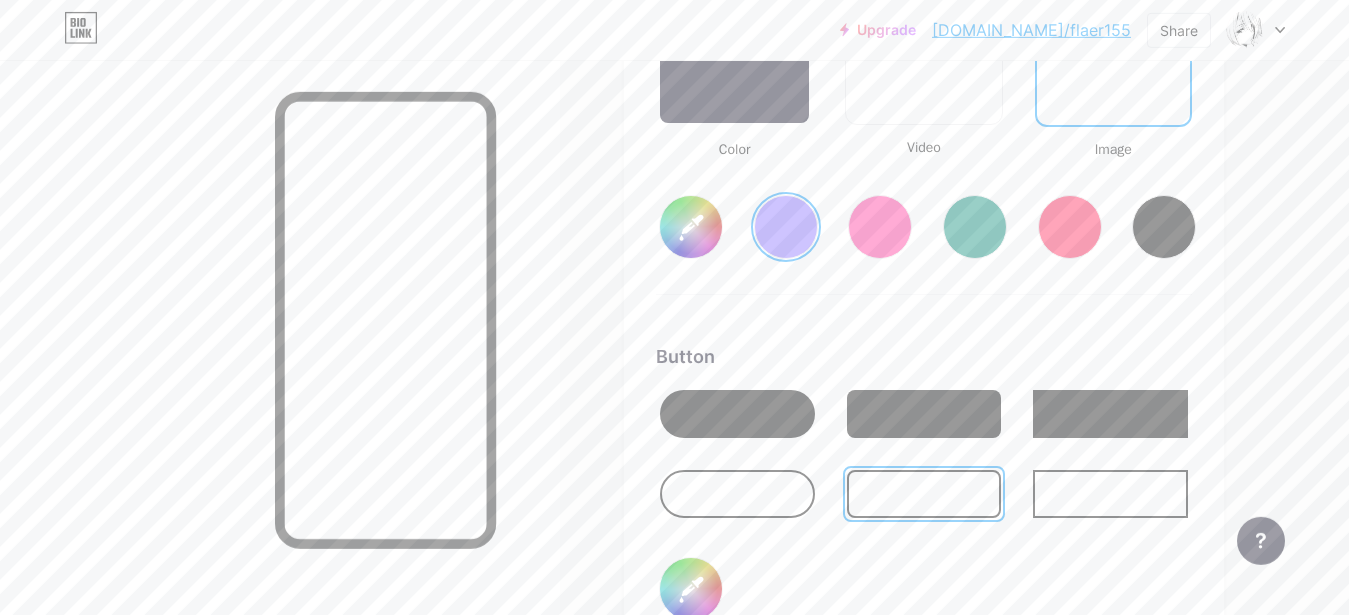 click at bounding box center (737, 494) 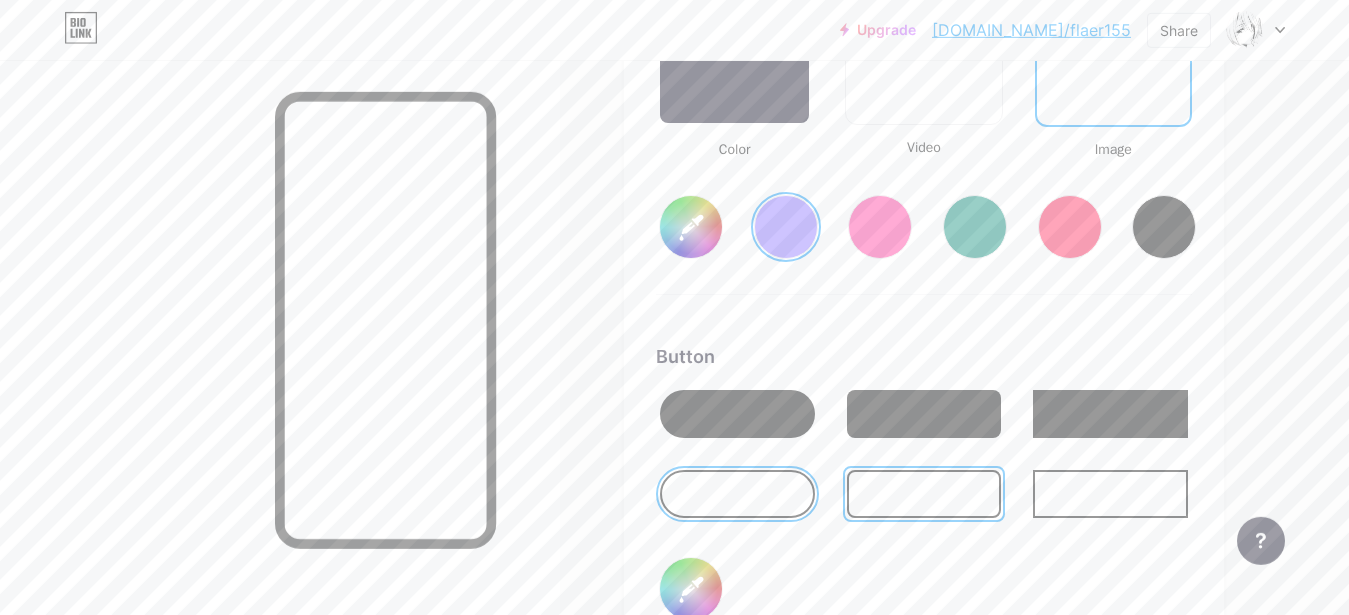 click at bounding box center (924, 494) 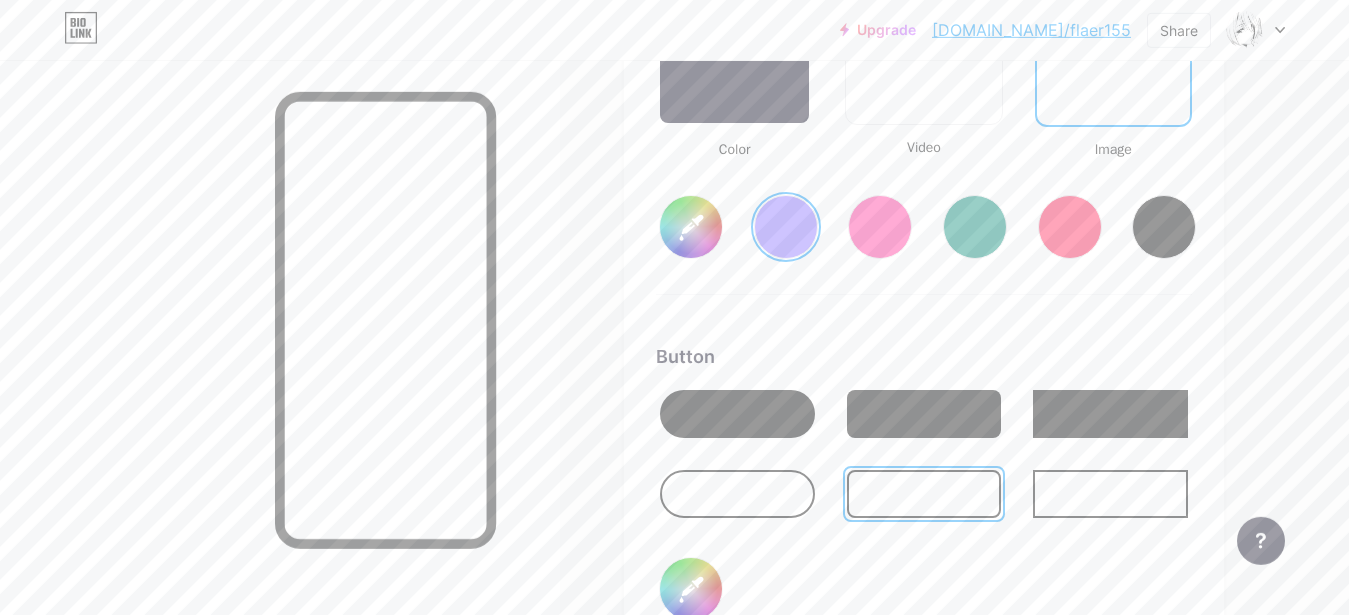 click at bounding box center [737, 494] 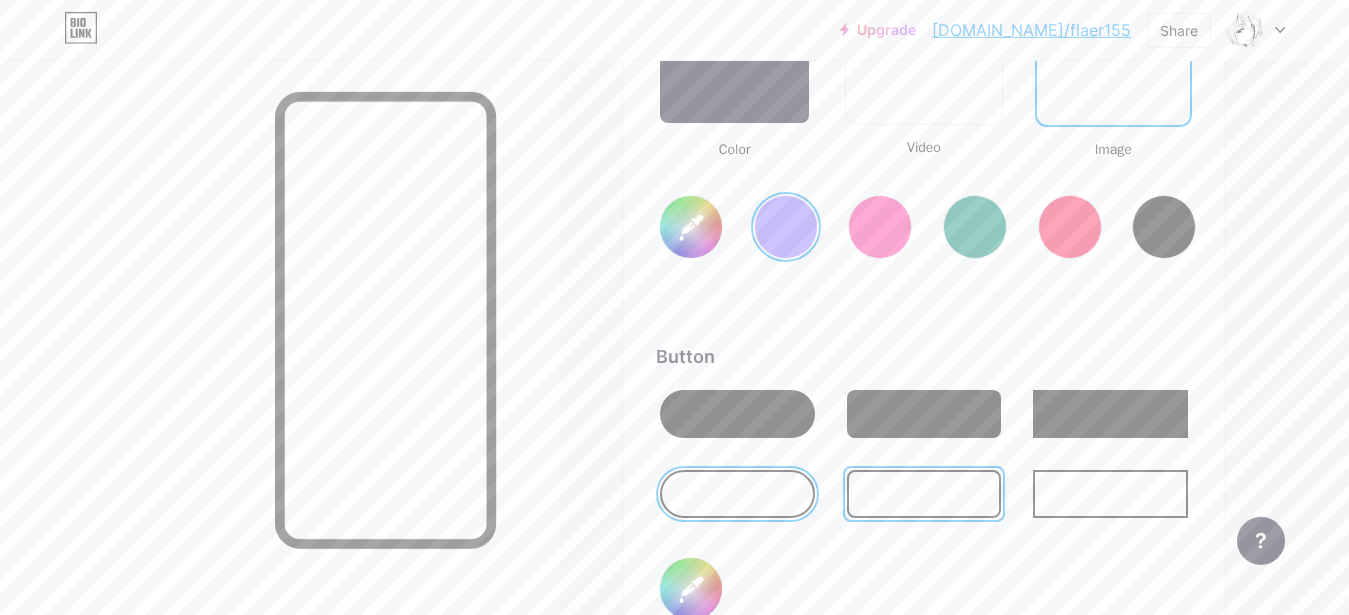 click on "Button" at bounding box center [924, 356] 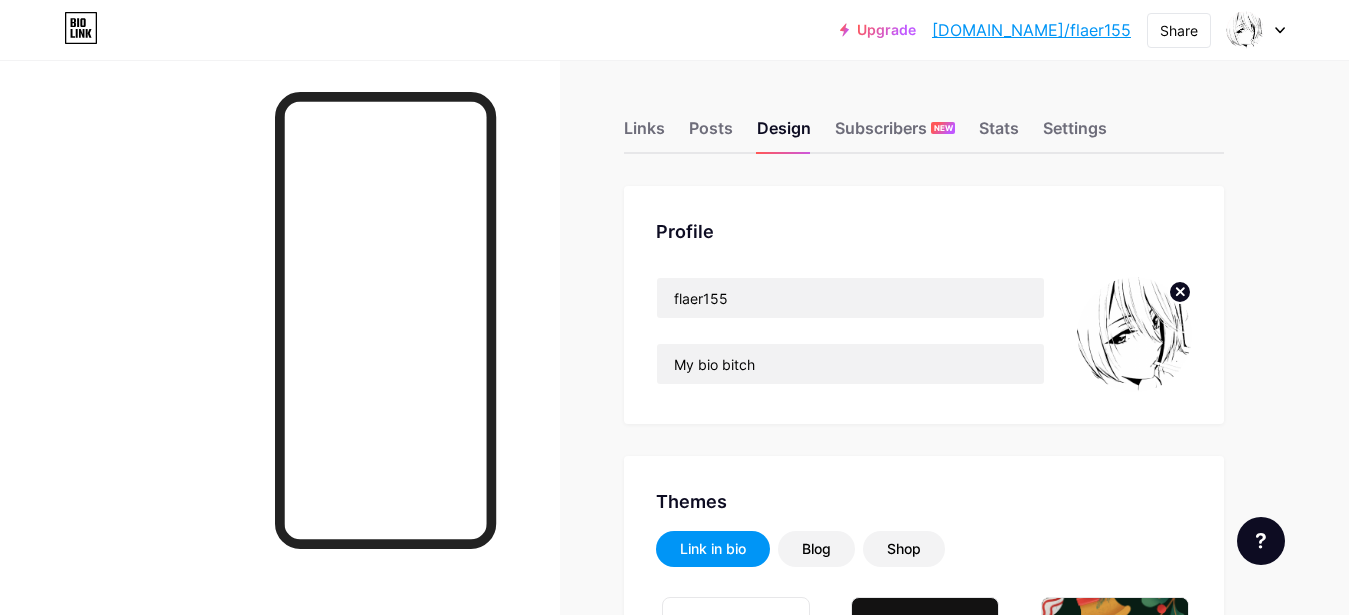 scroll, scrollTop: 0, scrollLeft: 0, axis: both 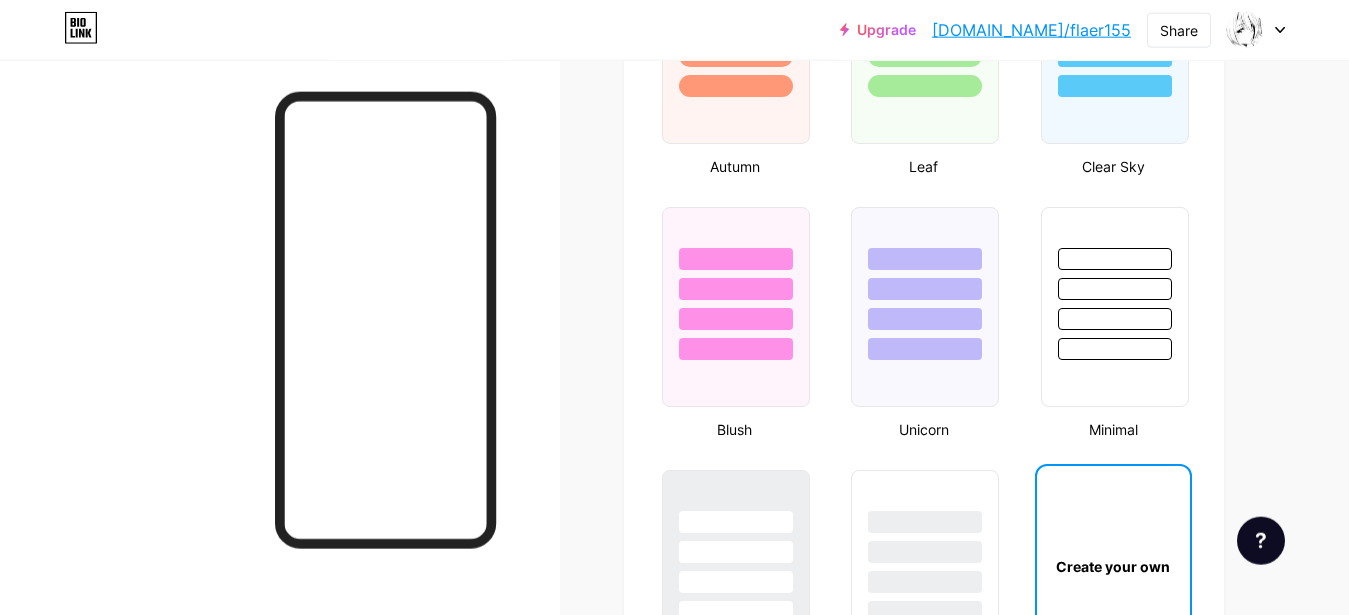 type on "#000000" 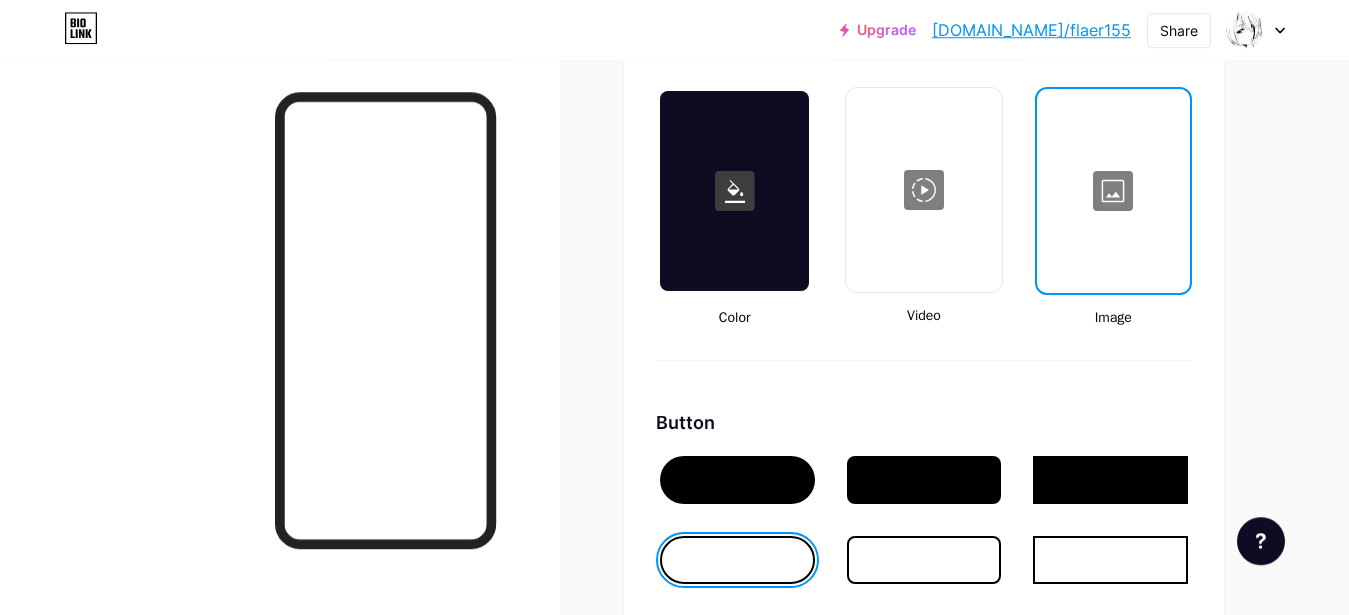 scroll, scrollTop: 2886, scrollLeft: 0, axis: vertical 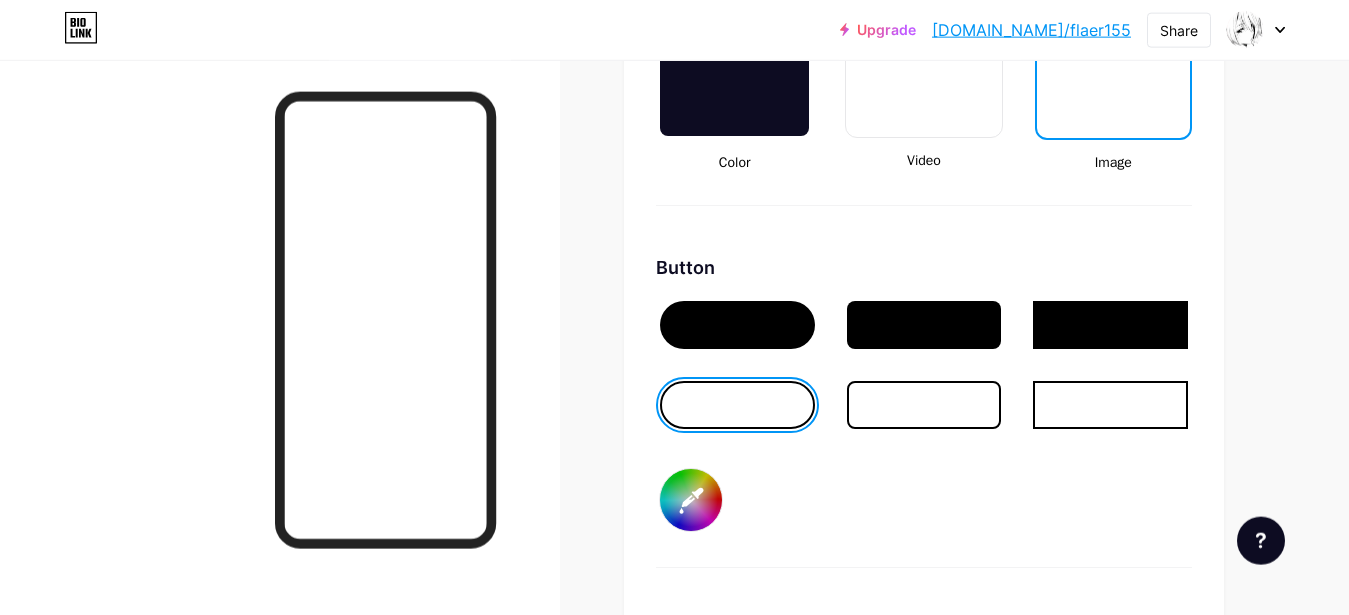 click at bounding box center [737, 325] 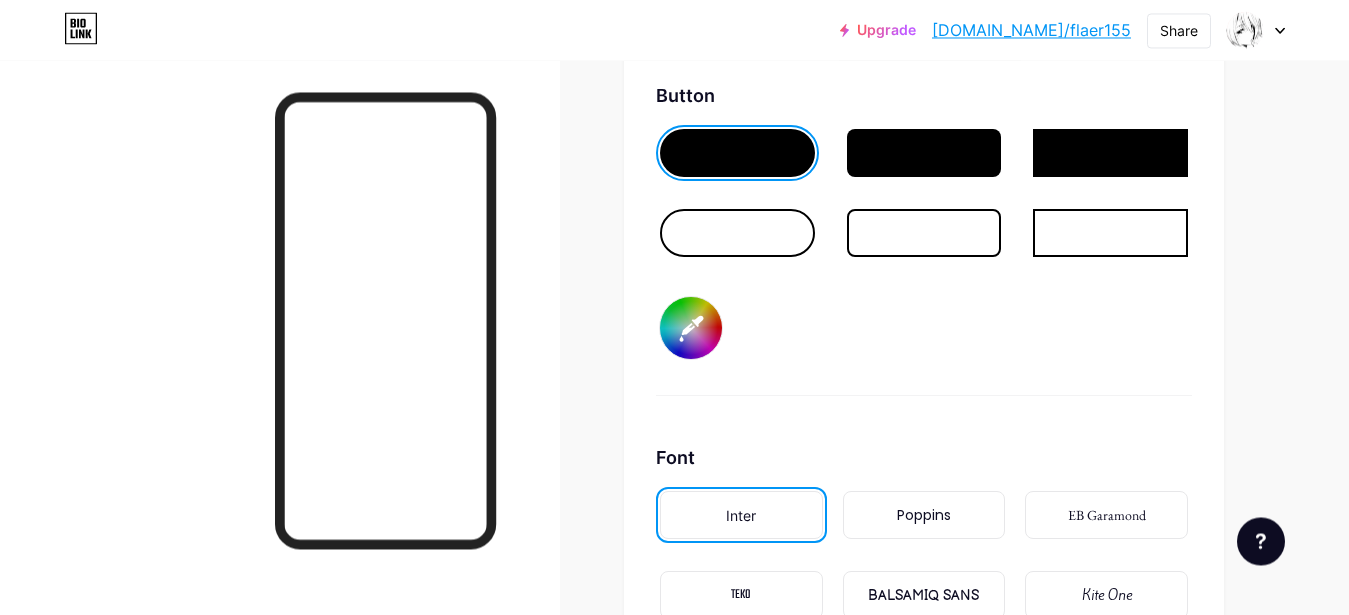 scroll, scrollTop: 3065, scrollLeft: 0, axis: vertical 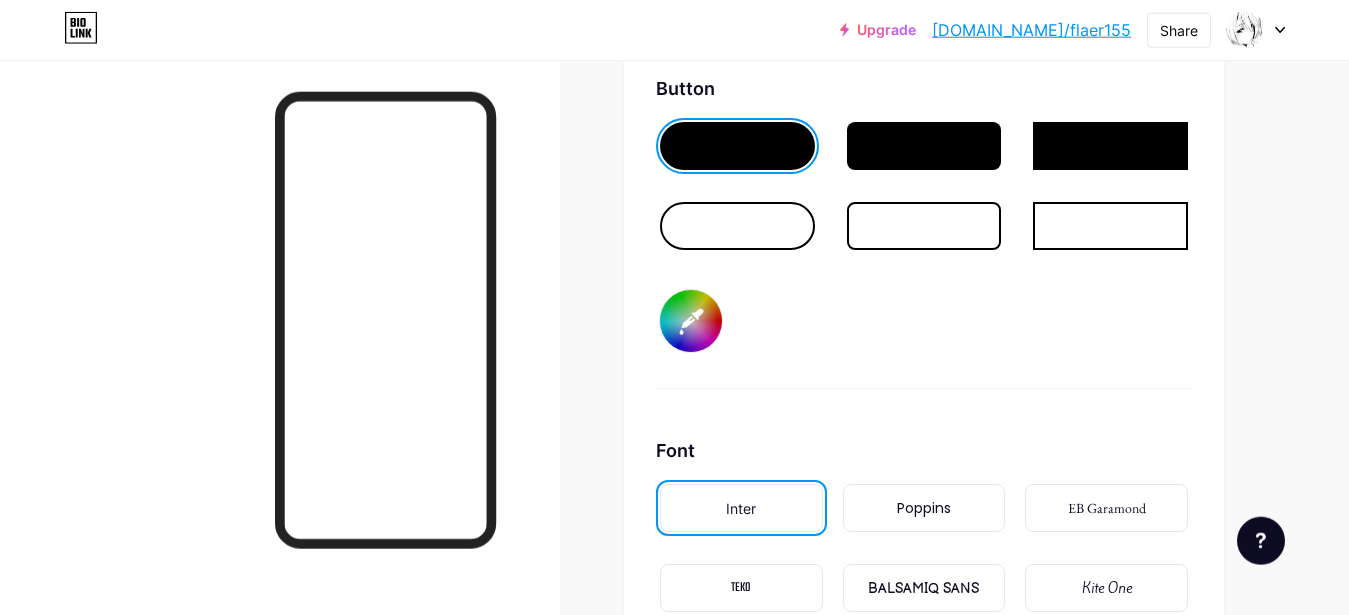 click on "BALSAMIQ SANS" at bounding box center (923, 588) 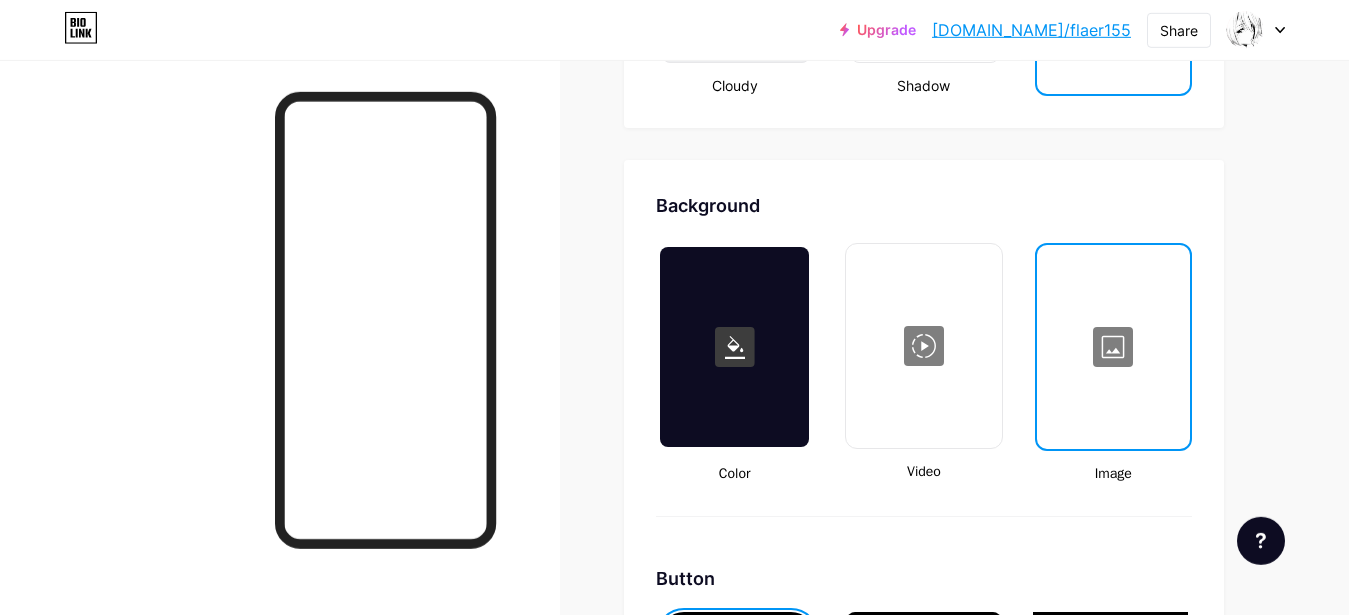 scroll, scrollTop: 2583, scrollLeft: 0, axis: vertical 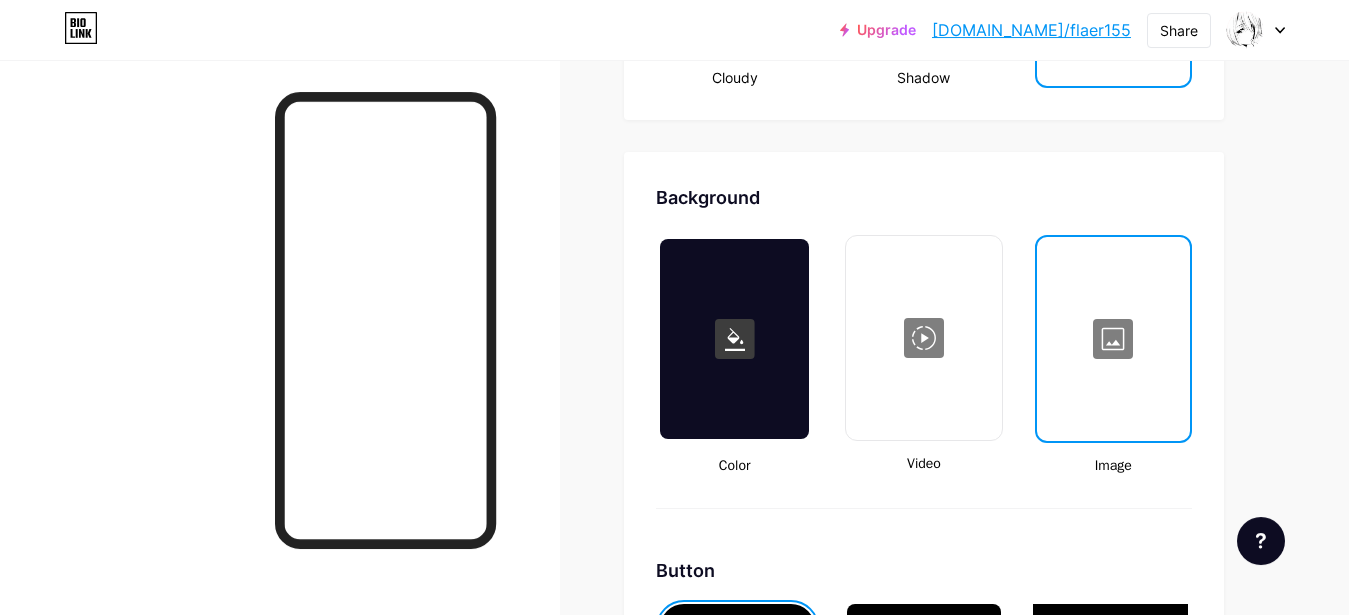 click at bounding box center [1113, 339] 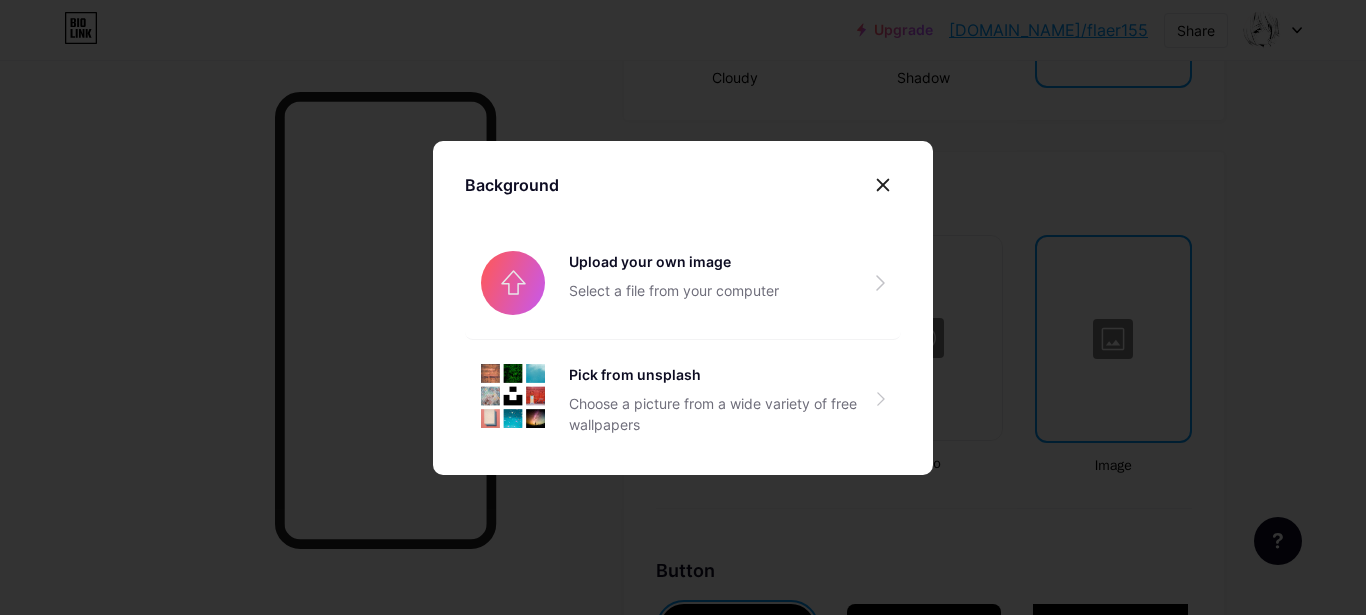 click at bounding box center (683, 307) 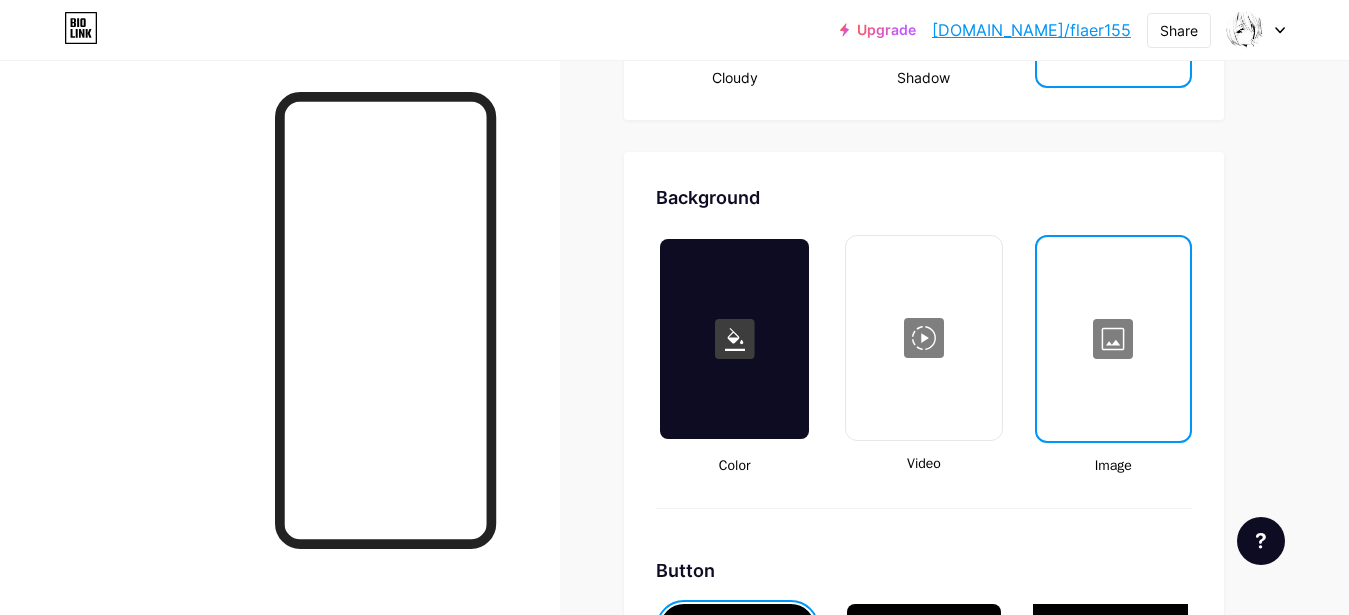 click at bounding box center [734, 339] 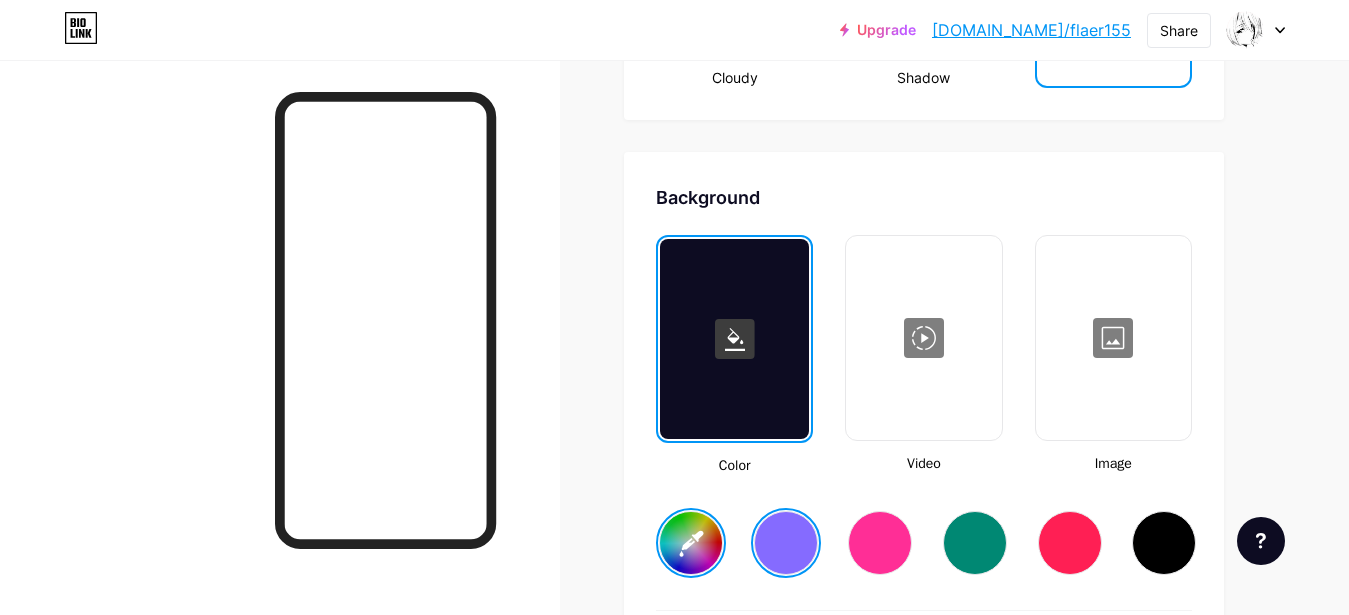 click at bounding box center (1164, 543) 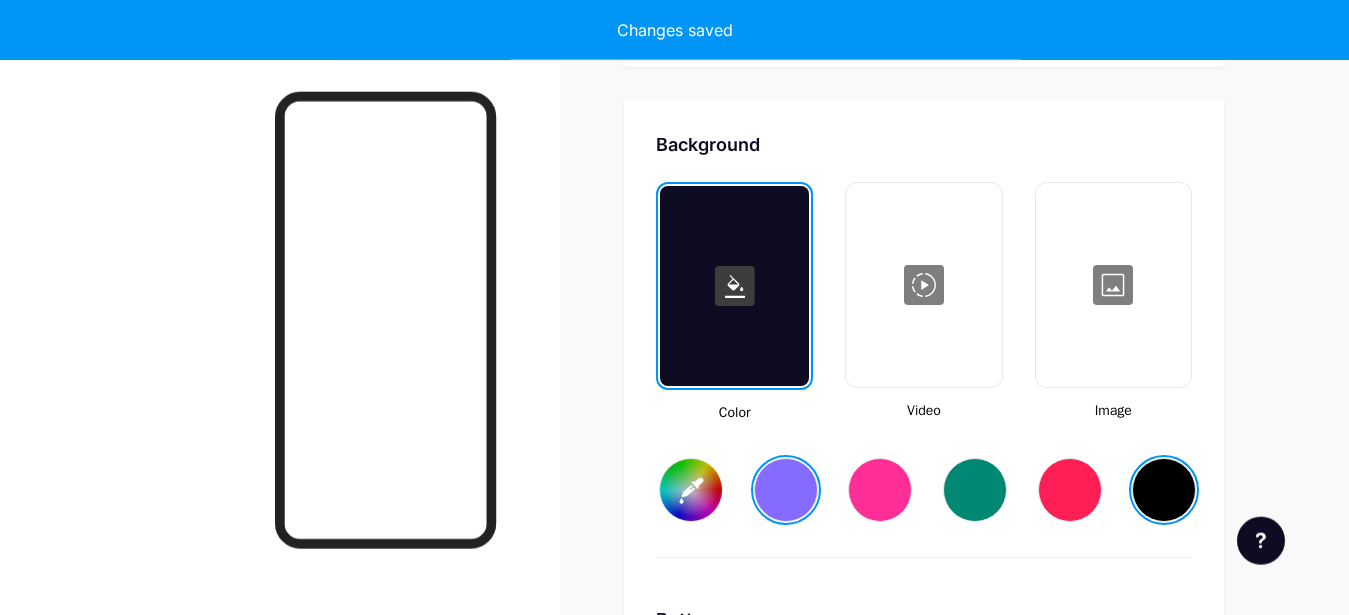 scroll, scrollTop: 2700, scrollLeft: 0, axis: vertical 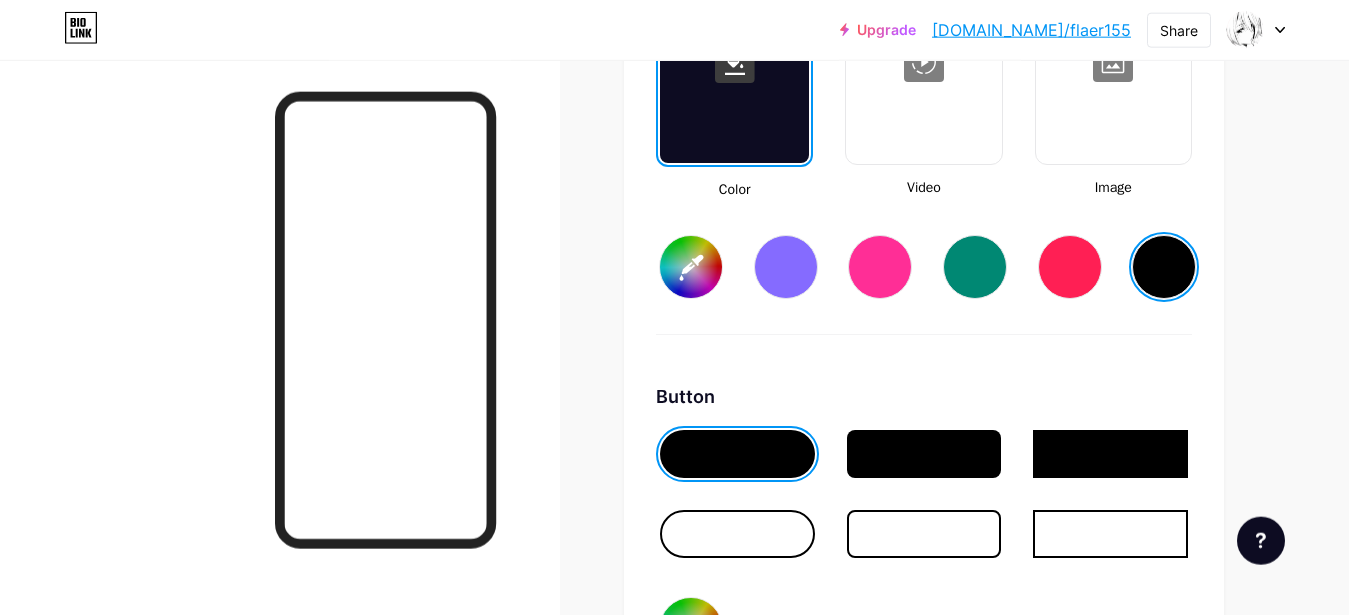 click at bounding box center [737, 534] 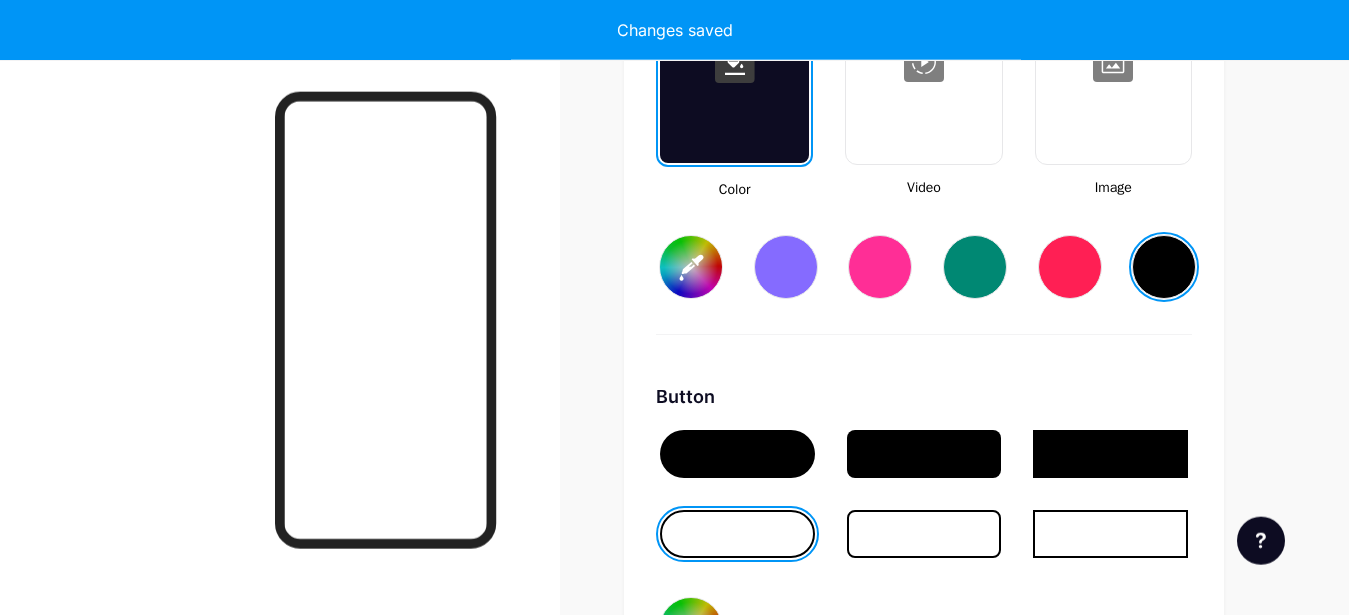 type on "#ffffff" 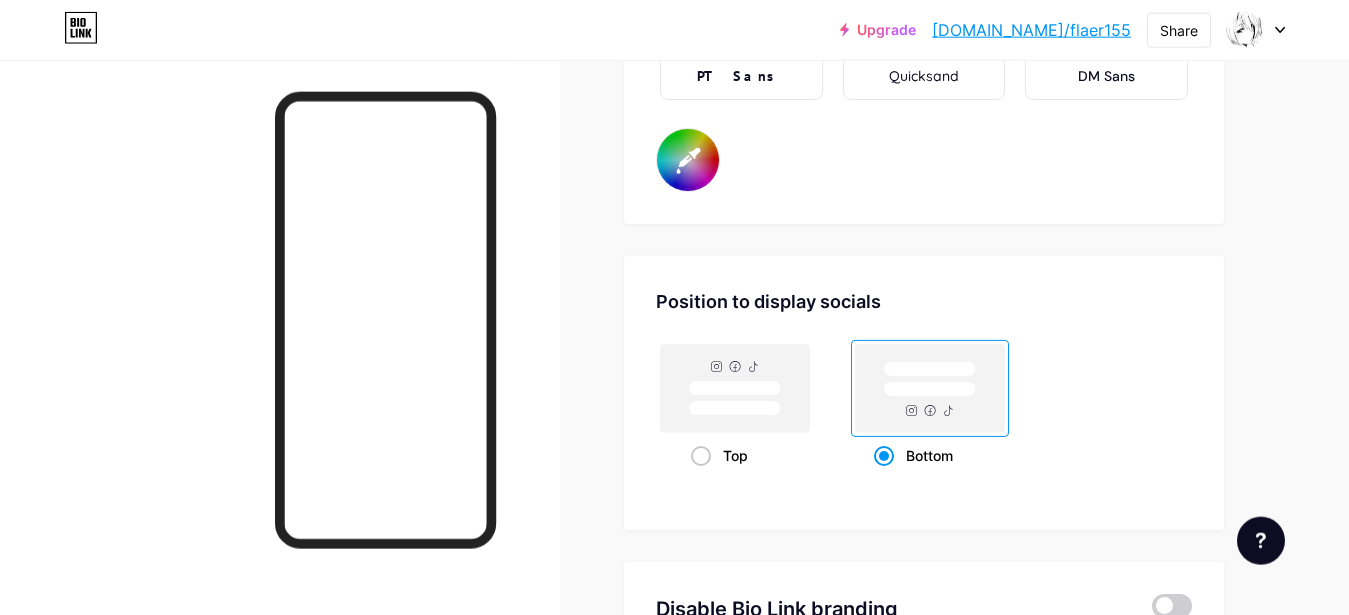 scroll, scrollTop: 3767, scrollLeft: 0, axis: vertical 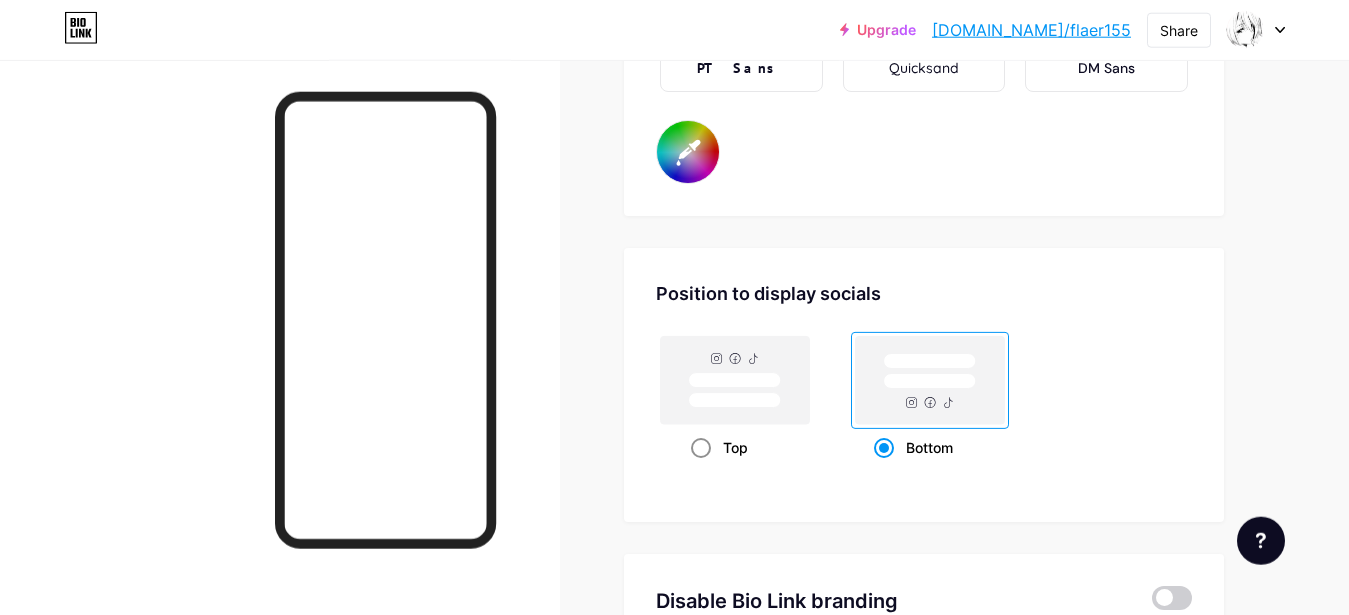 click 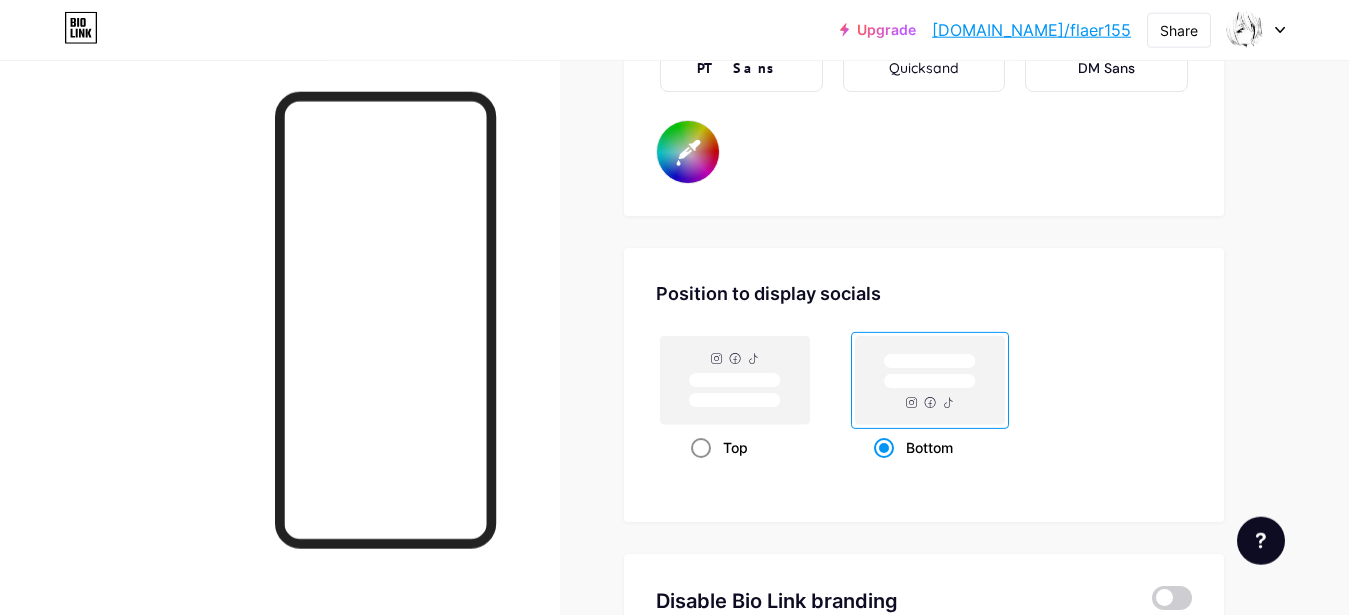 click on "Top" at bounding box center [697, 472] 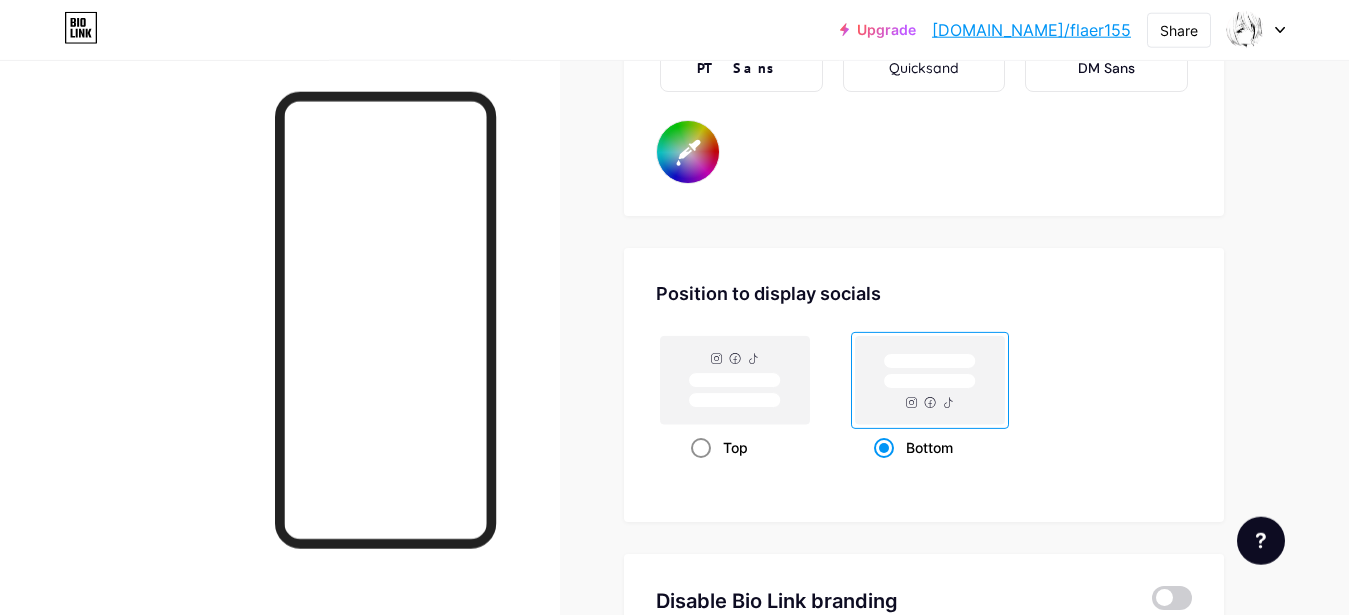radio on "true" 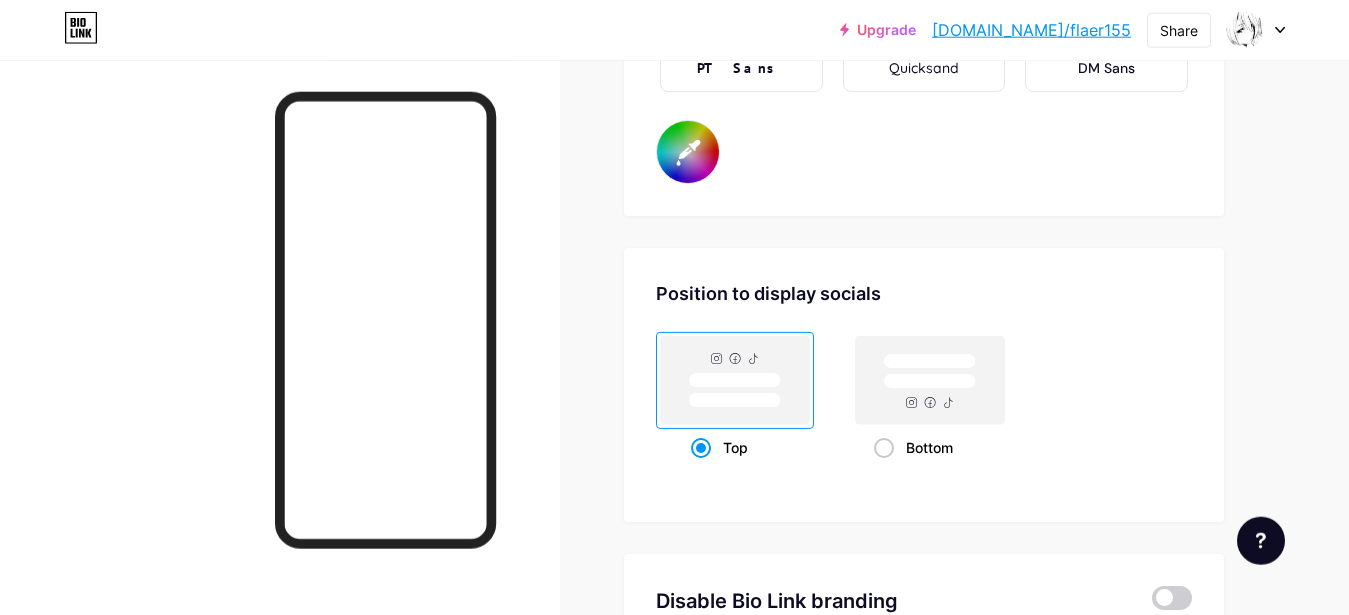 scroll, scrollTop: 4062, scrollLeft: 0, axis: vertical 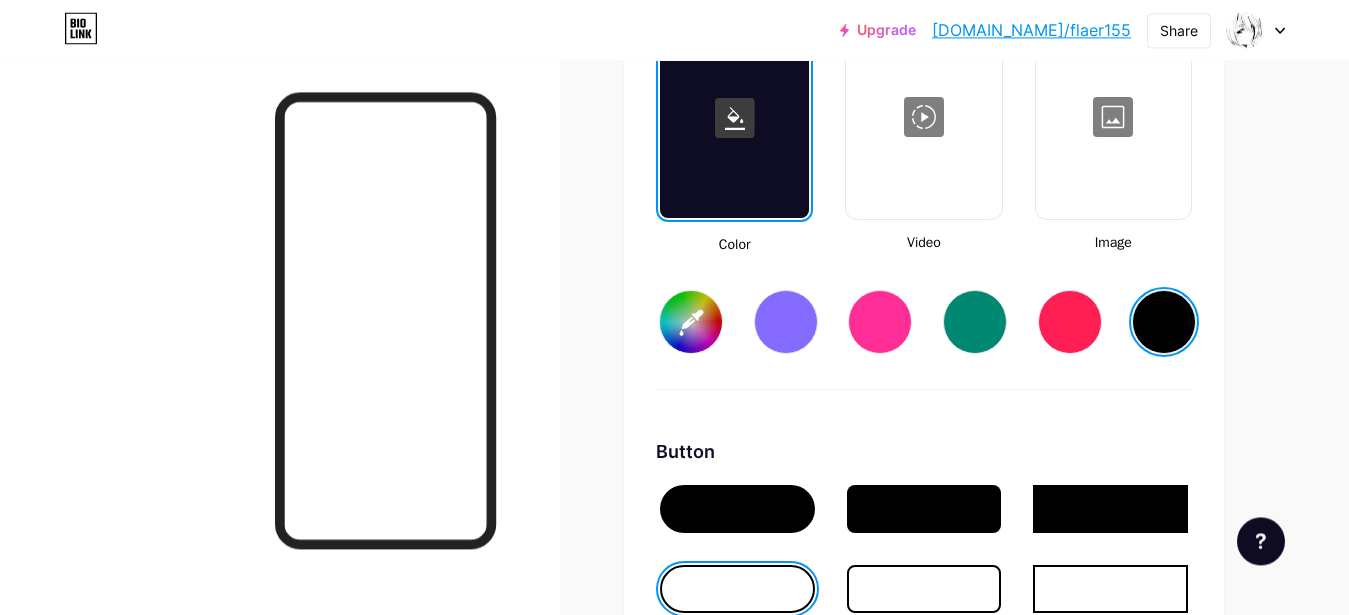 click at bounding box center (1113, 117) 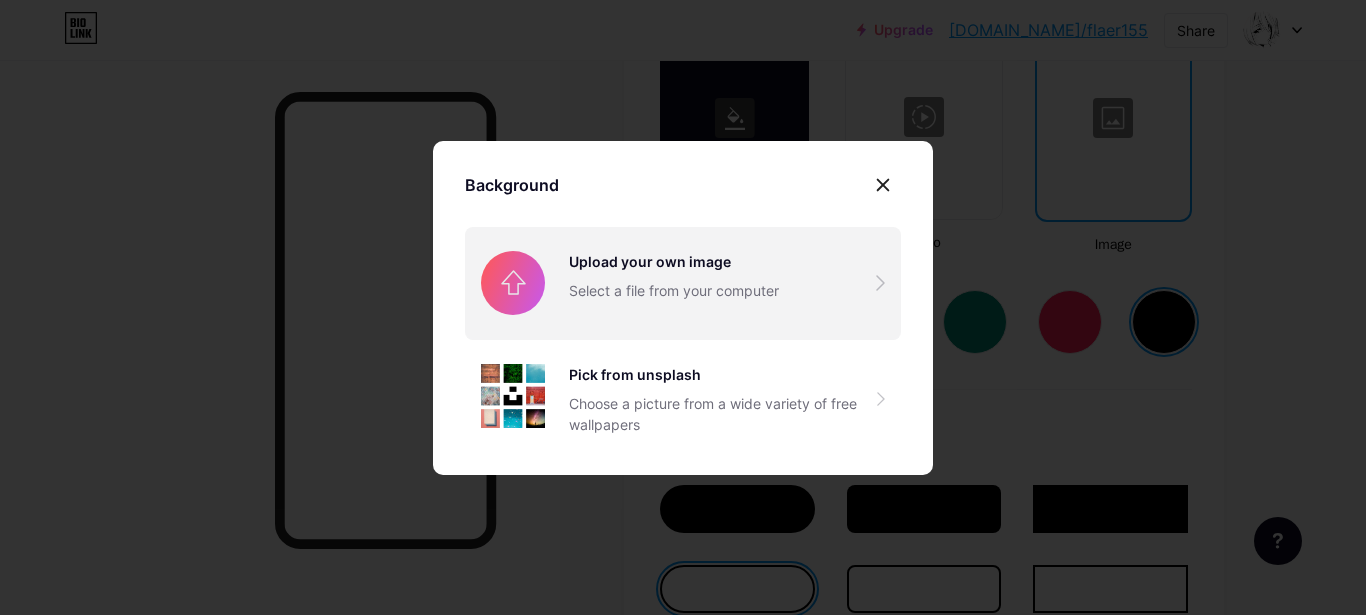 click at bounding box center [683, 283] 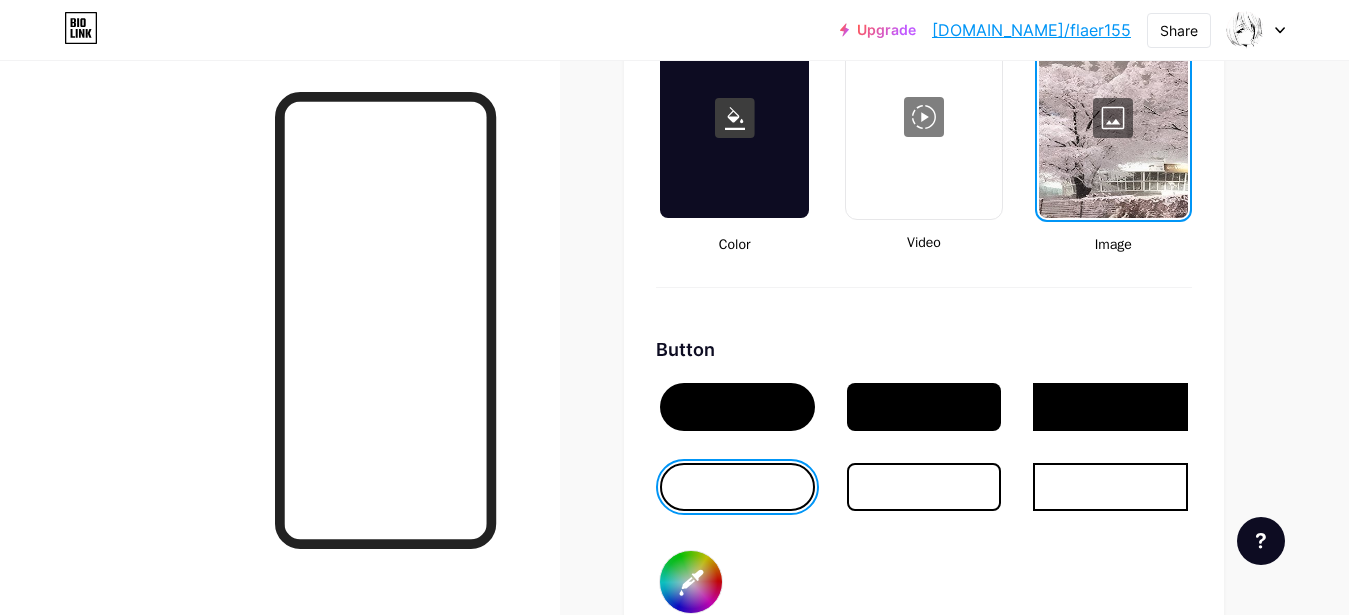click at bounding box center [737, 407] 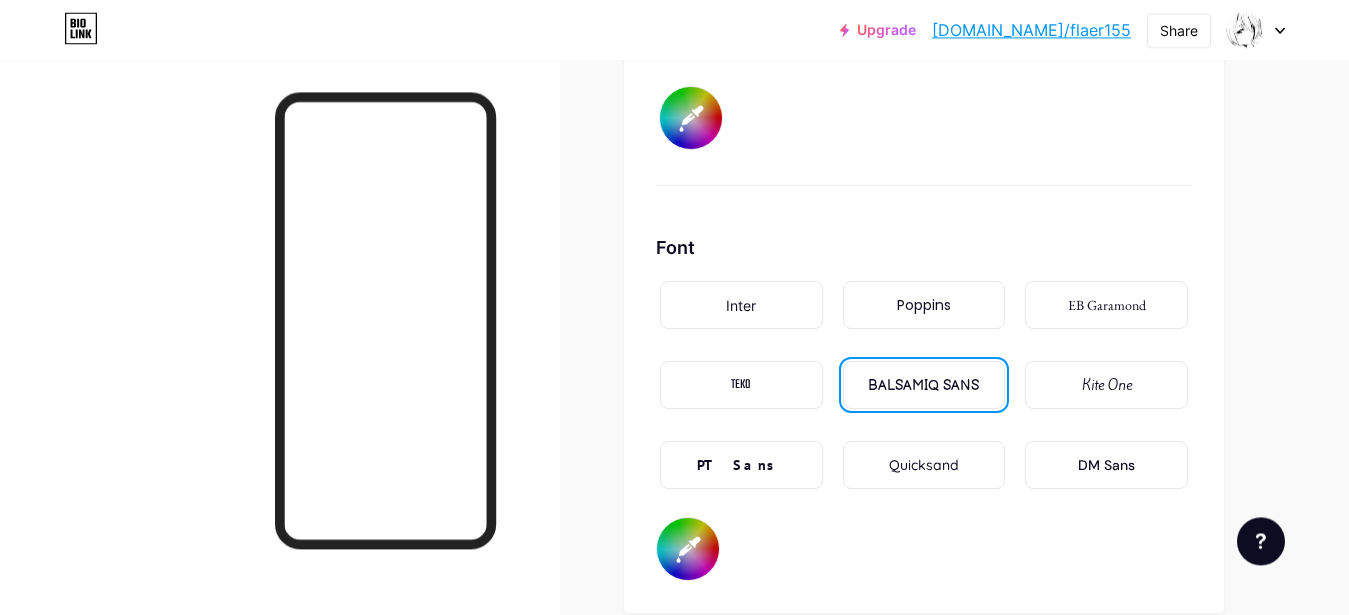 scroll, scrollTop: 3330, scrollLeft: 0, axis: vertical 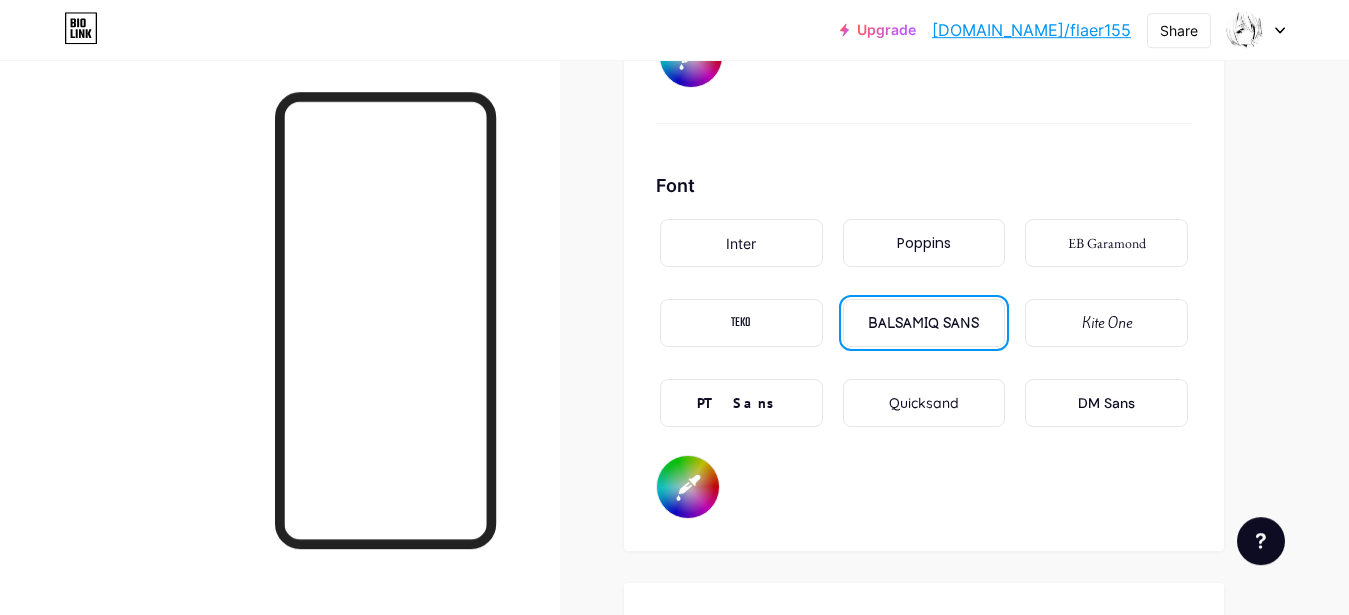 click on "PT Sans" at bounding box center [741, 403] 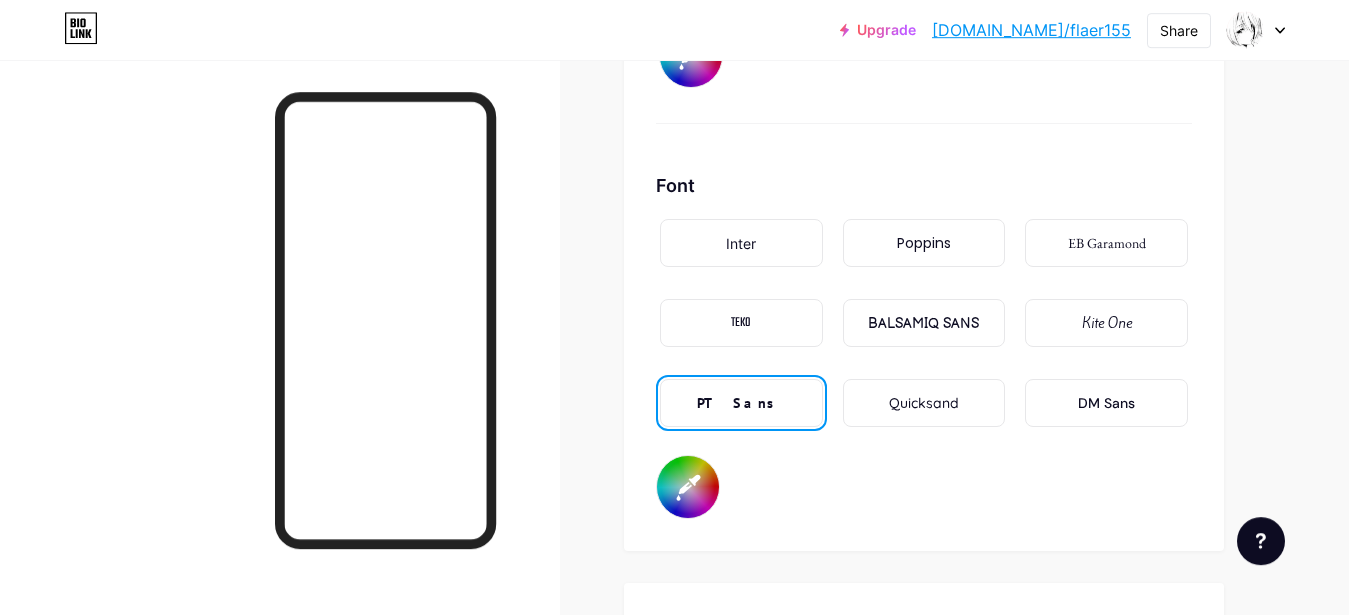 click on "#ffffff" at bounding box center (688, 487) 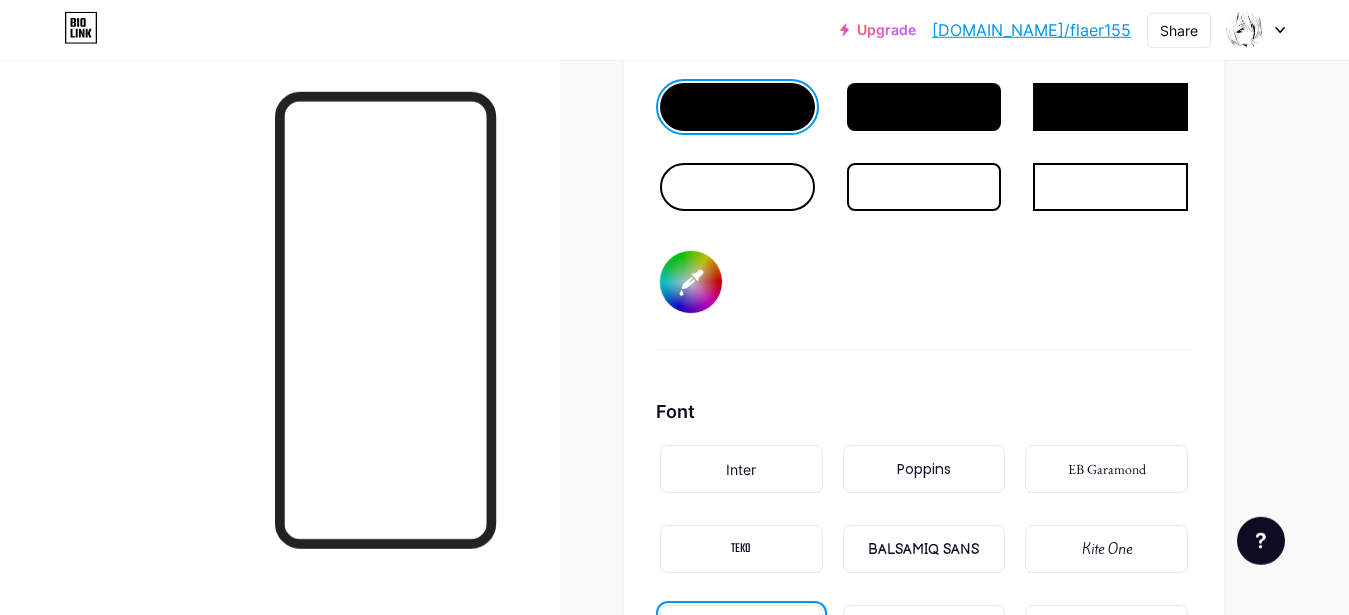 scroll, scrollTop: 2676, scrollLeft: 0, axis: vertical 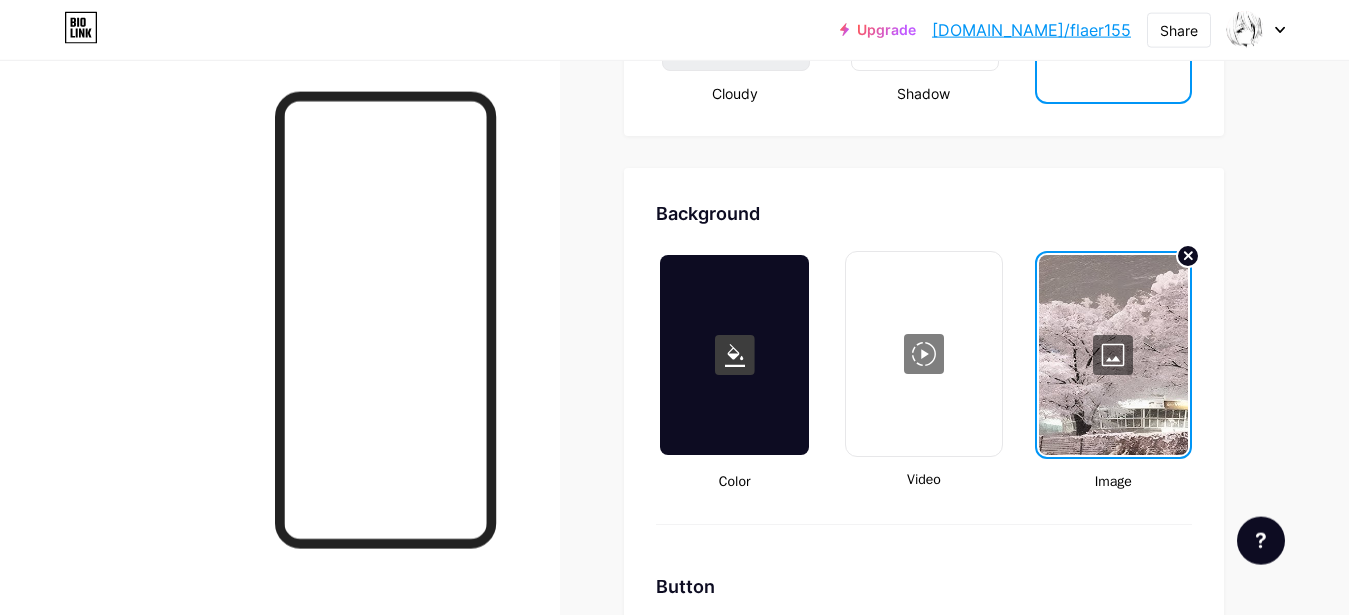 click at bounding box center (1113, 355) 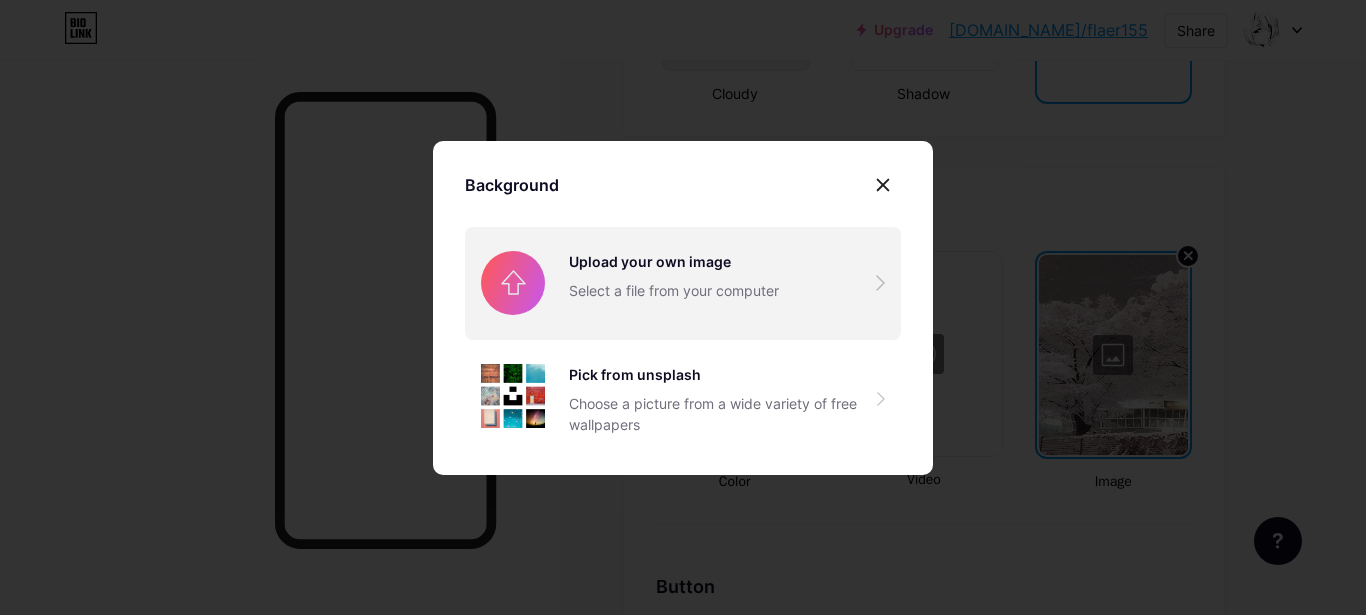click at bounding box center [683, 283] 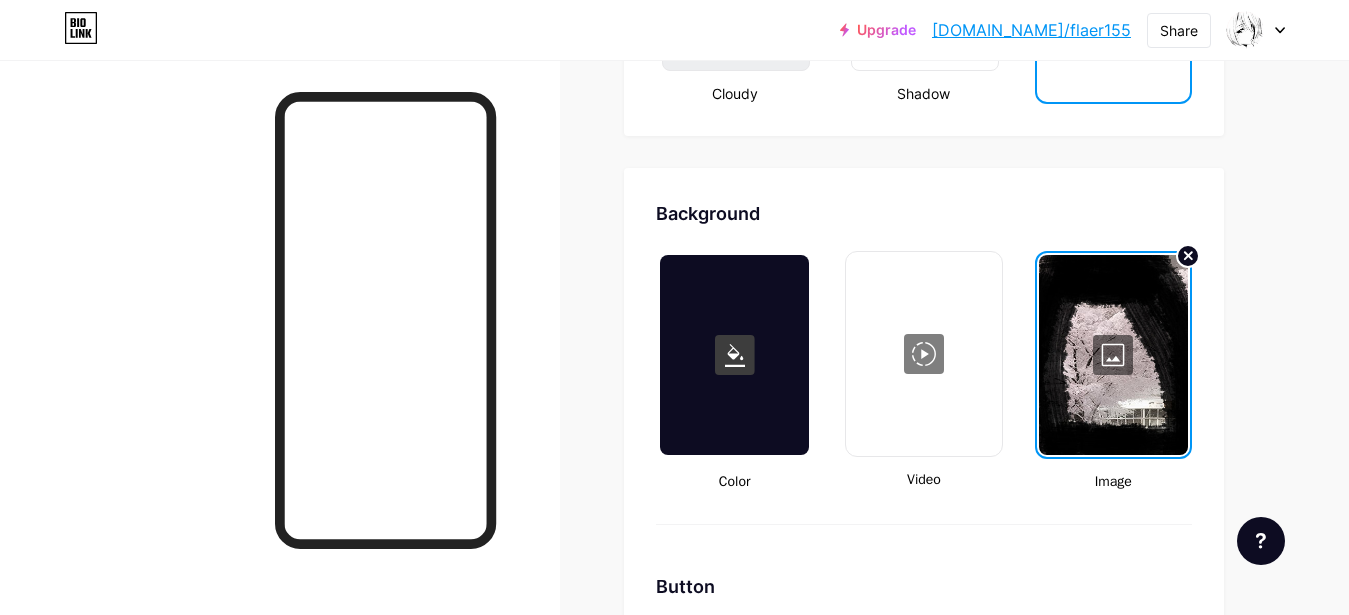 click 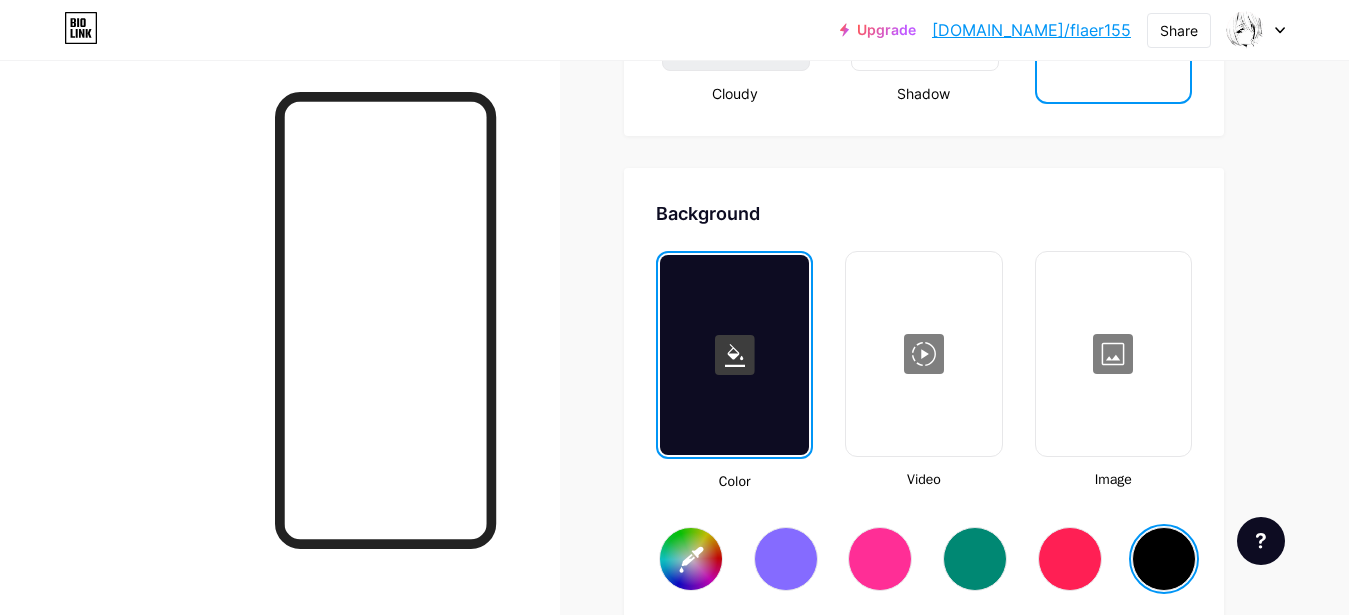 click at bounding box center [1113, 354] 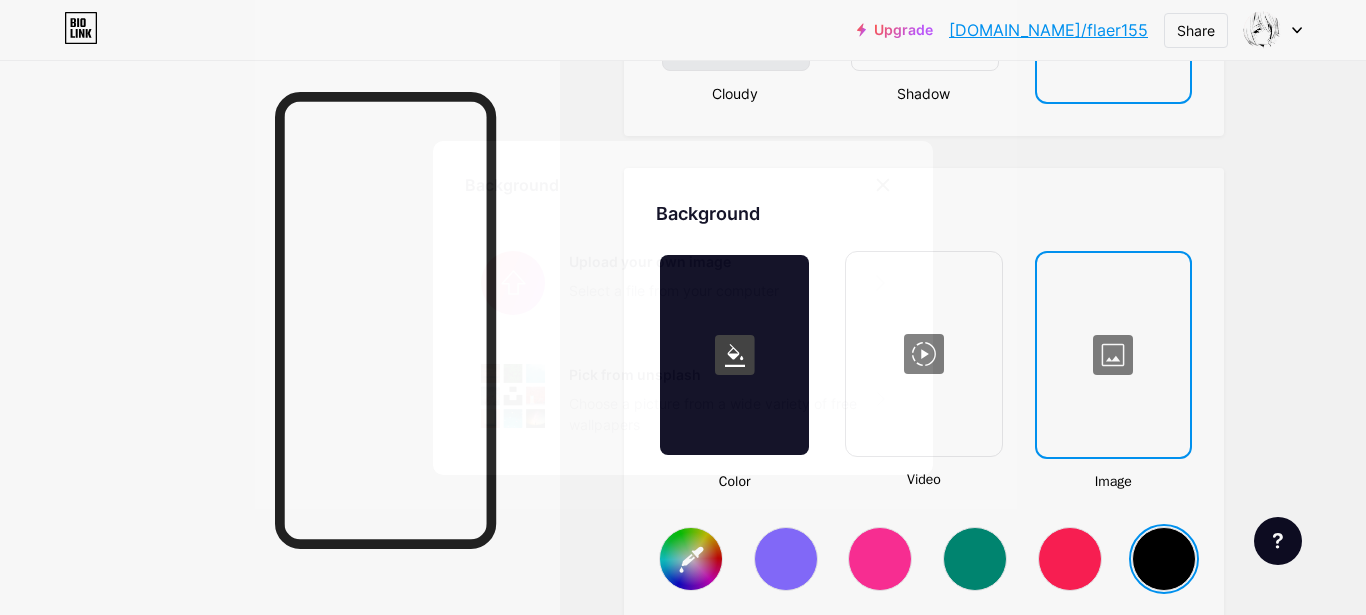 click at bounding box center [683, 283] 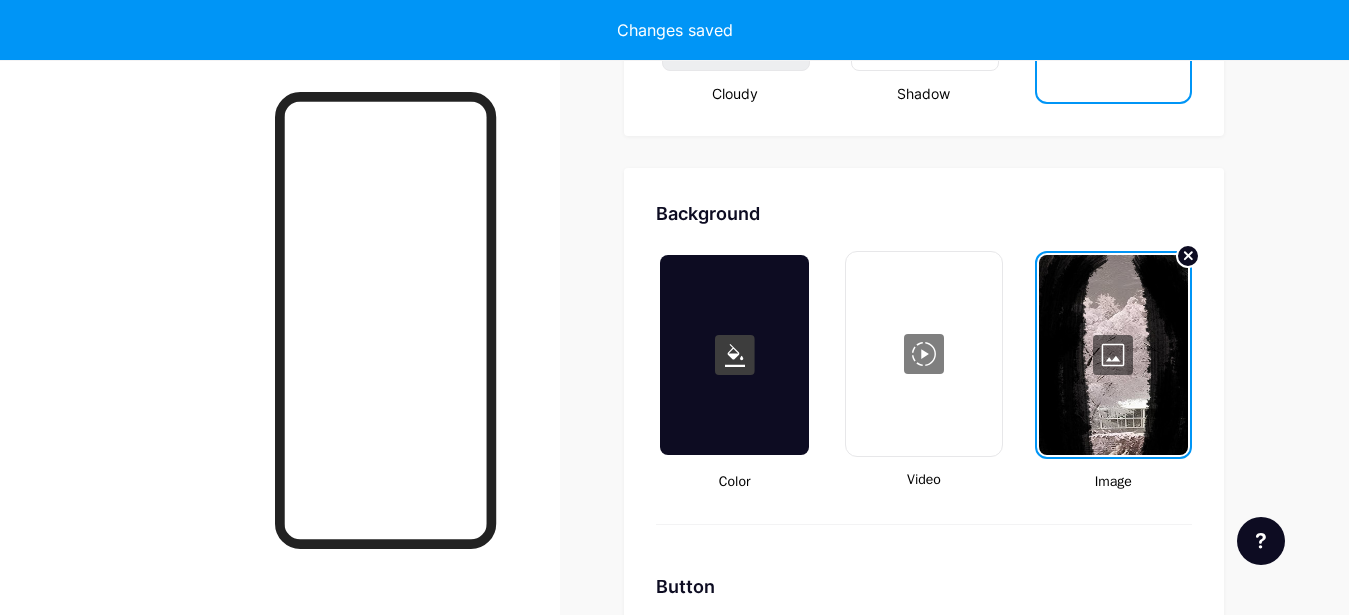 type on "#ffffff" 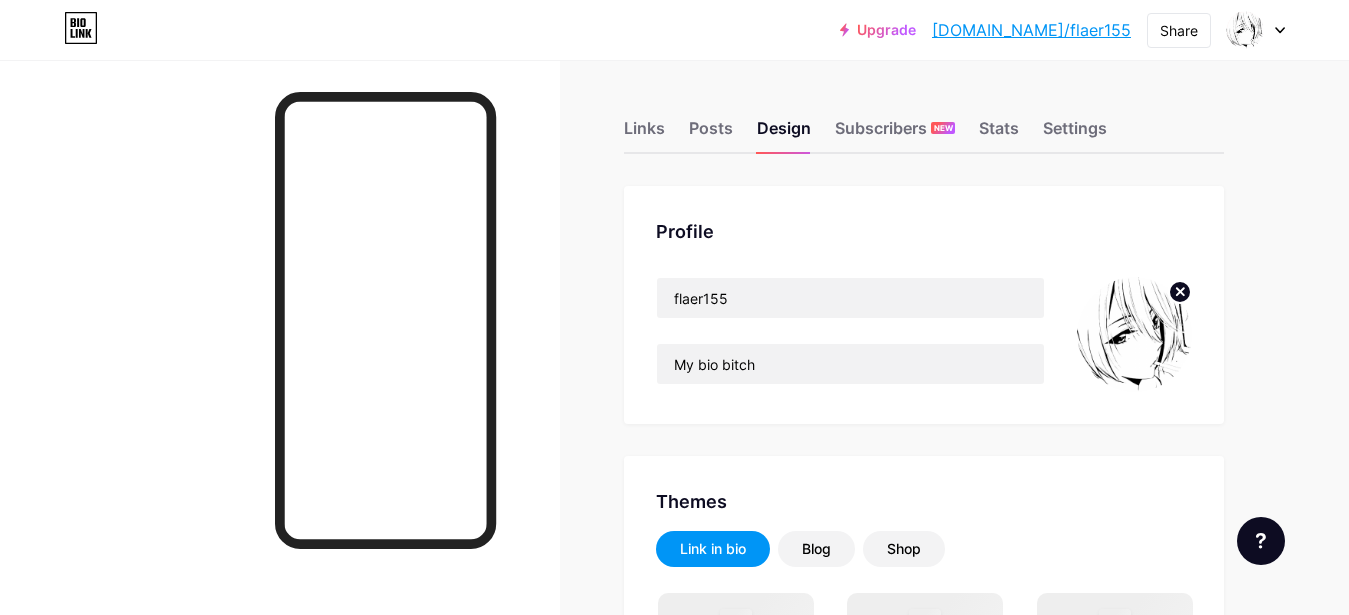 scroll, scrollTop: 0, scrollLeft: 0, axis: both 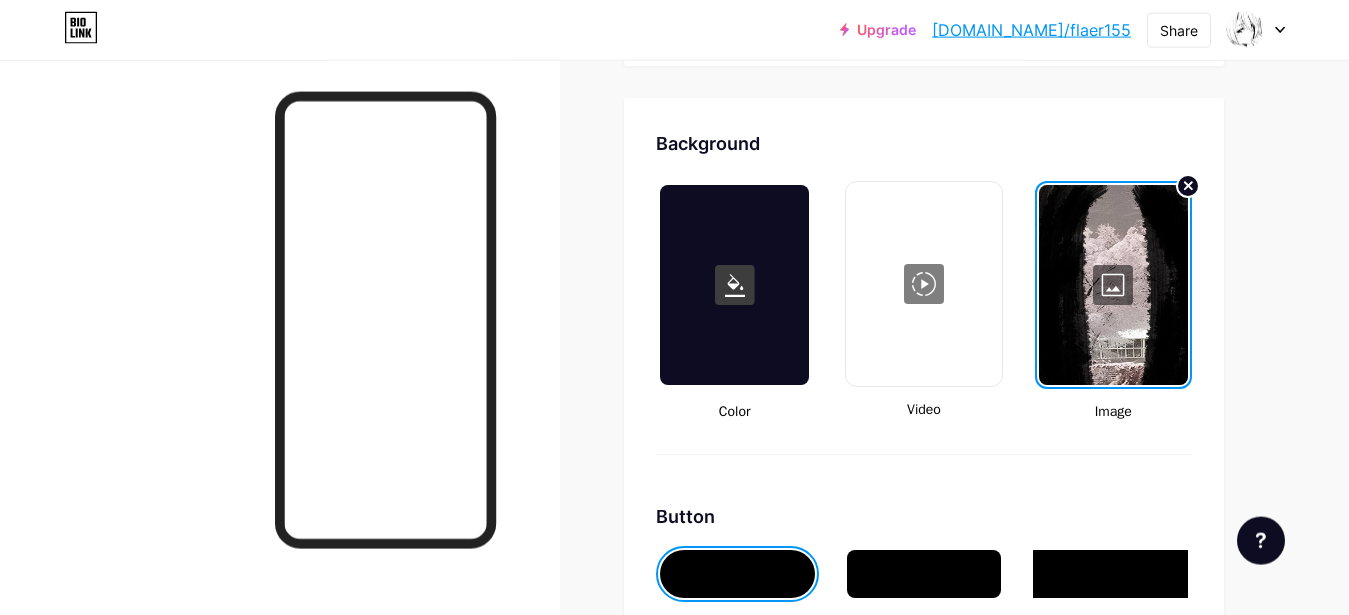 click at bounding box center (1113, 285) 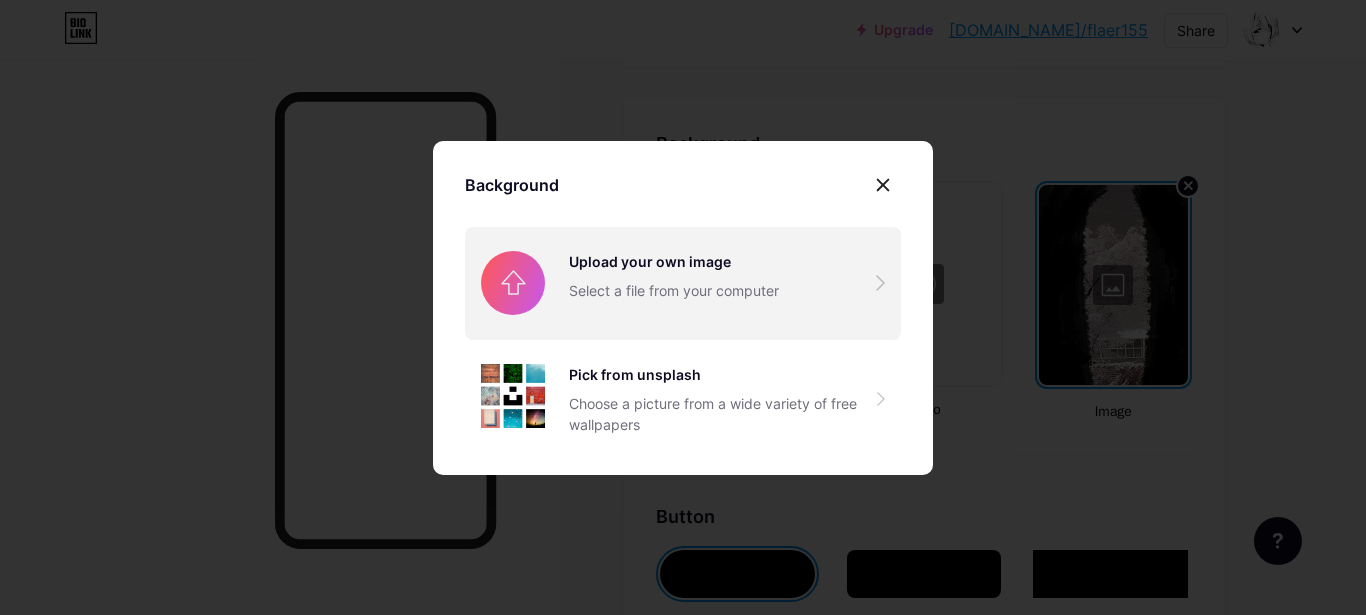 click at bounding box center [683, 283] 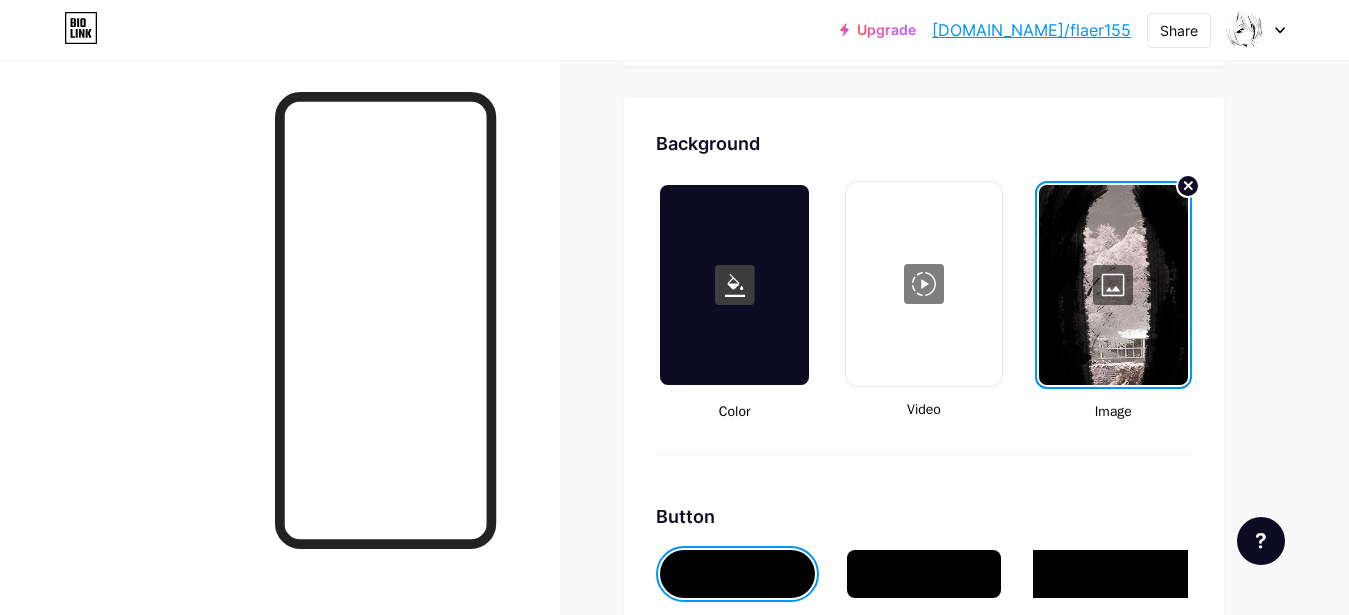 click at bounding box center (1113, 285) 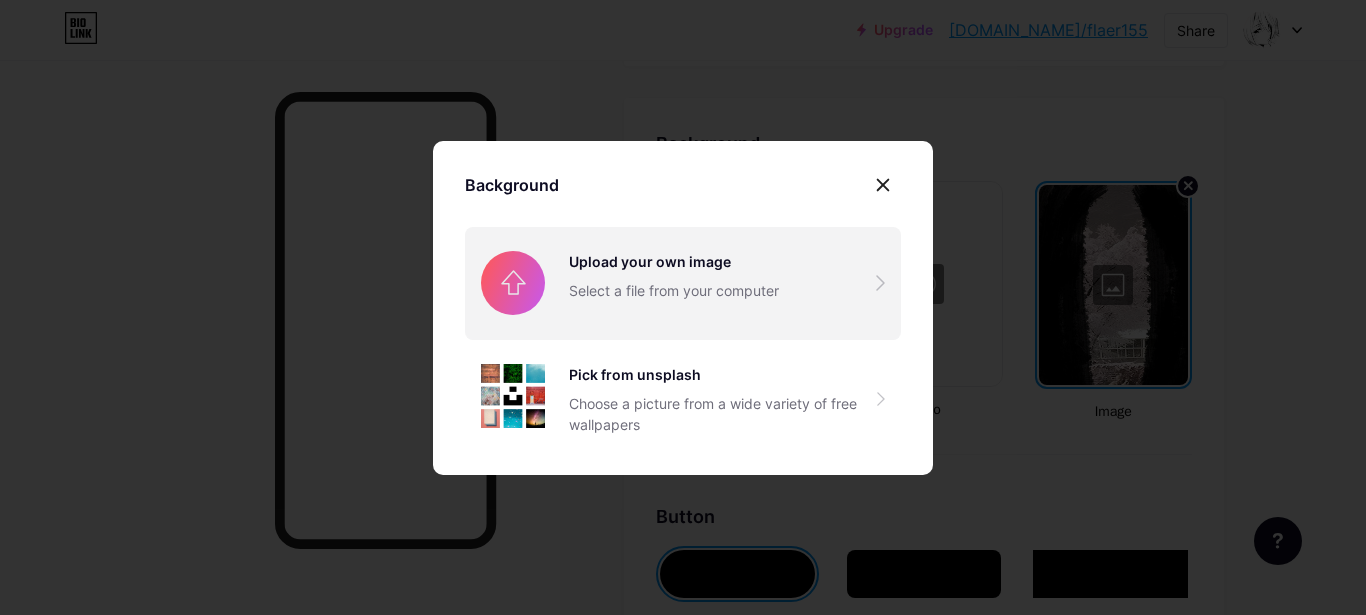 click at bounding box center (683, 283) 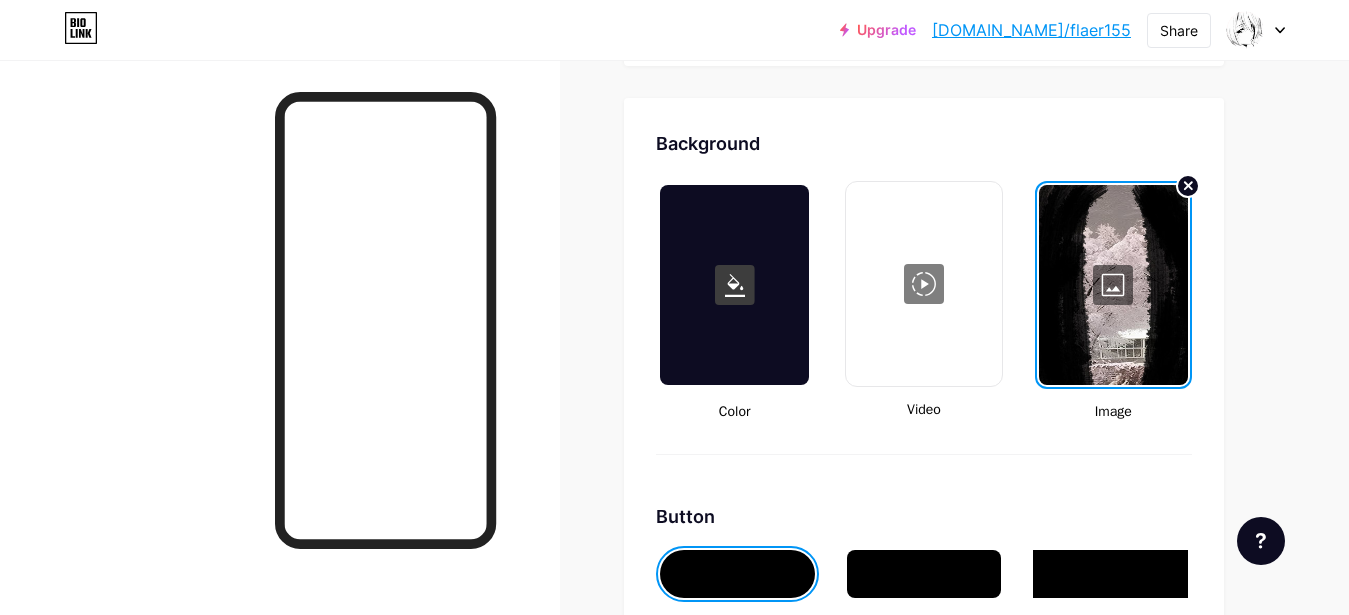 click at bounding box center (1113, 285) 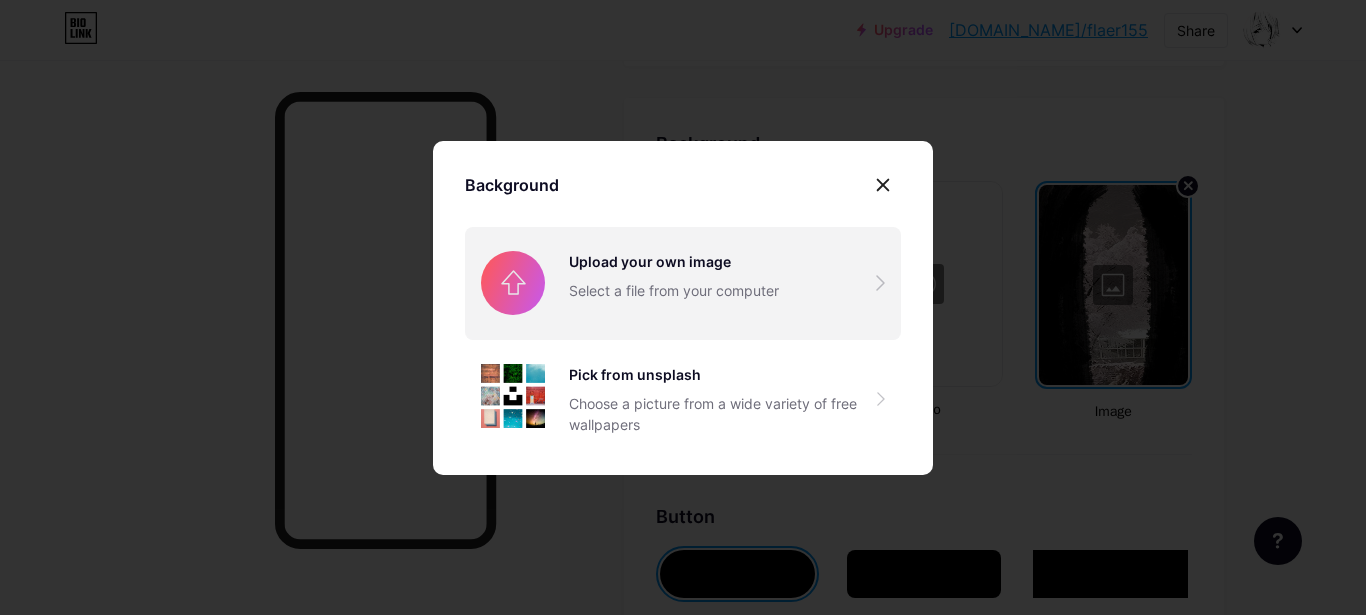 click at bounding box center [683, 283] 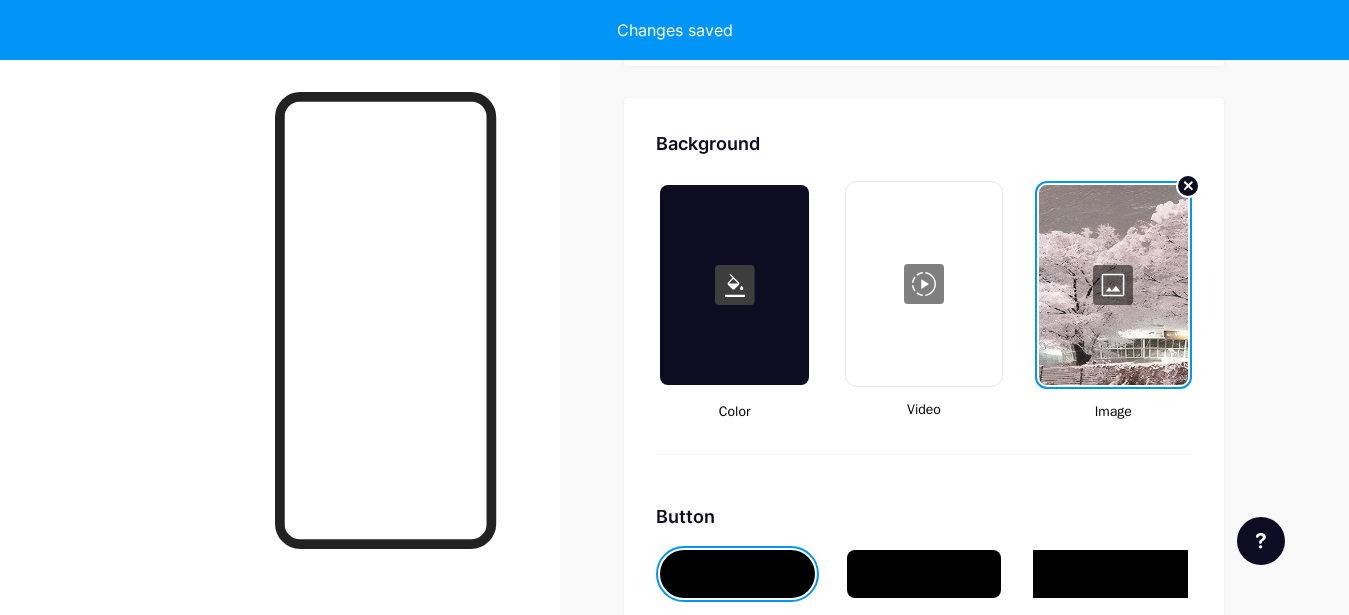 type on "#ffffff" 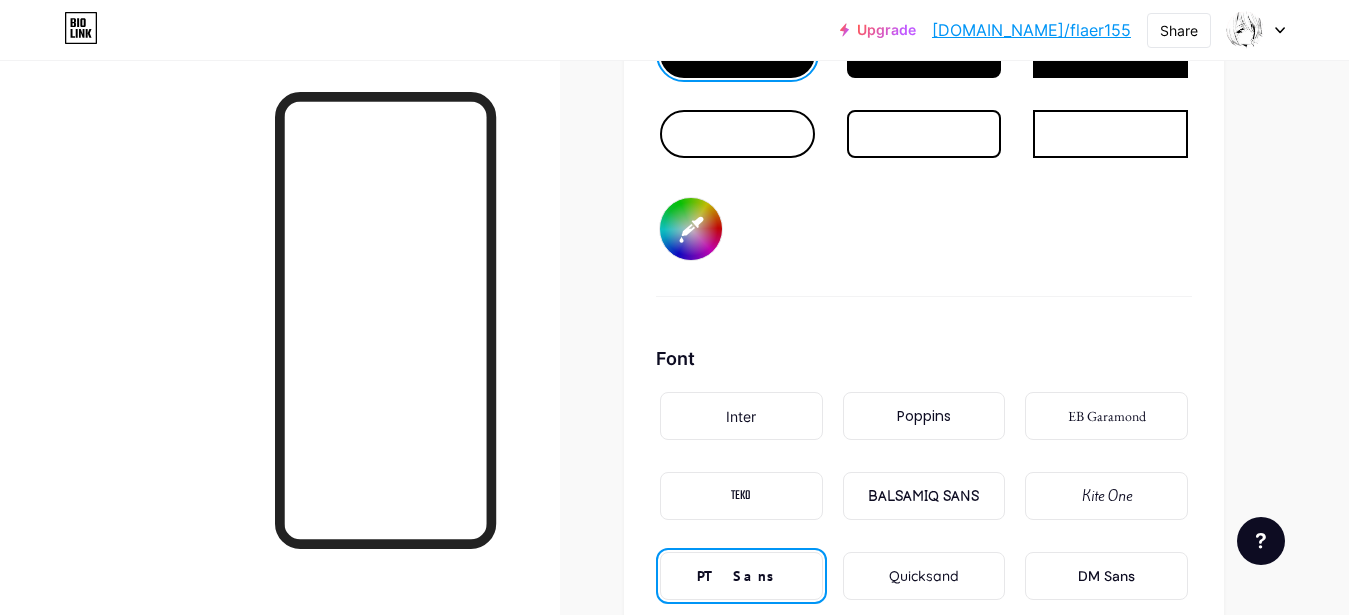 scroll, scrollTop: 3960, scrollLeft: 0, axis: vertical 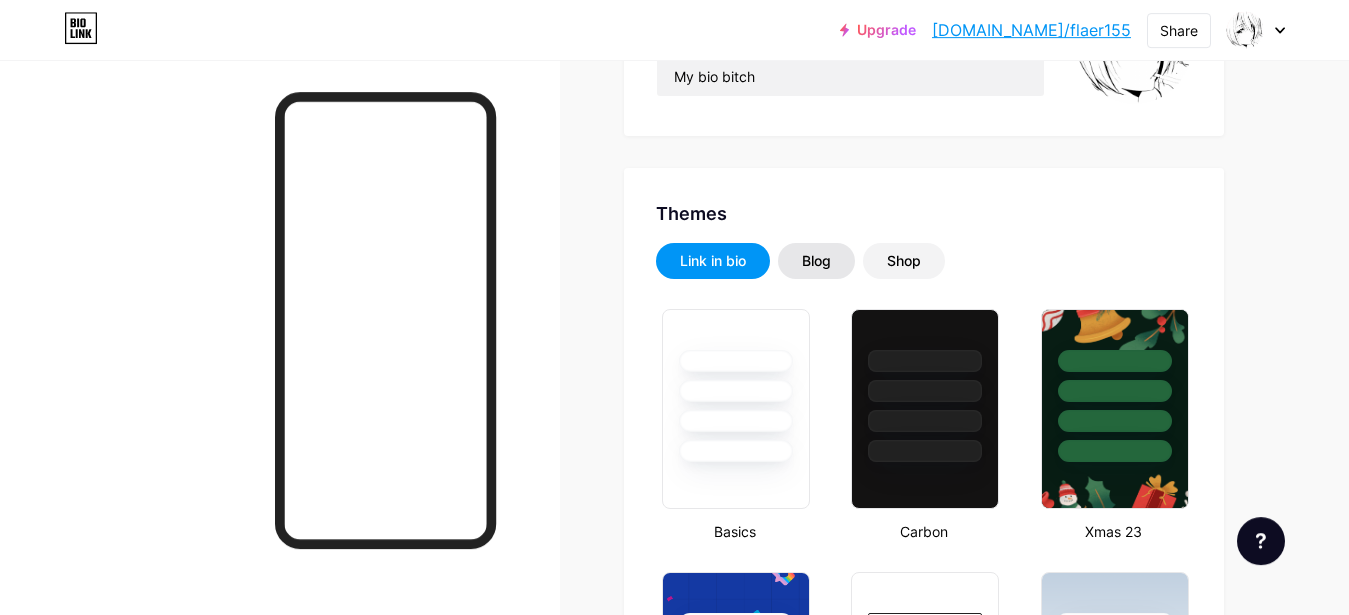 click on "Blog" at bounding box center (816, 261) 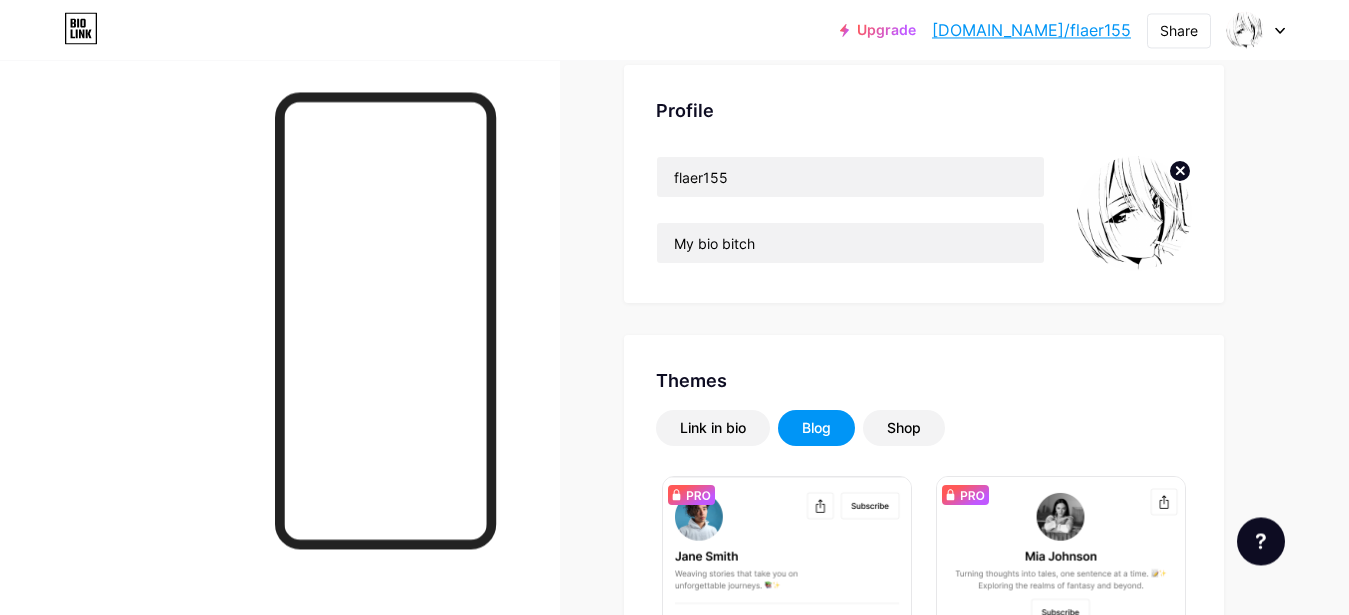 scroll, scrollTop: 0, scrollLeft: 0, axis: both 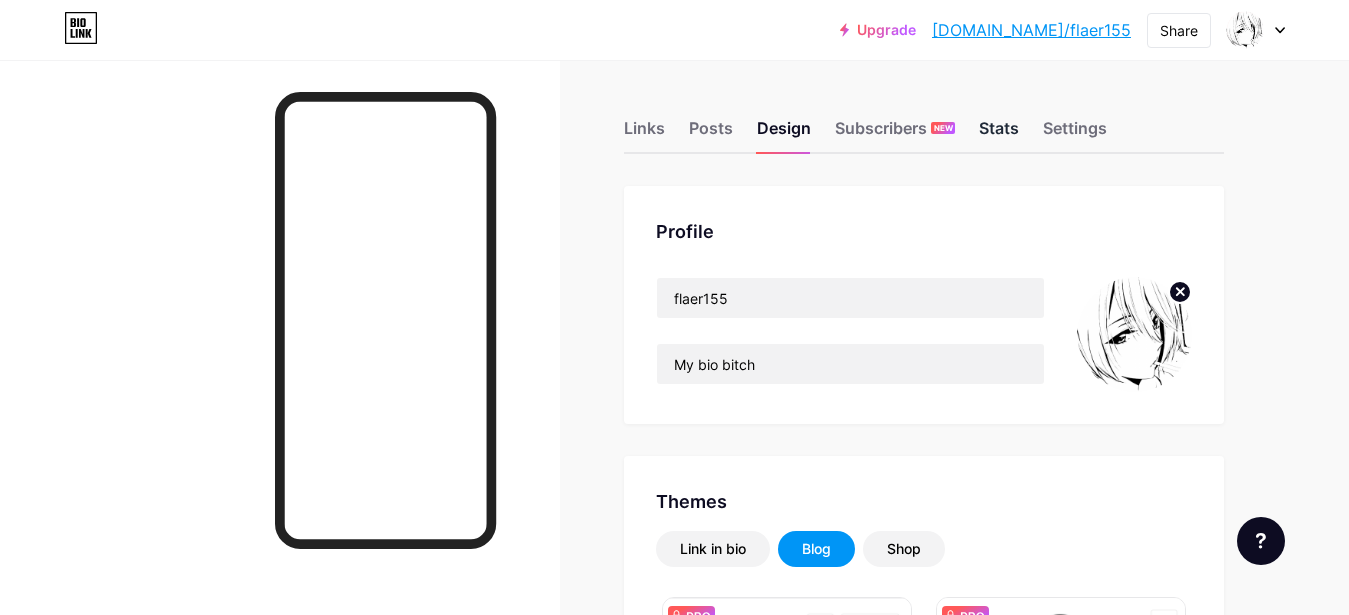 click on "Stats" at bounding box center [999, 134] 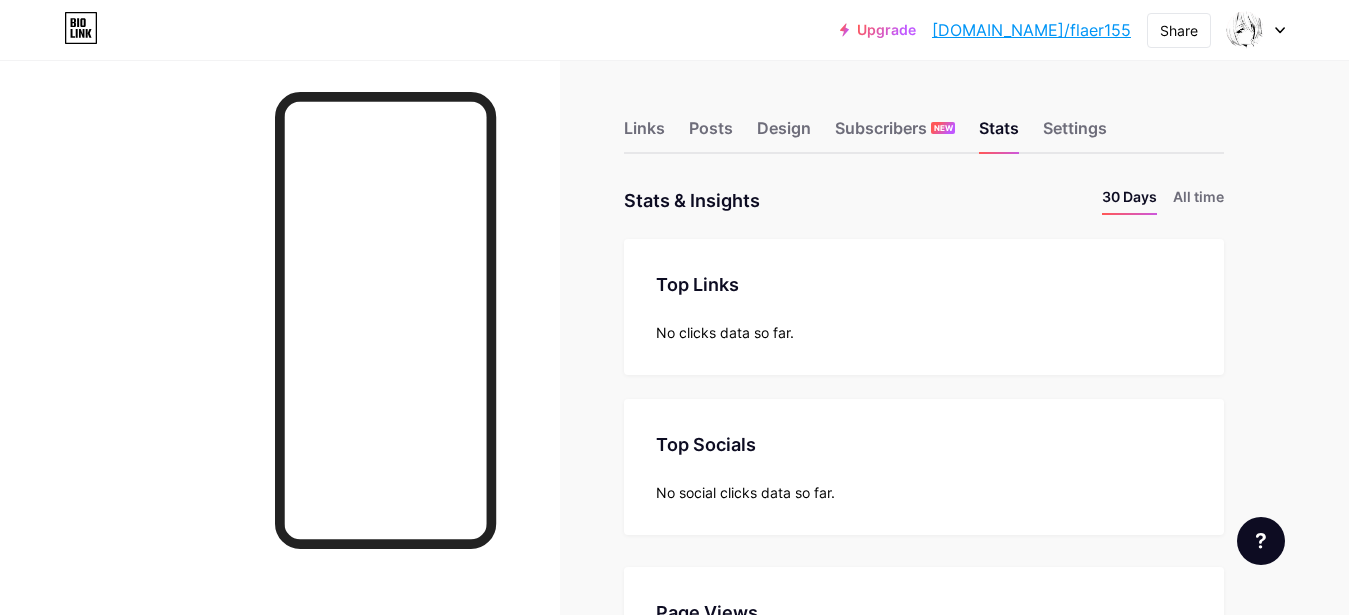 scroll, scrollTop: 999385, scrollLeft: 998651, axis: both 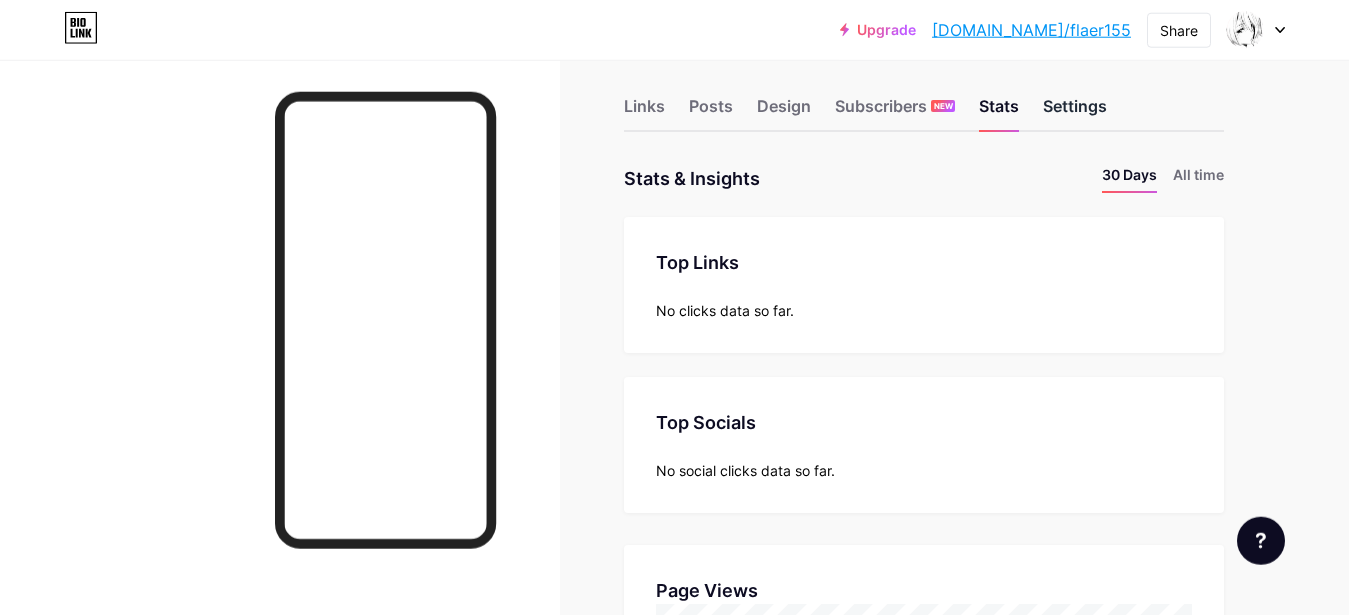 click on "Settings" at bounding box center [1075, 112] 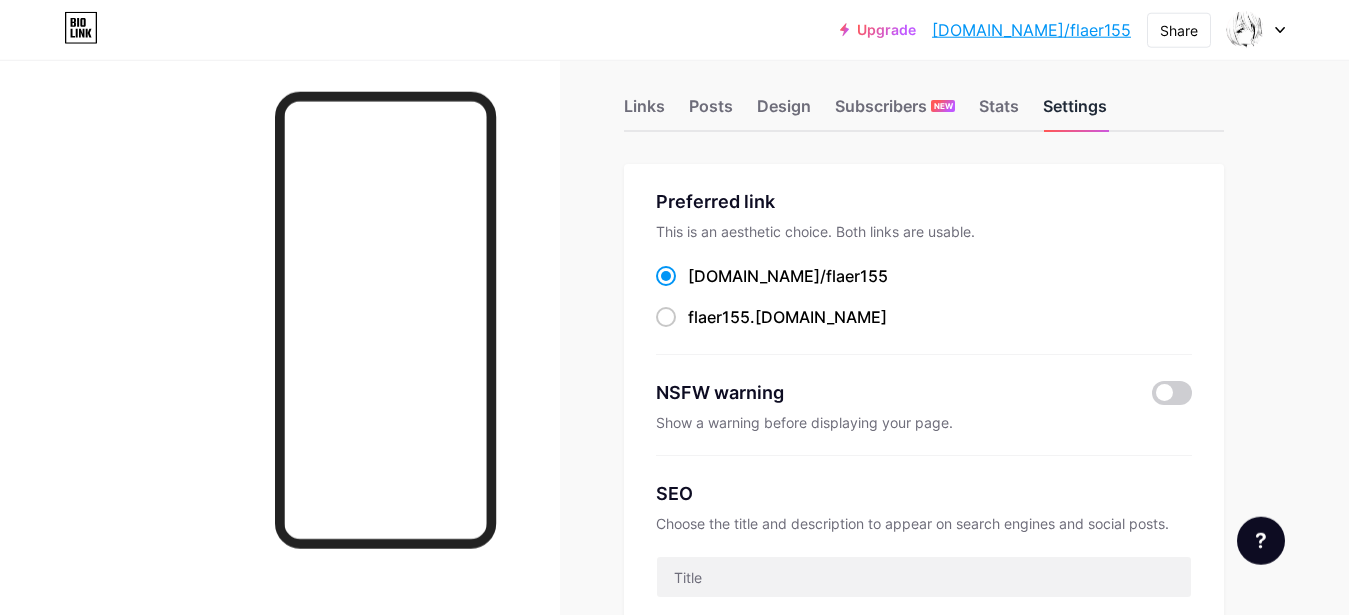 scroll, scrollTop: 0, scrollLeft: 0, axis: both 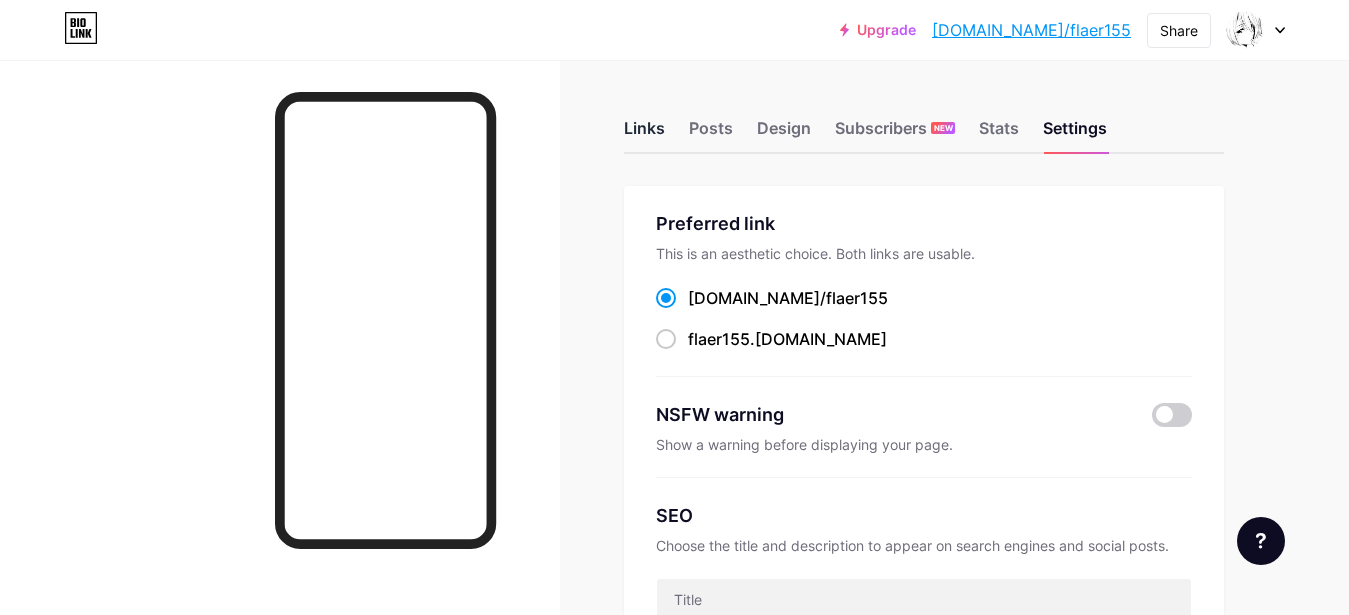 click on "Links" at bounding box center (644, 134) 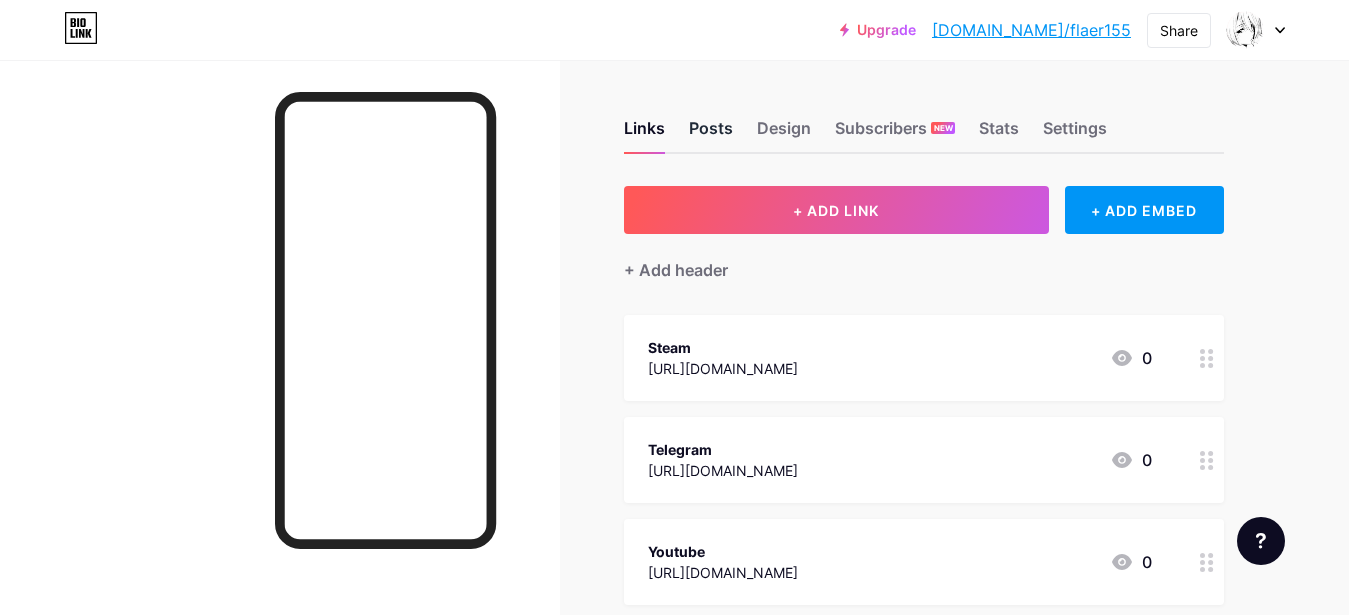 click on "Posts" at bounding box center (711, 134) 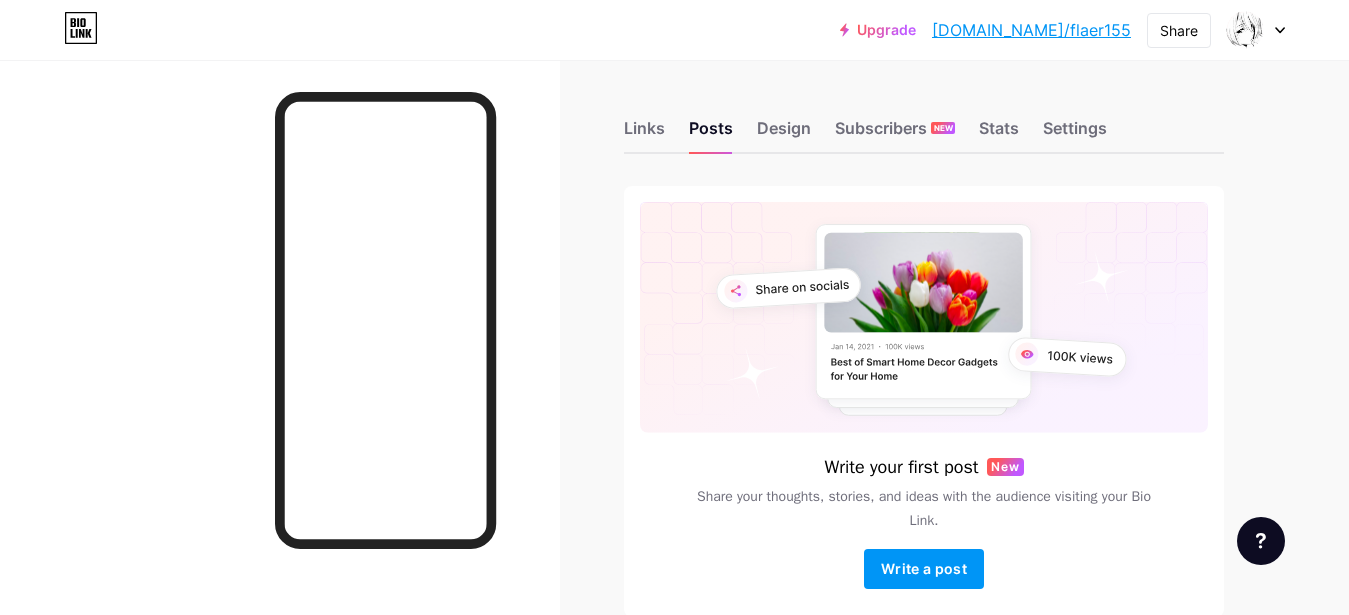 scroll, scrollTop: 102, scrollLeft: 0, axis: vertical 